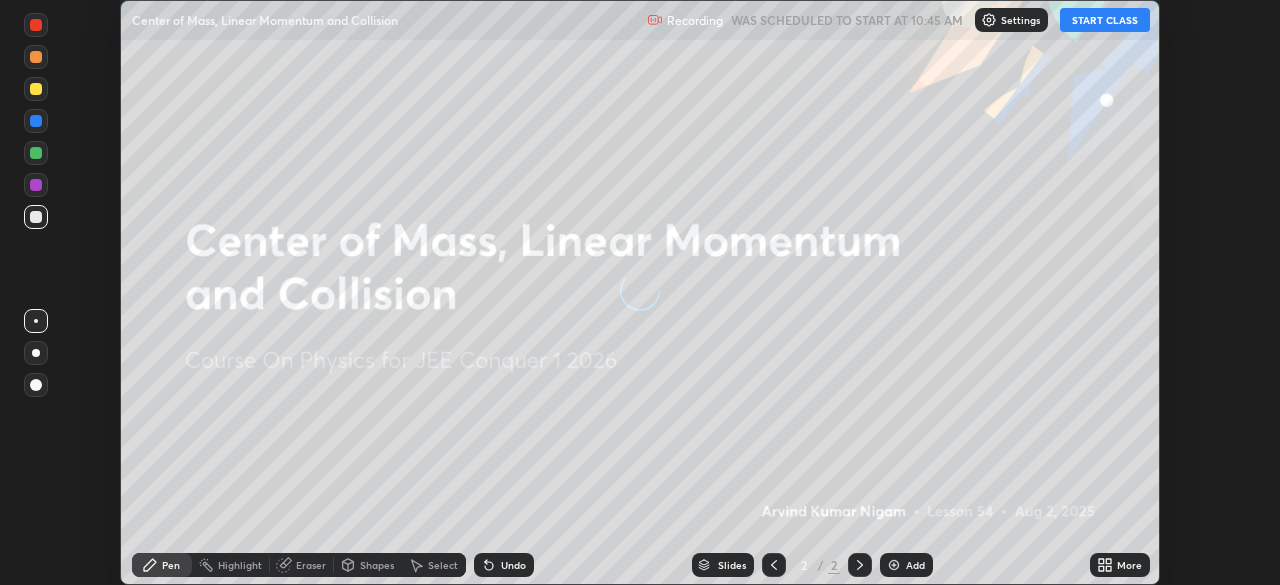 scroll, scrollTop: 0, scrollLeft: 0, axis: both 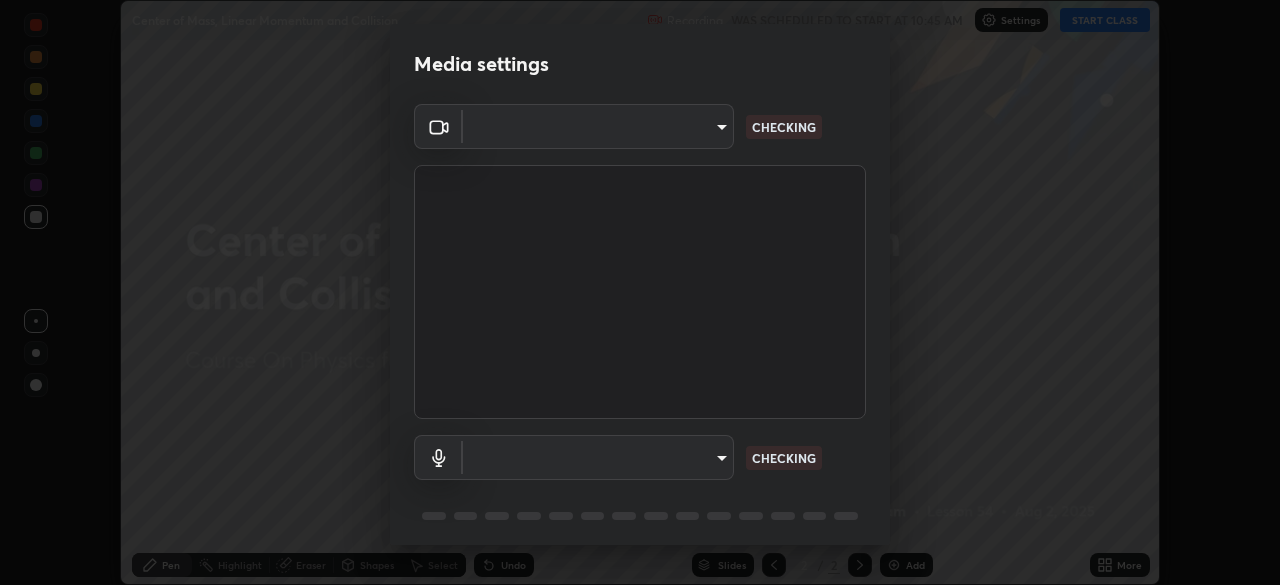 type on "ffb915138f5094fbba49c7dcbdc0b3377f3315ea980a35094b33733fc21d282d" 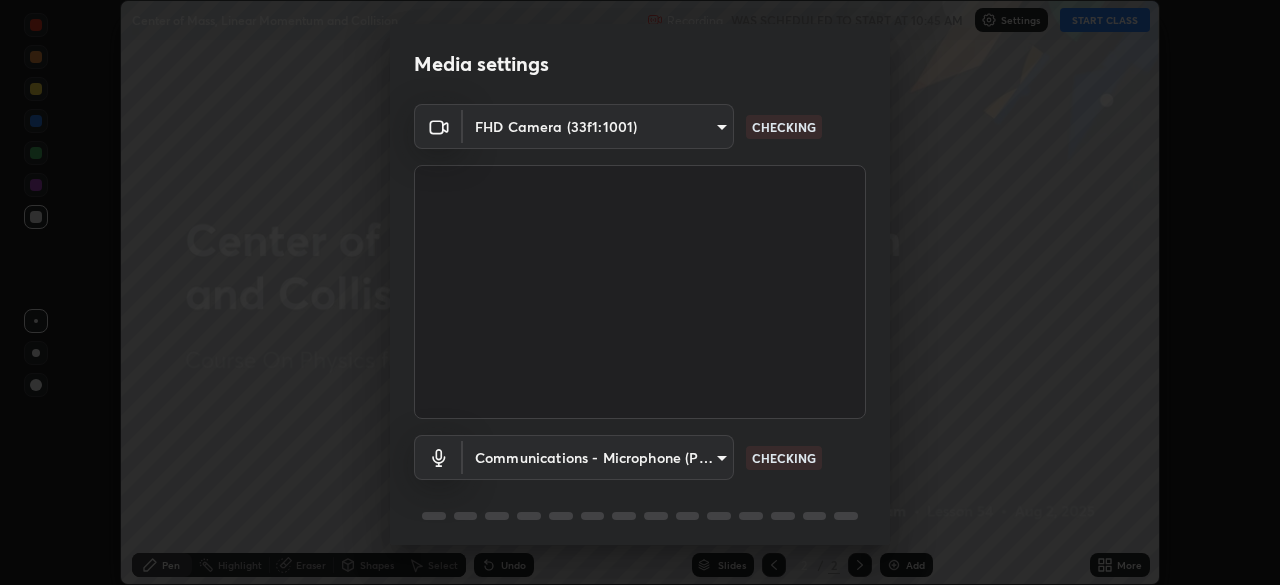 click on "Erase all Center of Mass, Linear Momentum and Collision Recording WAS SCHEDULED TO START AT  10:45 AM Settings START CLASS Setting up your live class Center of Mass, Linear Momentum and Collision • L54 of Course On Physics for JEE Conquer 1 2026 [FIRST] [LAST] Pen Highlight Eraser Shapes Select Undo Slides 2 / 2 Add More No doubts shared Encourage your learners to ask a doubt for better clarity Report an issue Reason for reporting Buffering Chat not working Audio - Video sync issue Educator video quality low ​ Attach an image Report Media settings FHD Camera (33f1:1001) ffb915138f5094fbba49c7dcbdc0b3377f3315ea980a35094b33733fc21d282d CHECKING Communications - Microphone (POROSVOC) communications CHECKING 1 / 5 Next" at bounding box center (640, 292) 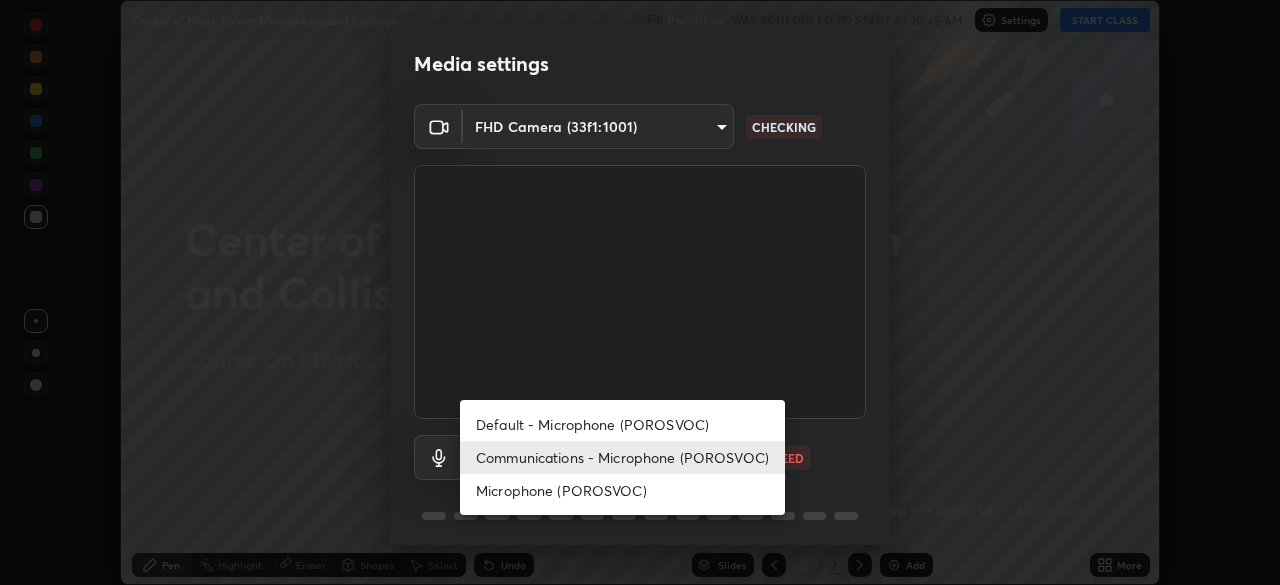 click on "Communications - Microphone (POROSVOC)" at bounding box center [622, 457] 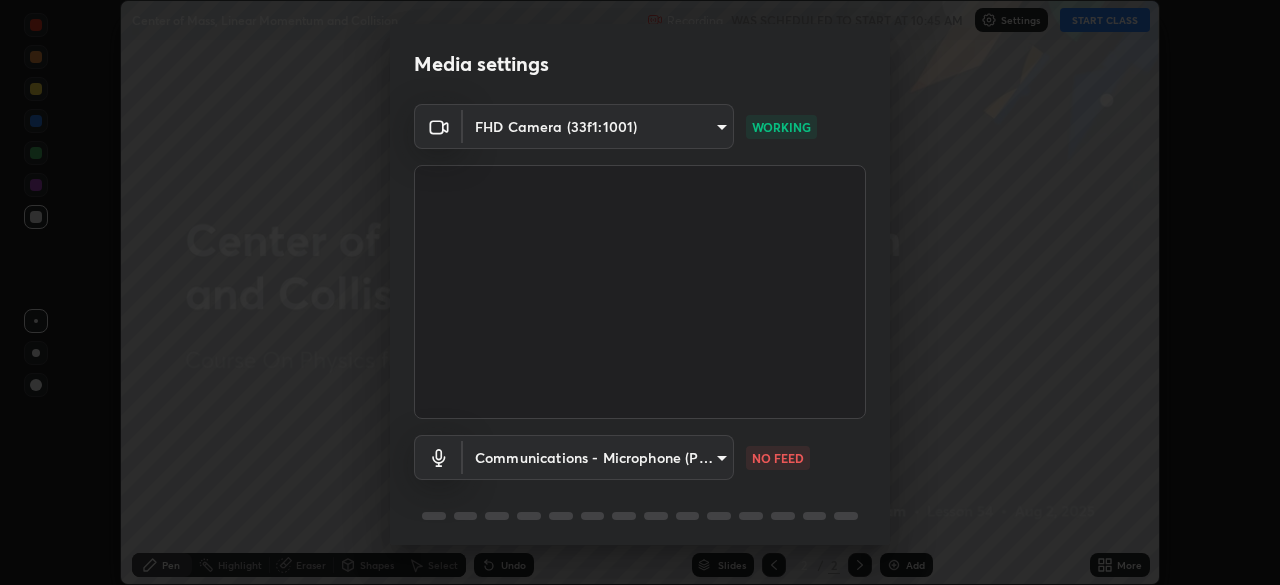 click on "Erase all Center of Mass, Linear Momentum and Collision Recording WAS SCHEDULED TO START AT  10:45 AM Settings START CLASS Setting up your live class Center of Mass, Linear Momentum and Collision • L54 of Course On Physics for JEE Conquer 1 2026 [FIRST] [LAST] Pen Highlight Eraser Shapes Select Undo Slides 2 / 2 Add More No doubts shared Encourage your learners to ask a doubt for better clarity Report an issue Reason for reporting Buffering Chat not working Audio - Video sync issue Educator video quality low ​ Attach an image Report Media settings FHD Camera (33f1:1001) ffb915138f5094fbba49c7dcbdc0b3377f3315ea980a35094b33733fc21d282d WORKING Communications - Microphone (POROSVOC) communications NO FEED 1 / 5 Next" at bounding box center (640, 292) 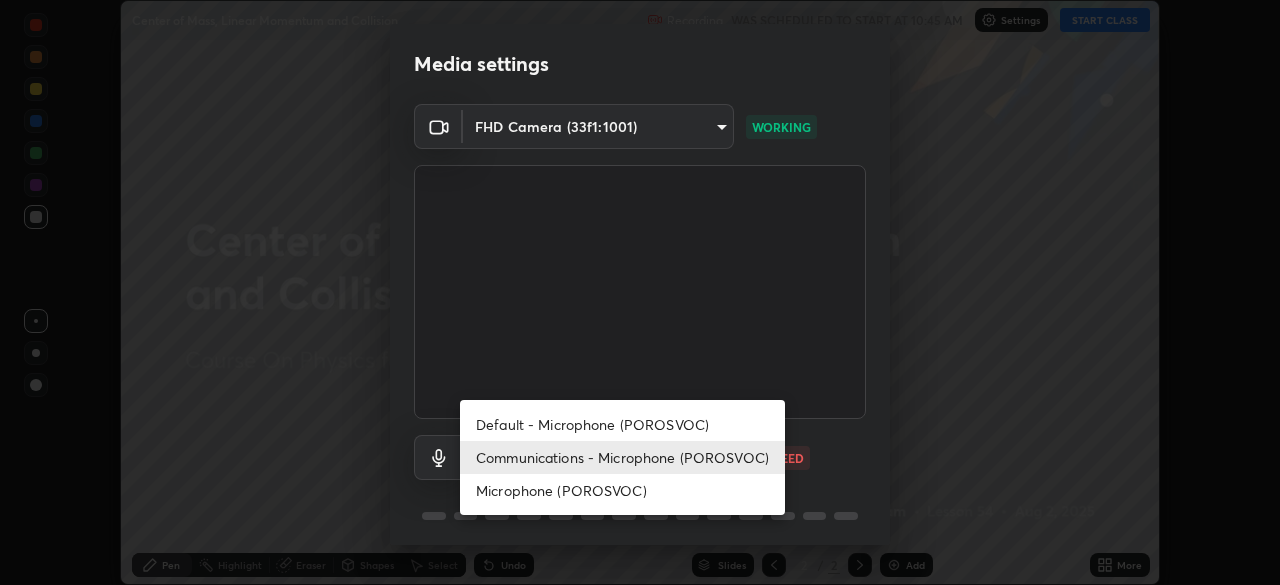 click on "Default - Microphone (POROSVOC)" at bounding box center [622, 424] 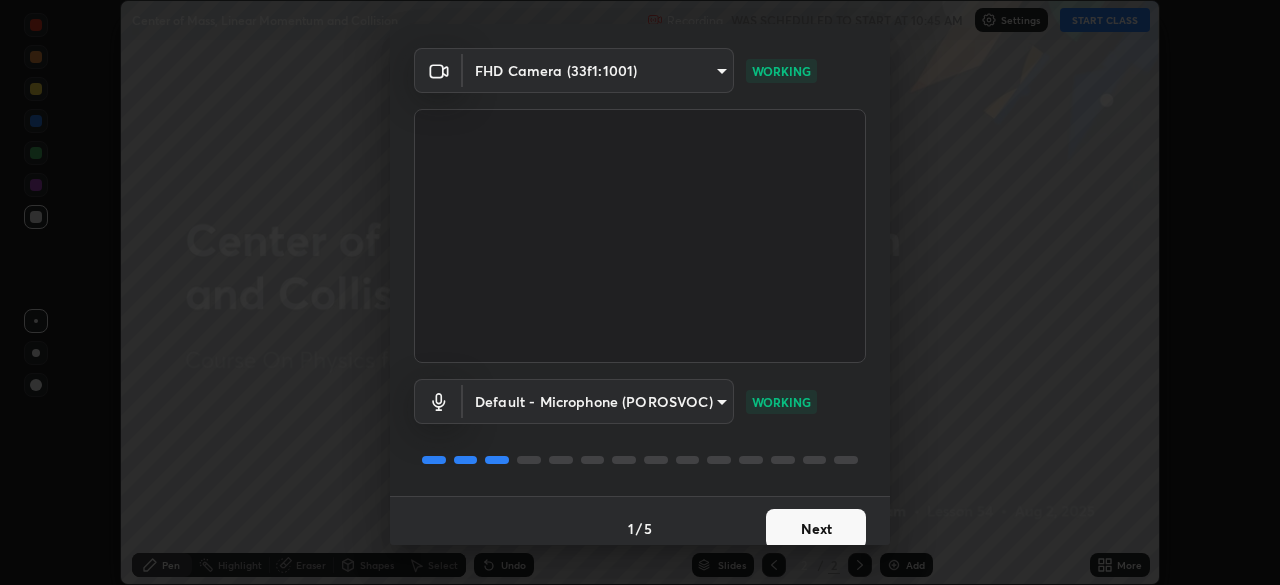 scroll, scrollTop: 71, scrollLeft: 0, axis: vertical 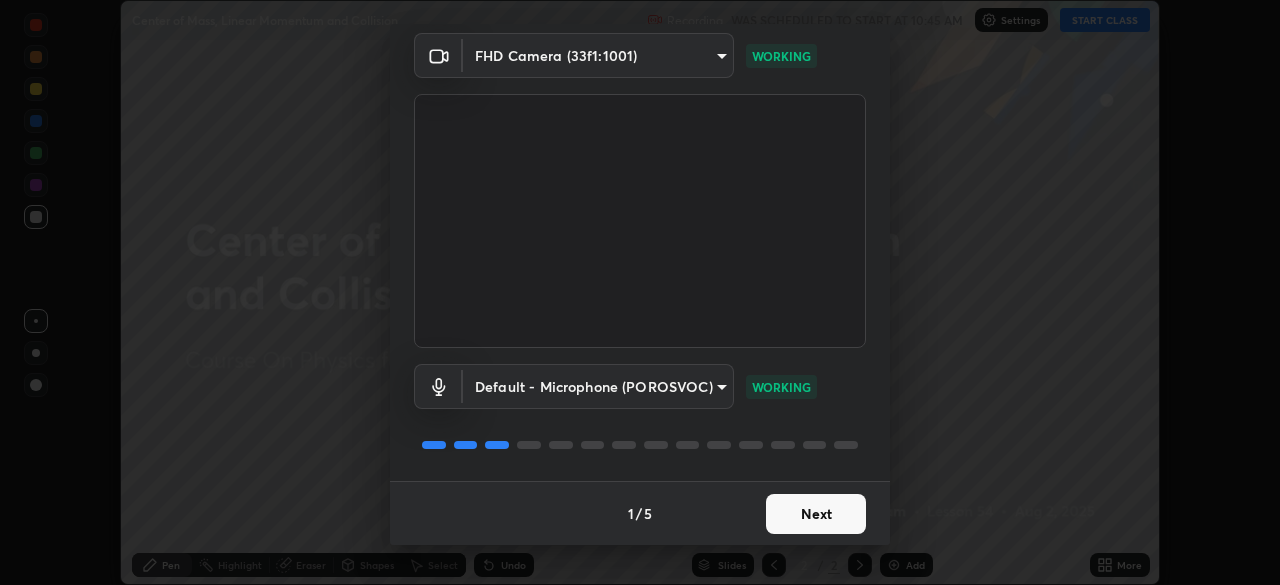 click on "Next" at bounding box center (816, 514) 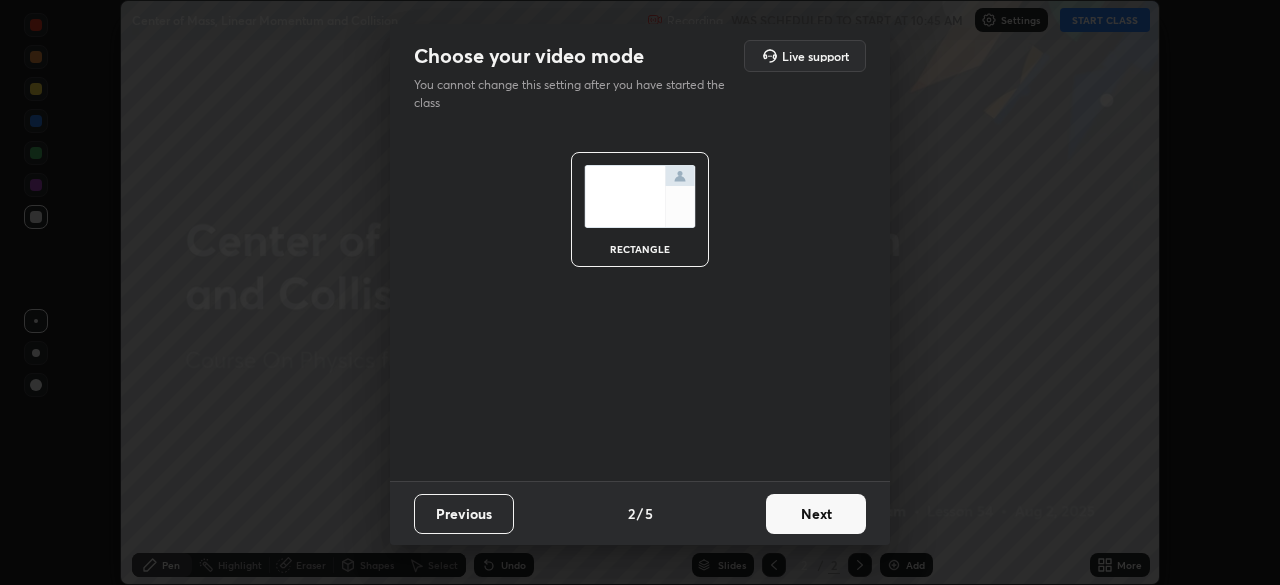 scroll, scrollTop: 0, scrollLeft: 0, axis: both 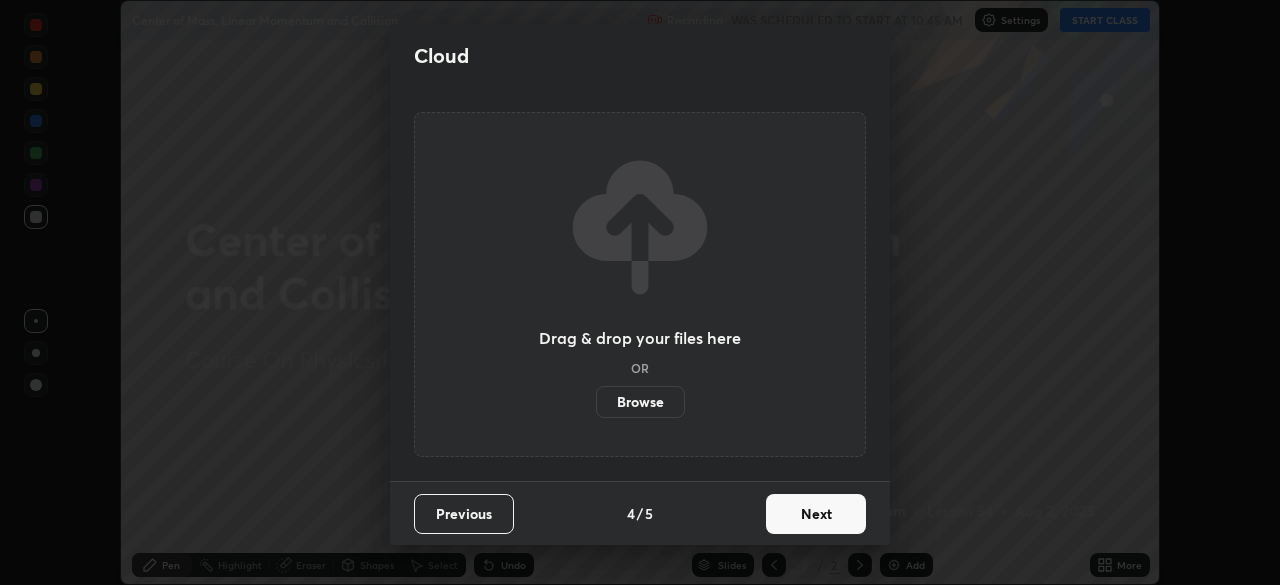 click on "Next" at bounding box center [816, 514] 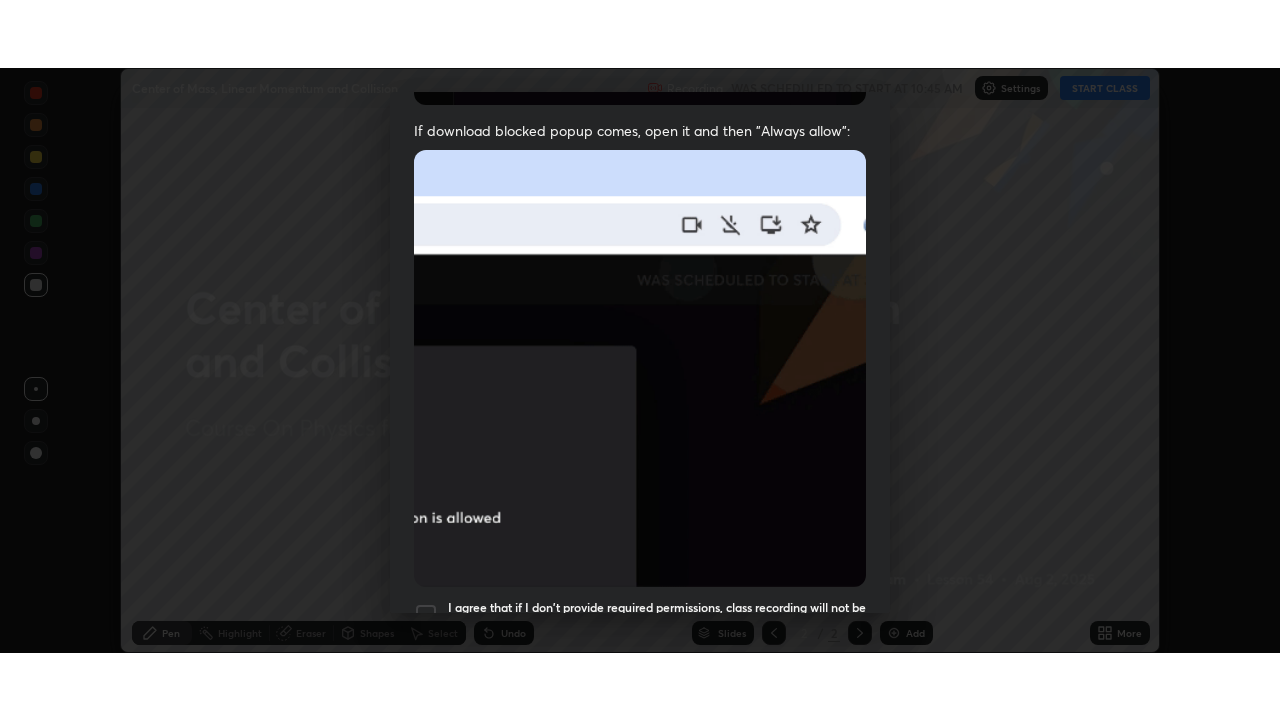 scroll, scrollTop: 479, scrollLeft: 0, axis: vertical 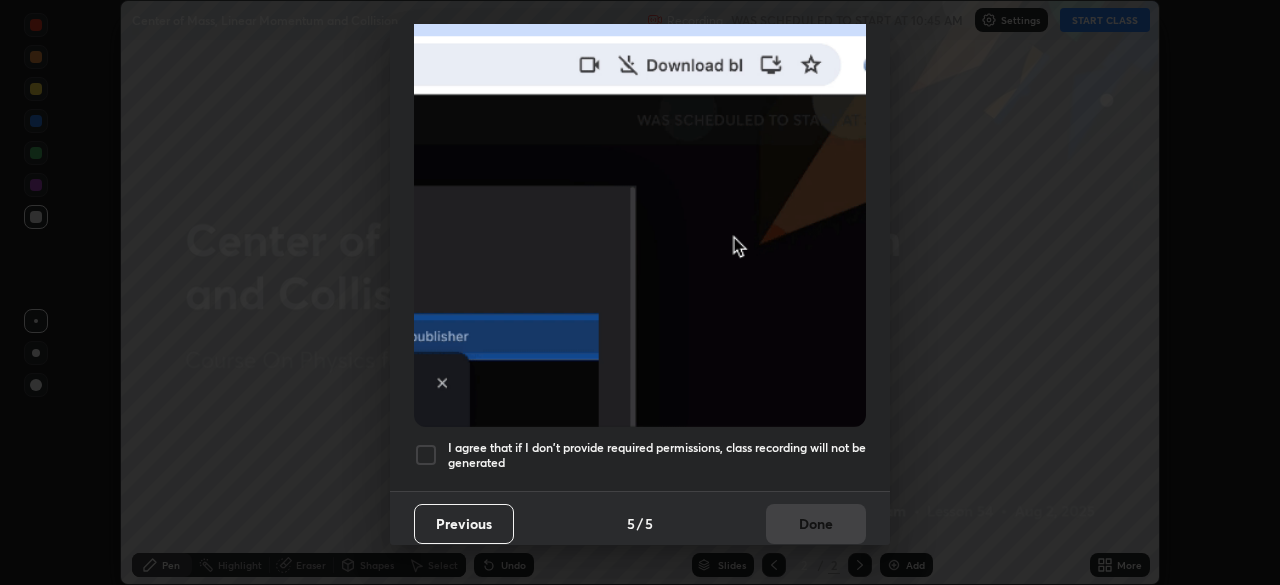 click at bounding box center [426, 455] 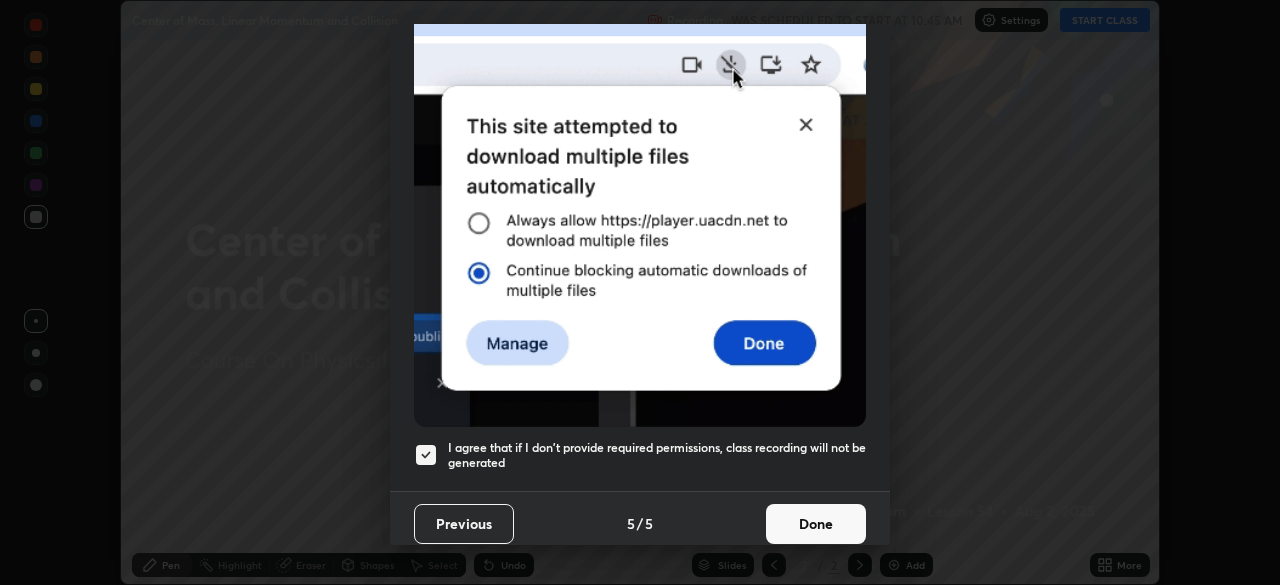 click on "Done" at bounding box center (816, 524) 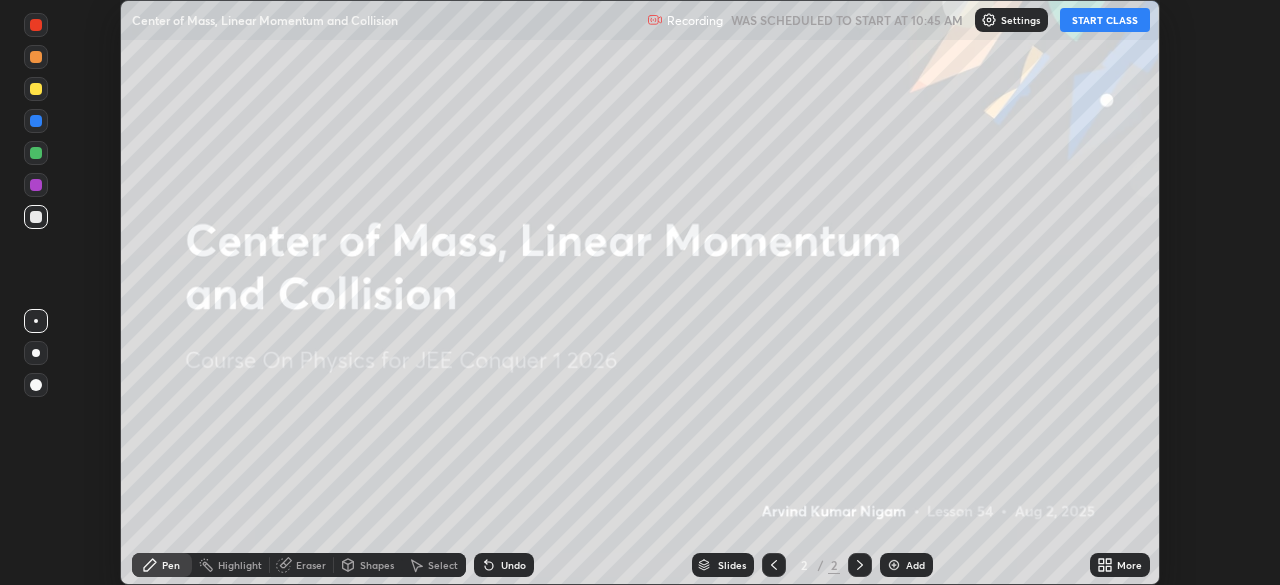 click on "START CLASS" at bounding box center (1105, 20) 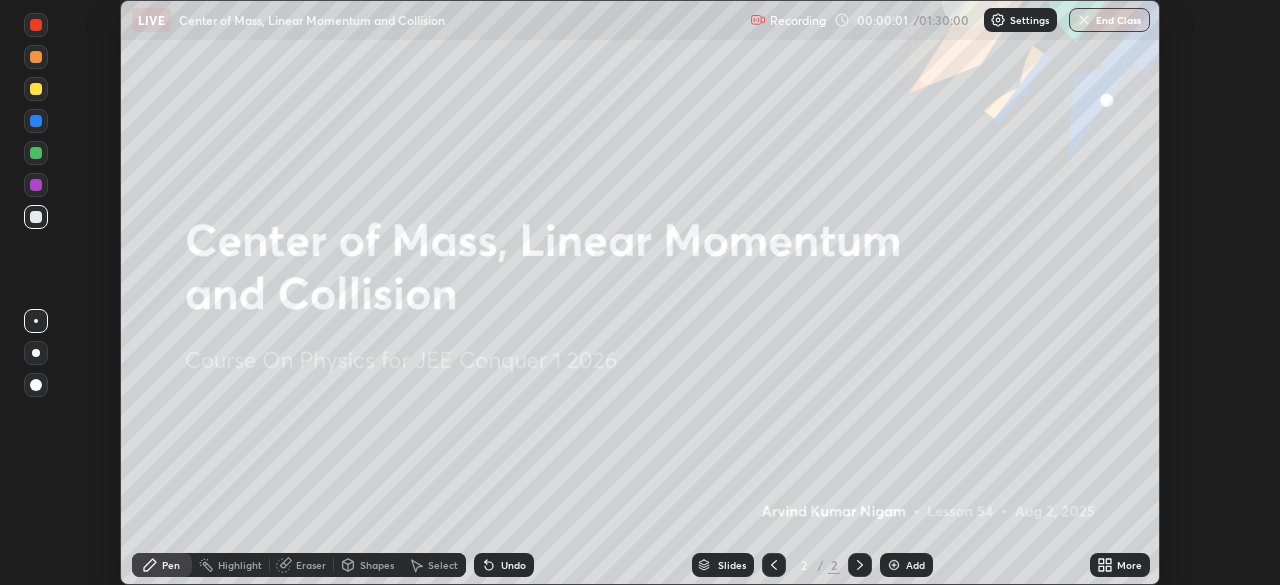click 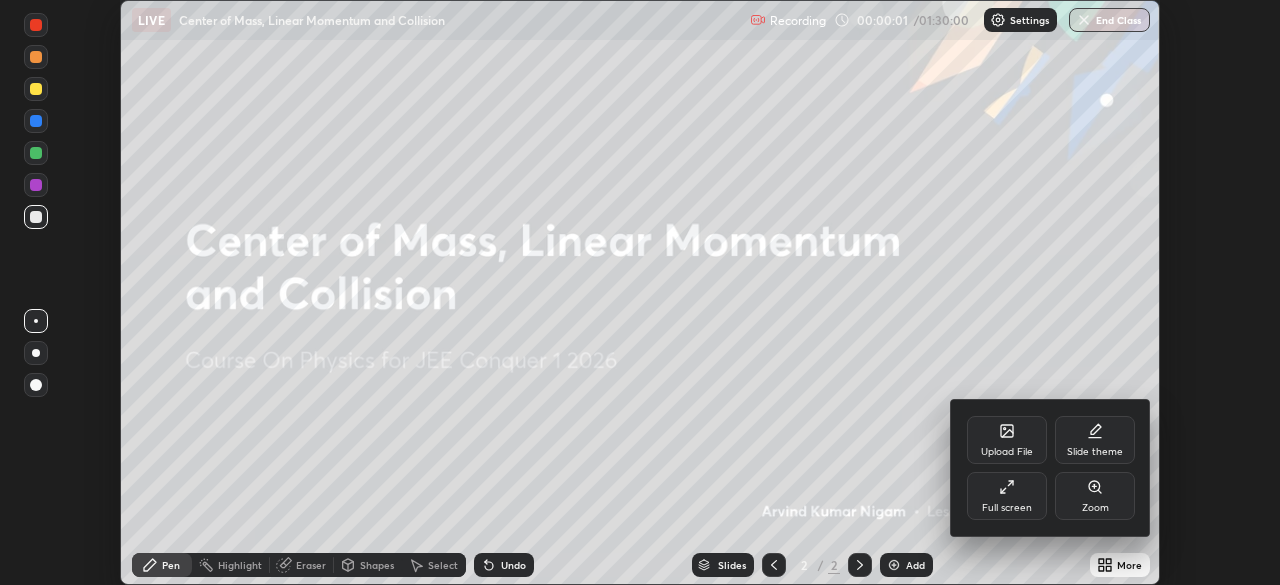 click on "Full screen" at bounding box center (1007, 508) 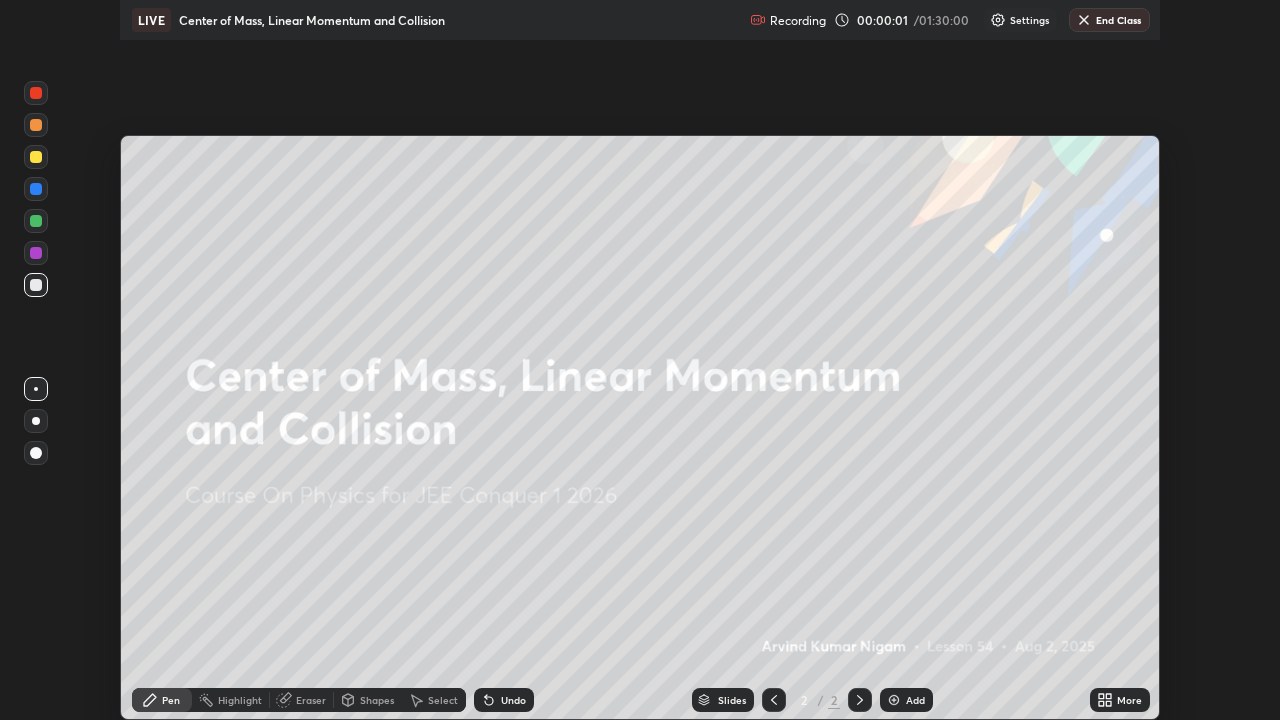 scroll, scrollTop: 99280, scrollLeft: 98720, axis: both 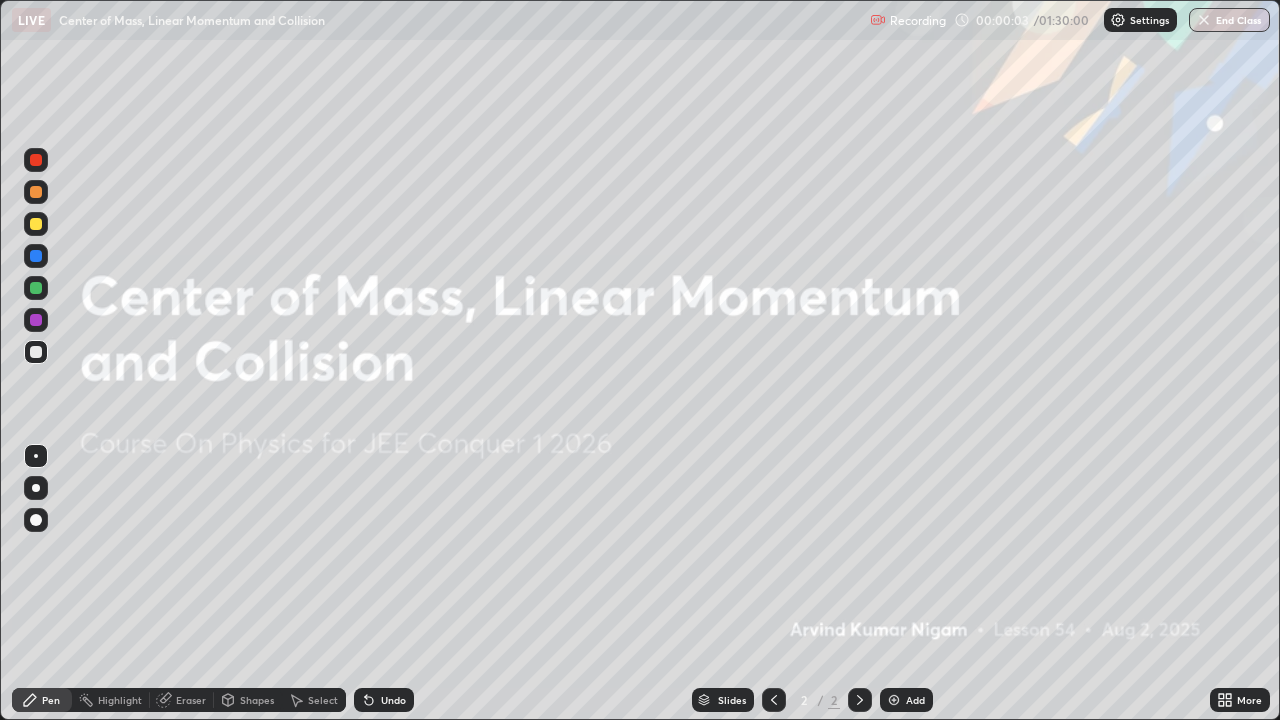 click at bounding box center (894, 700) 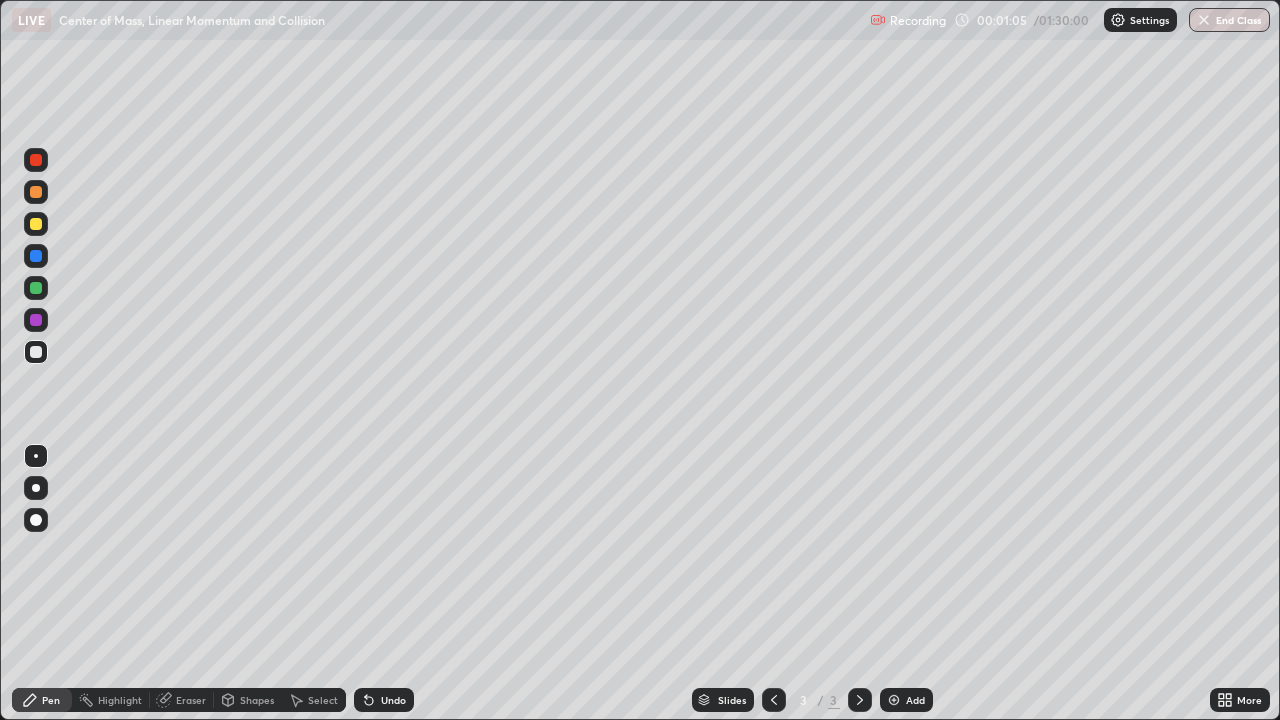 click at bounding box center (36, 224) 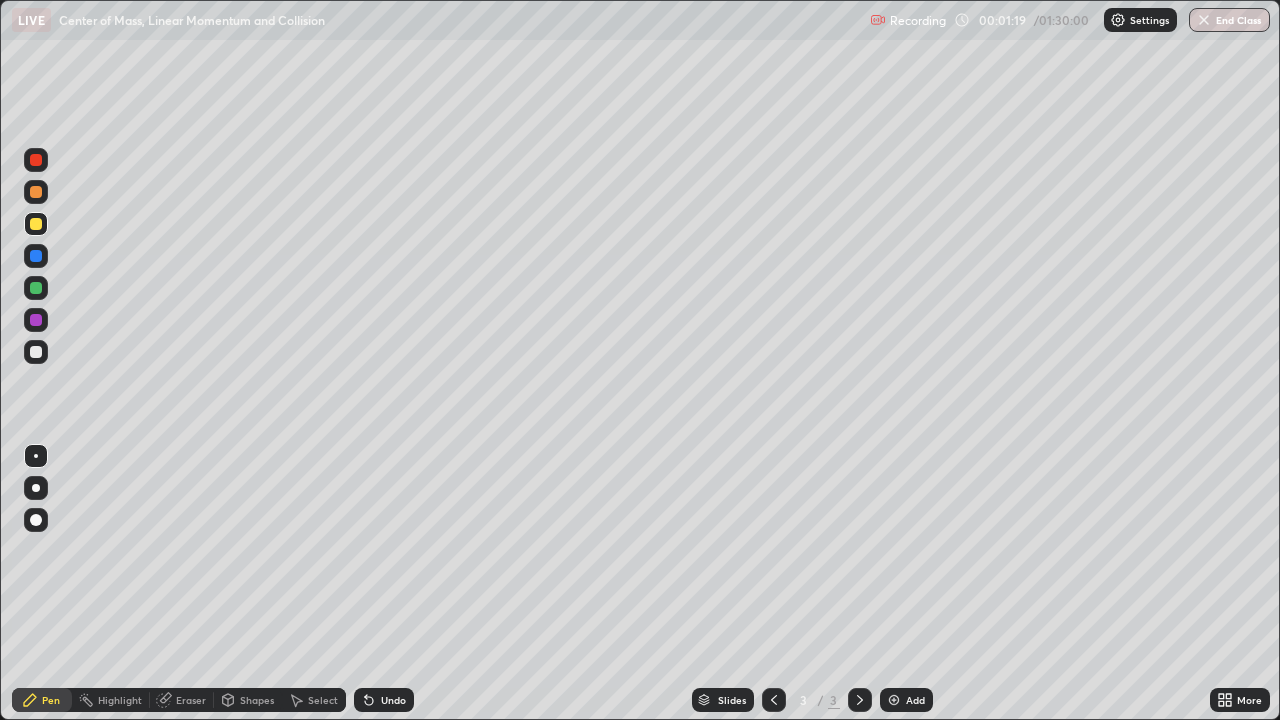click at bounding box center (36, 488) 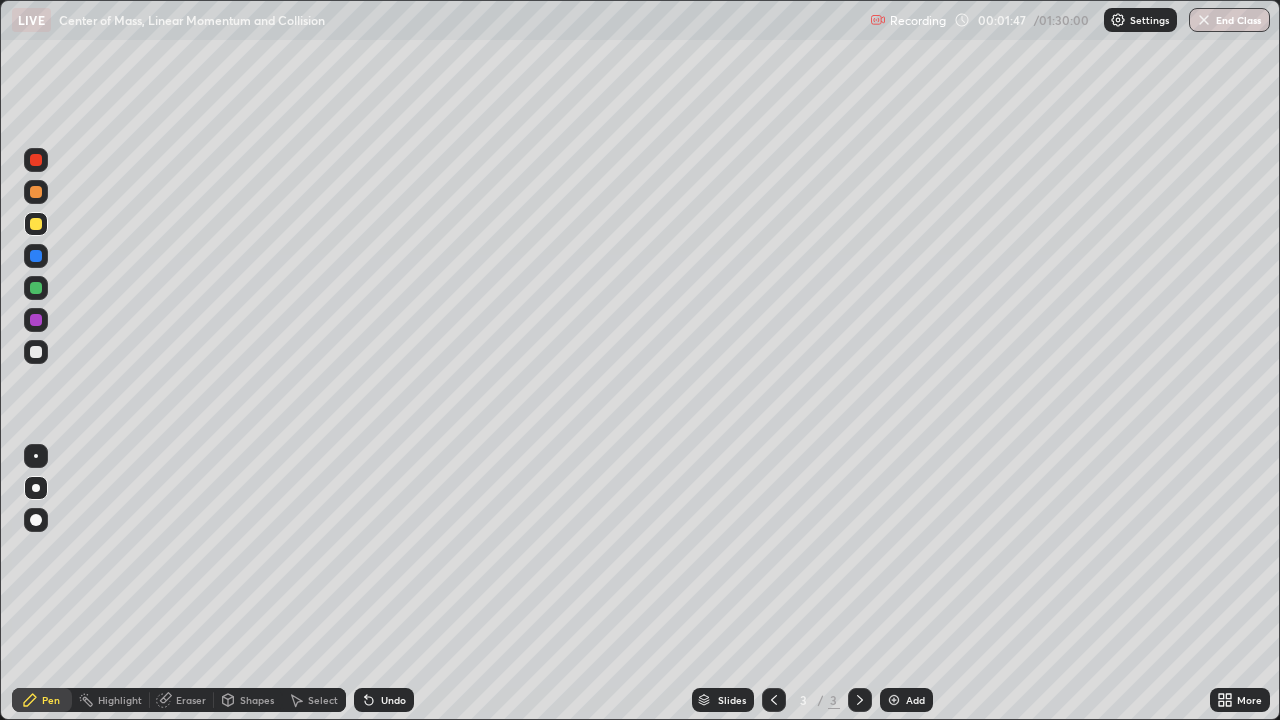 click at bounding box center (36, 256) 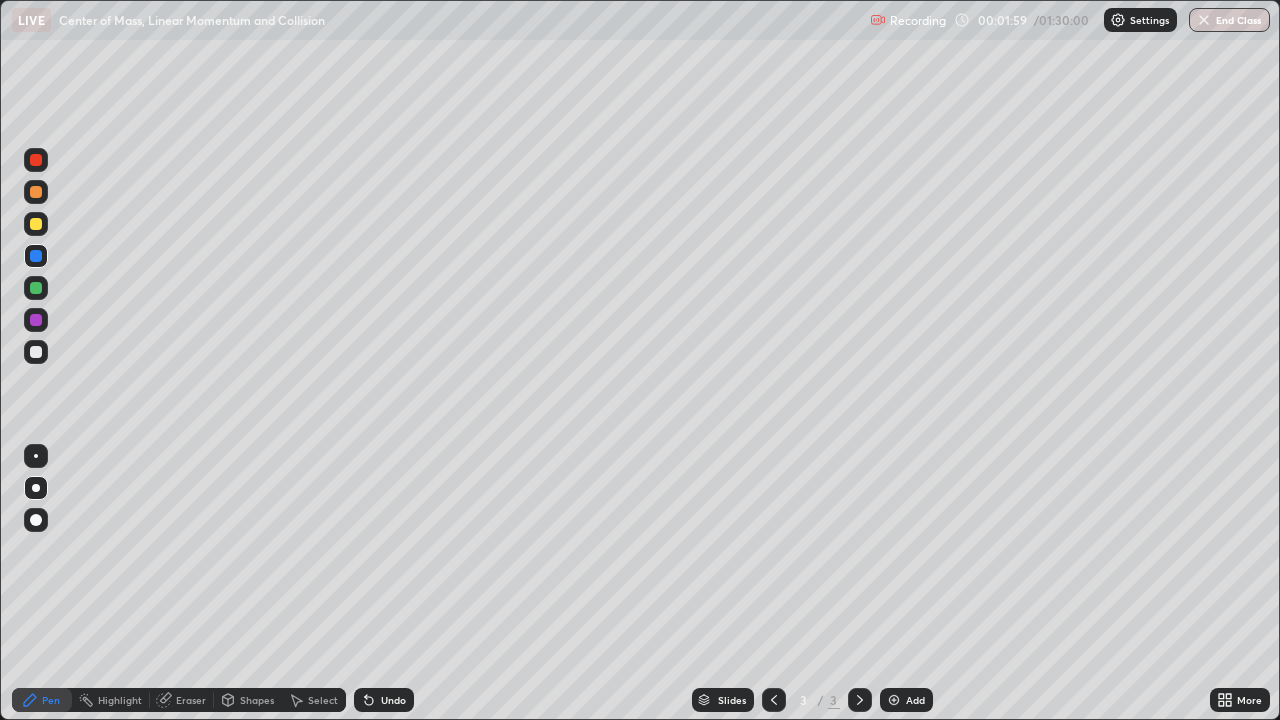 click on "Undo" at bounding box center [384, 700] 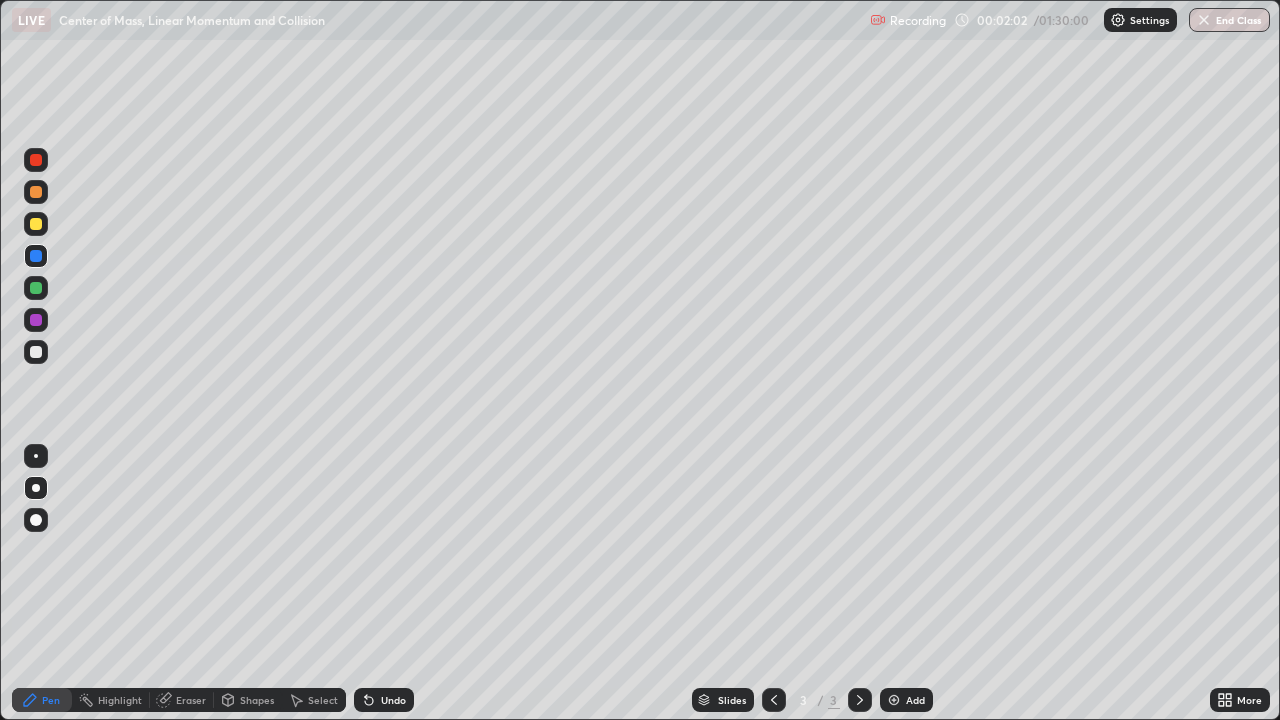 click at bounding box center (36, 288) 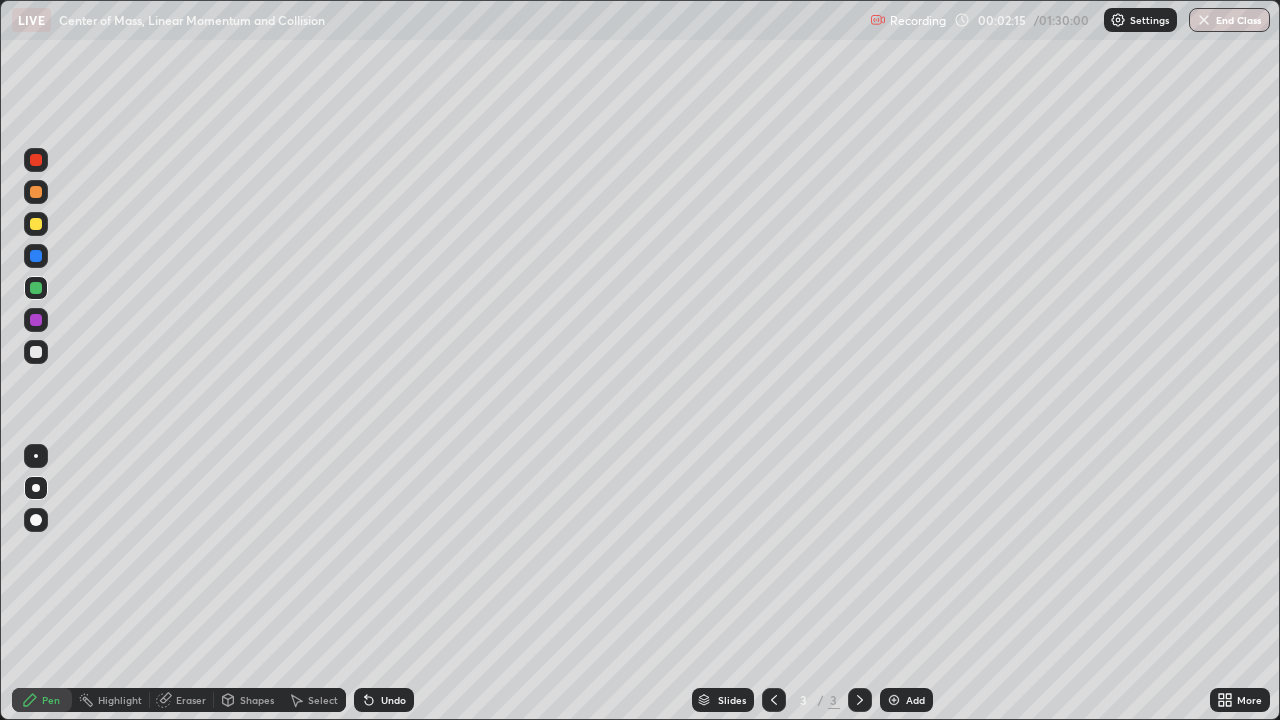 click at bounding box center (36, 456) 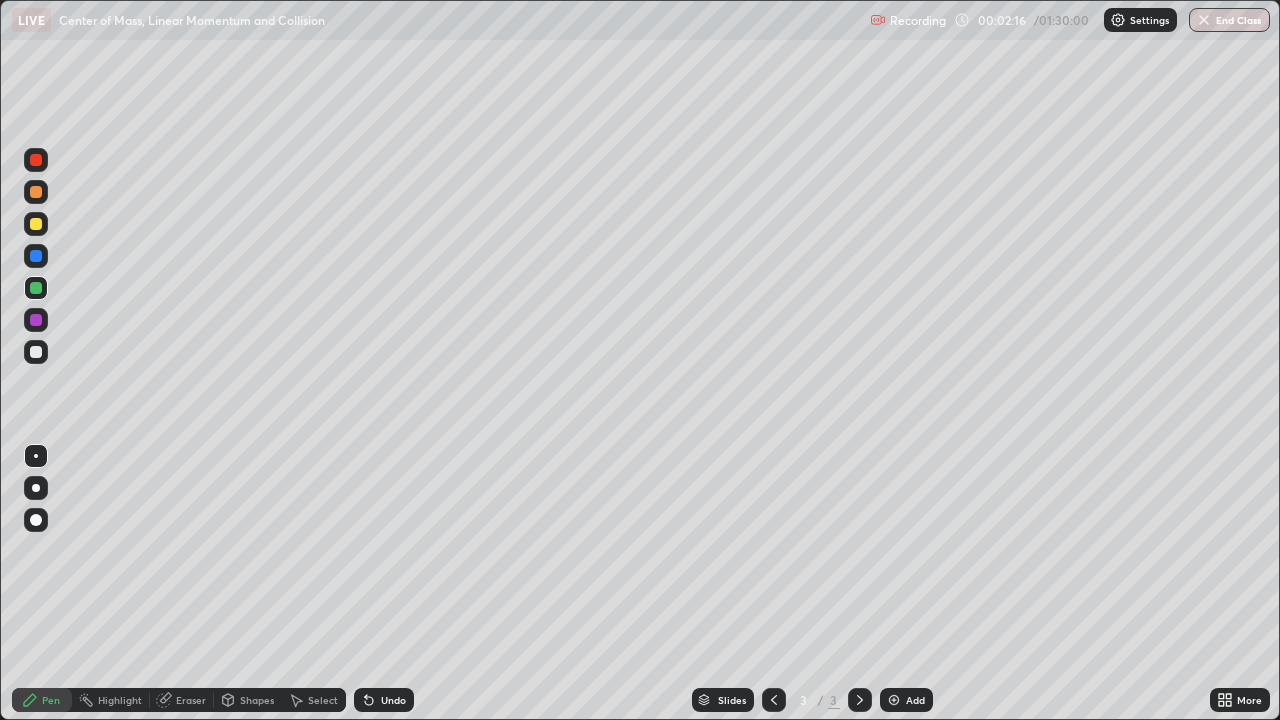 click at bounding box center [36, 352] 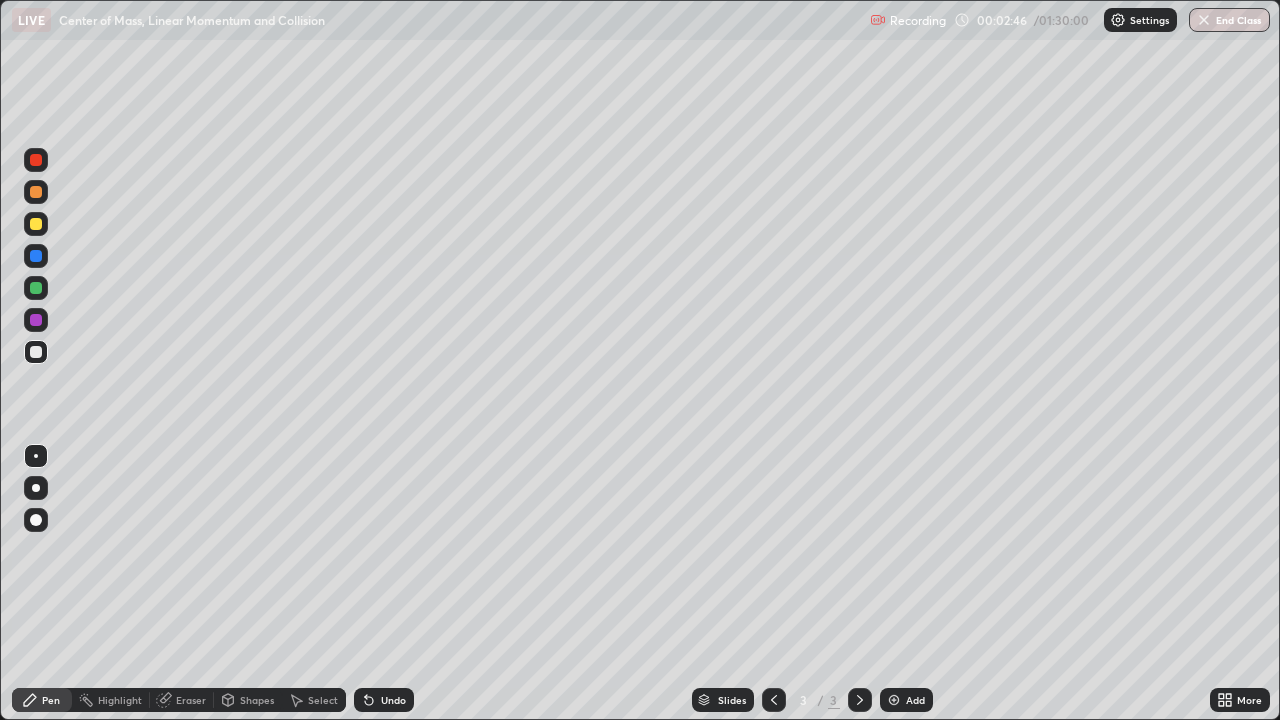 click on "Shapes" at bounding box center (257, 700) 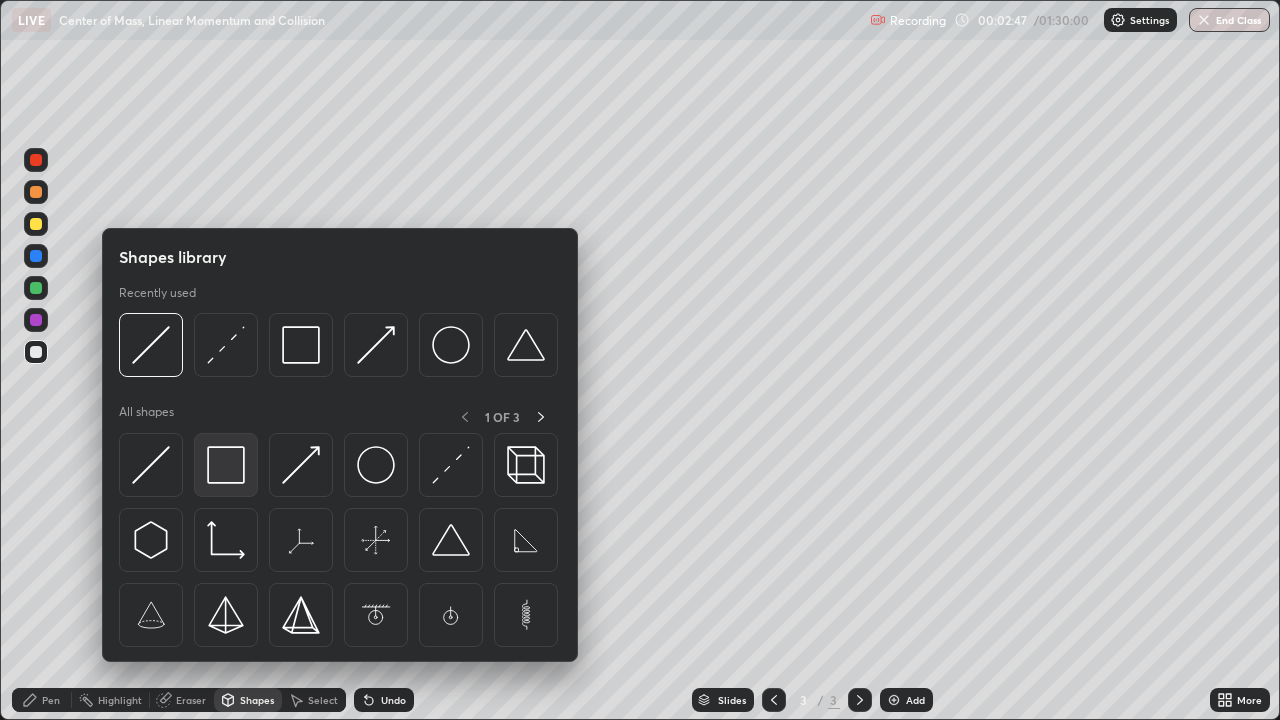 click at bounding box center (226, 465) 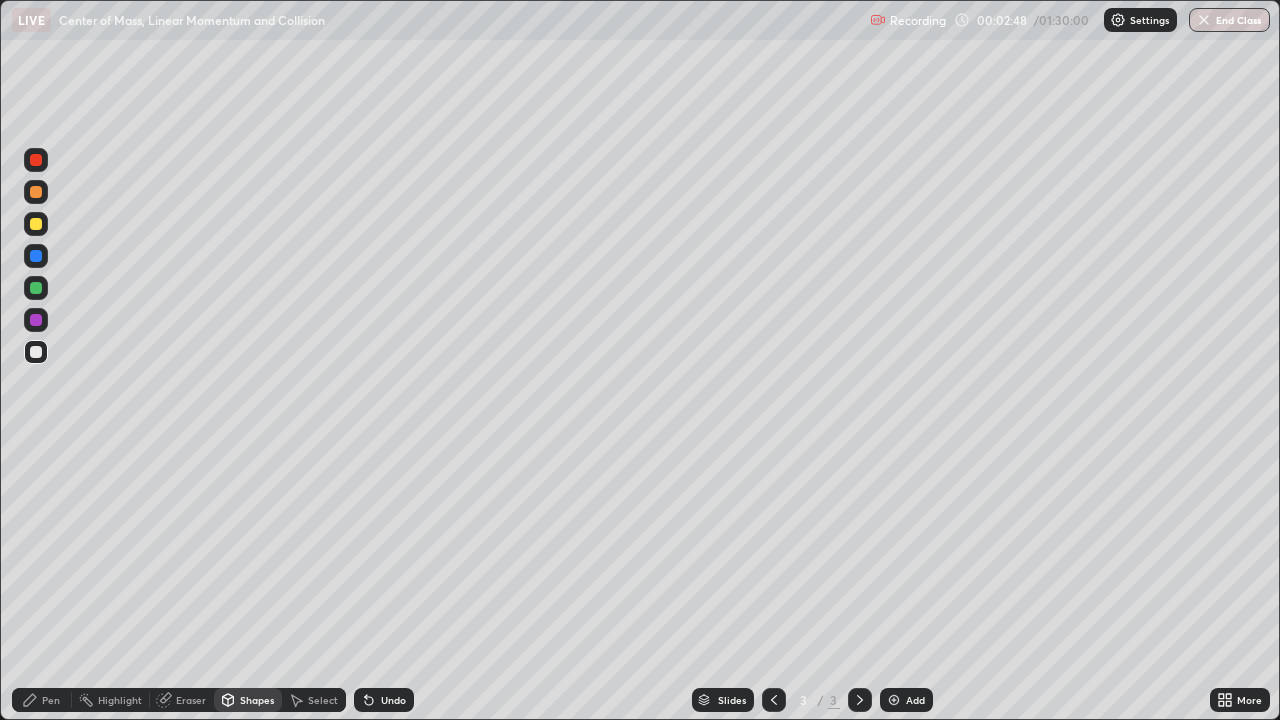 click at bounding box center (36, 256) 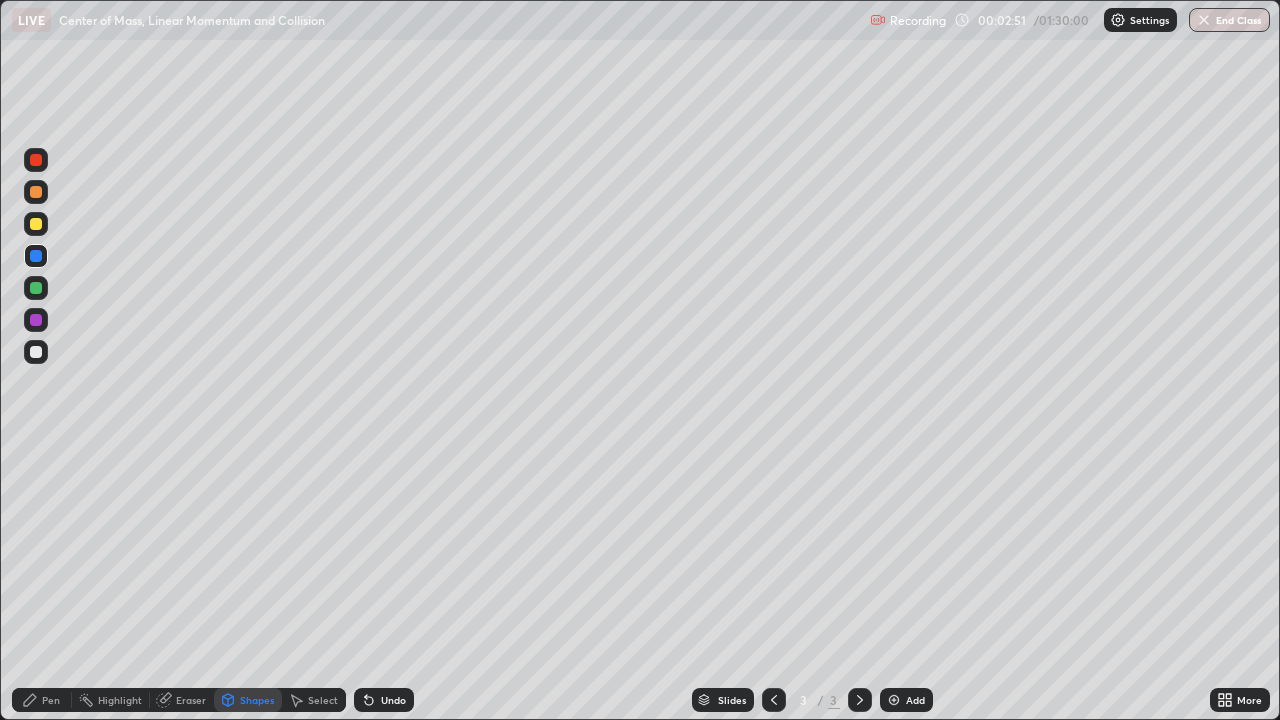 click on "Pen" at bounding box center [51, 700] 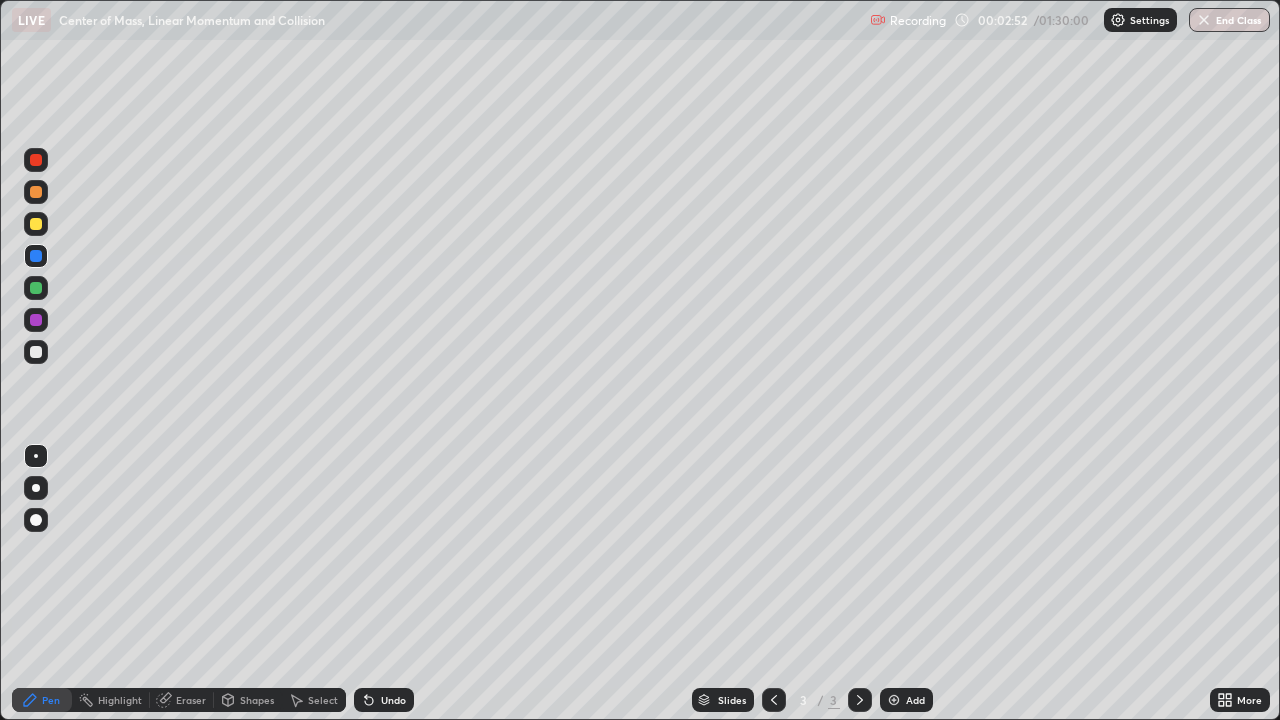 click at bounding box center (36, 352) 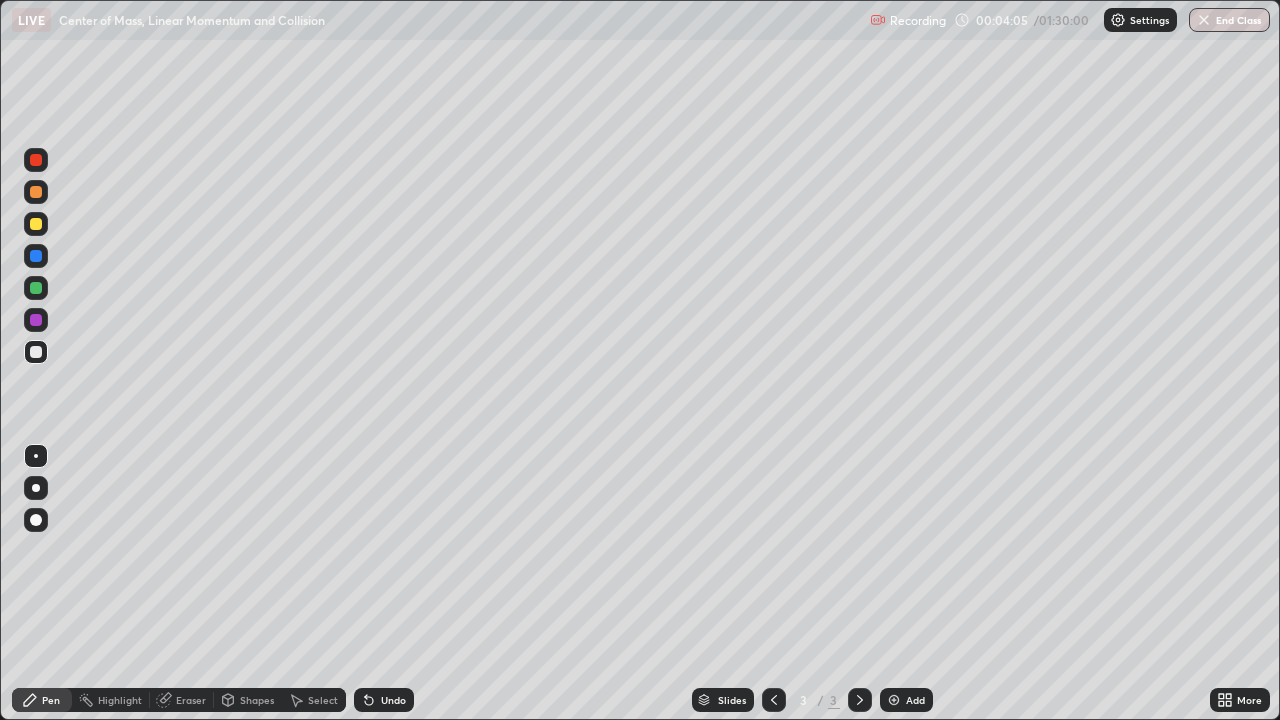 click at bounding box center [36, 224] 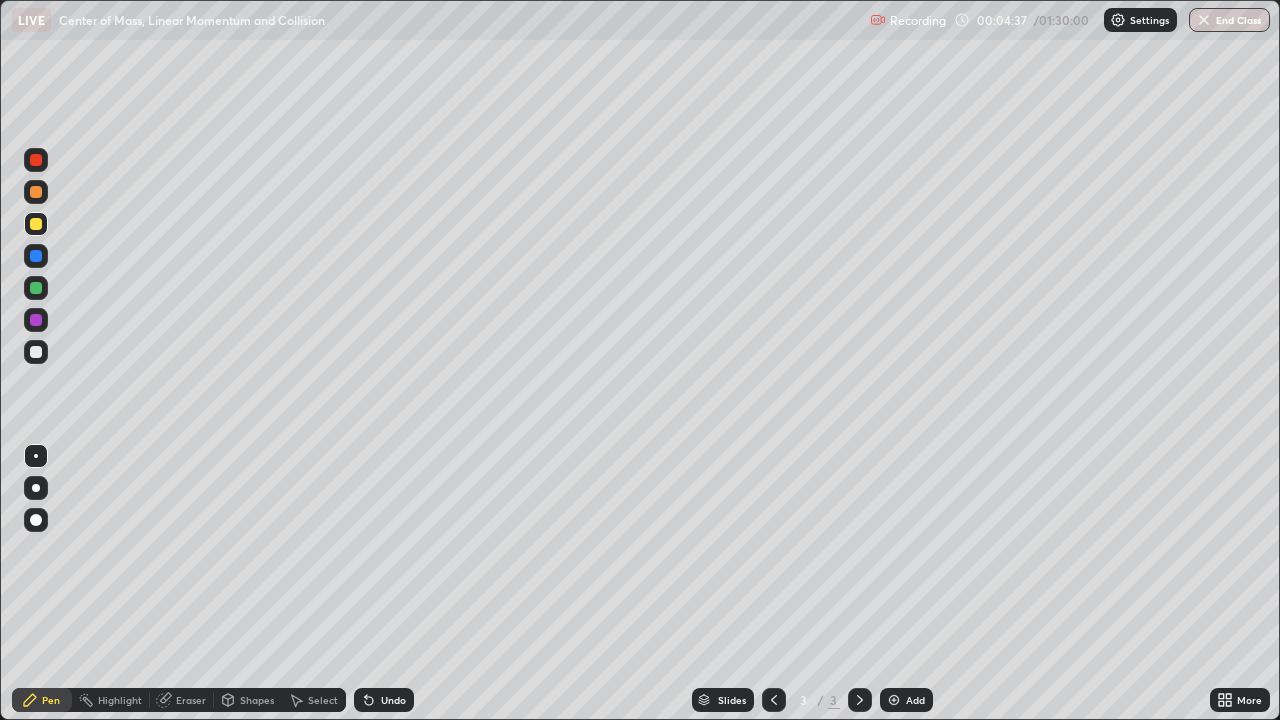 click at bounding box center (36, 352) 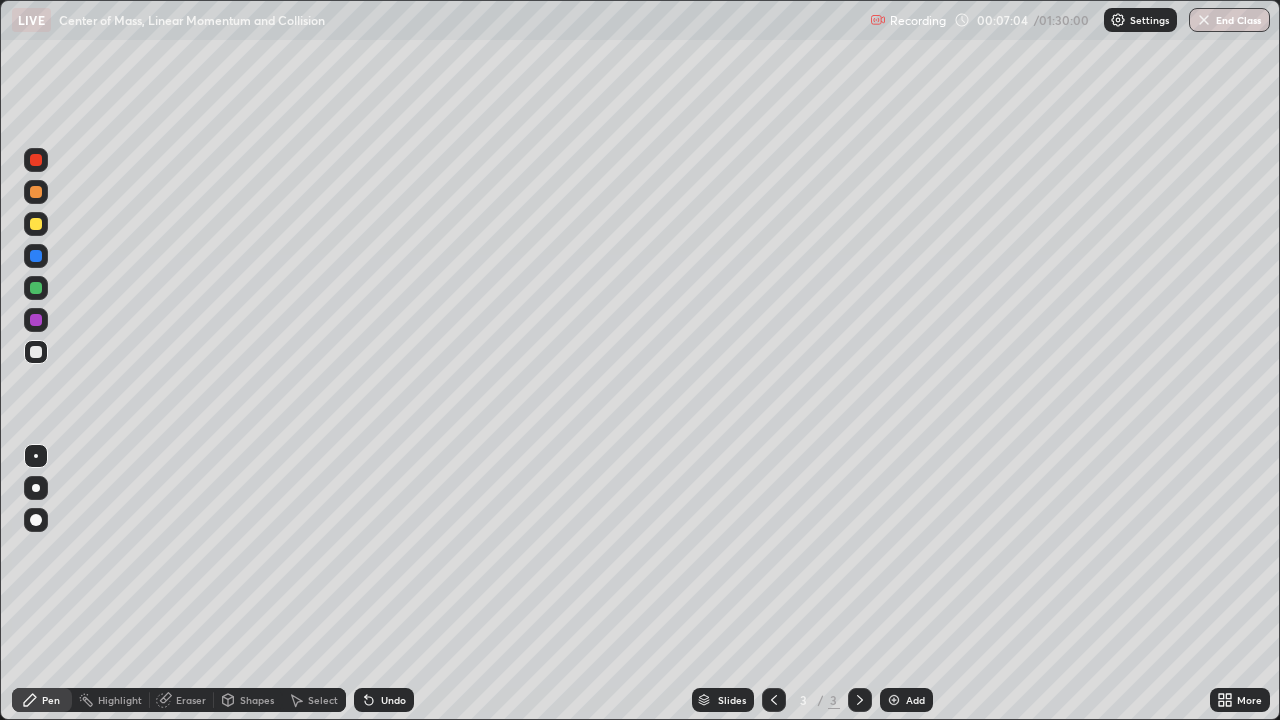 click at bounding box center [36, 224] 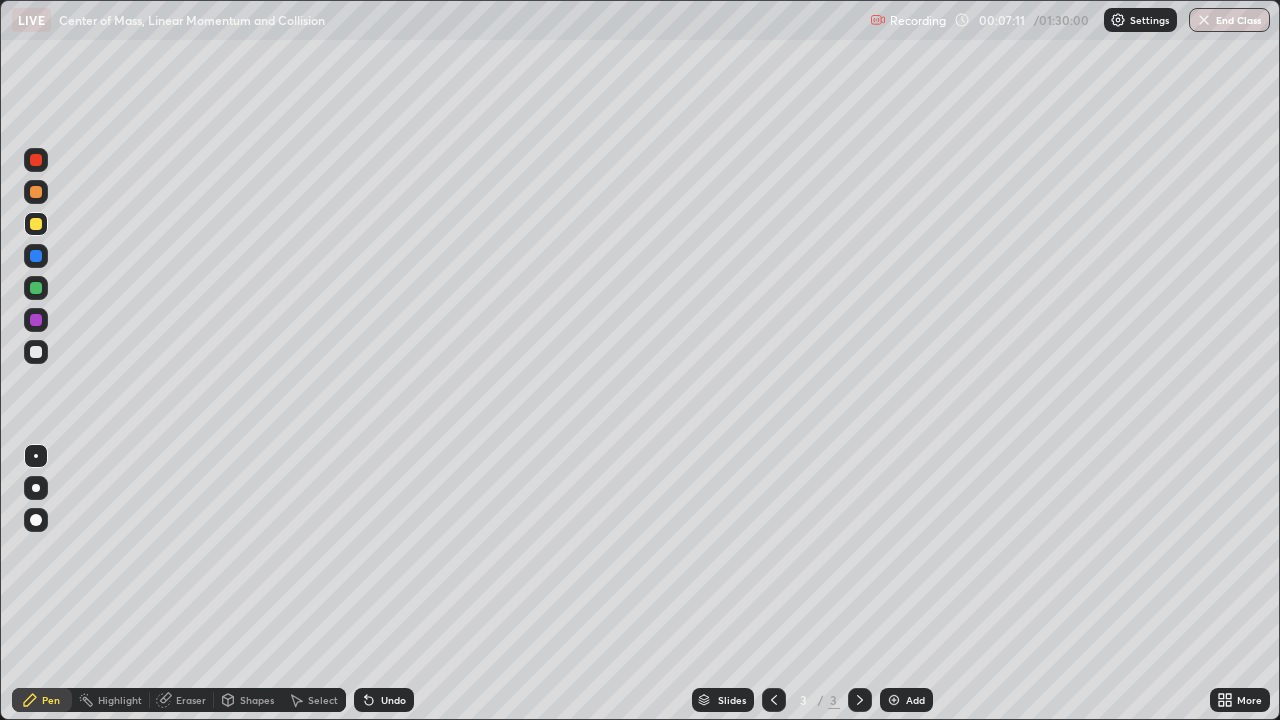 click at bounding box center (36, 352) 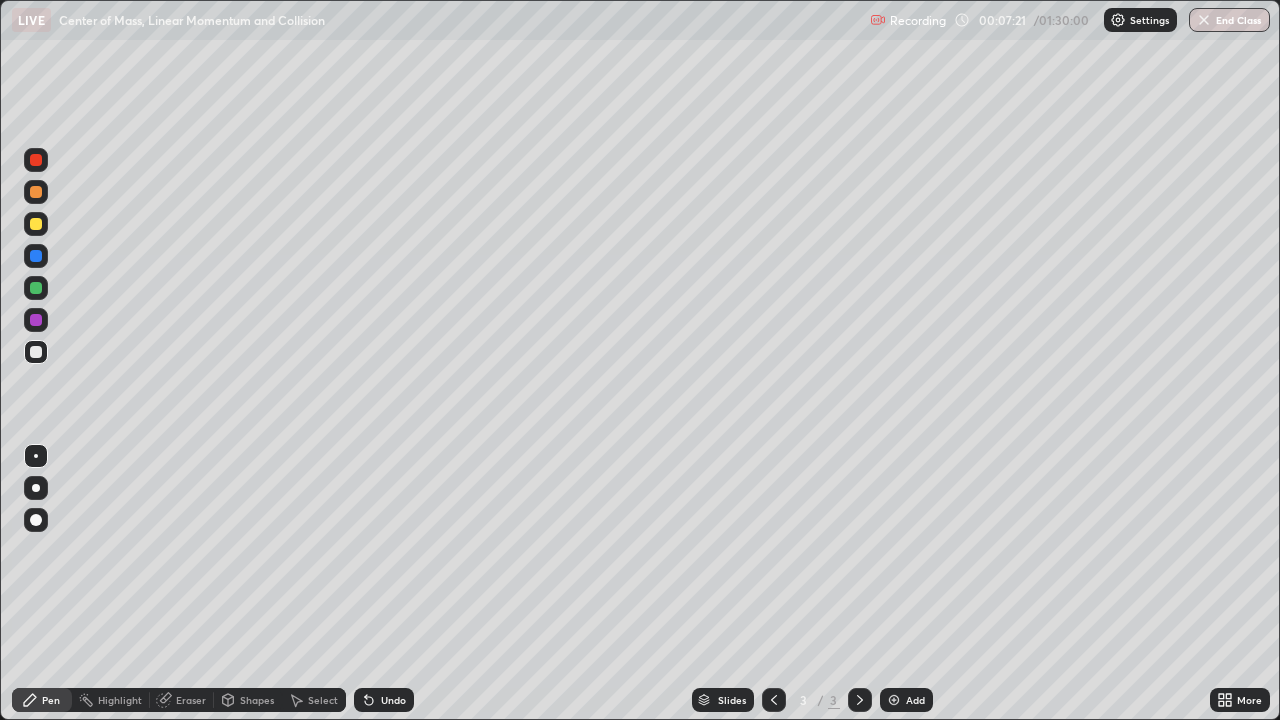 click at bounding box center [36, 224] 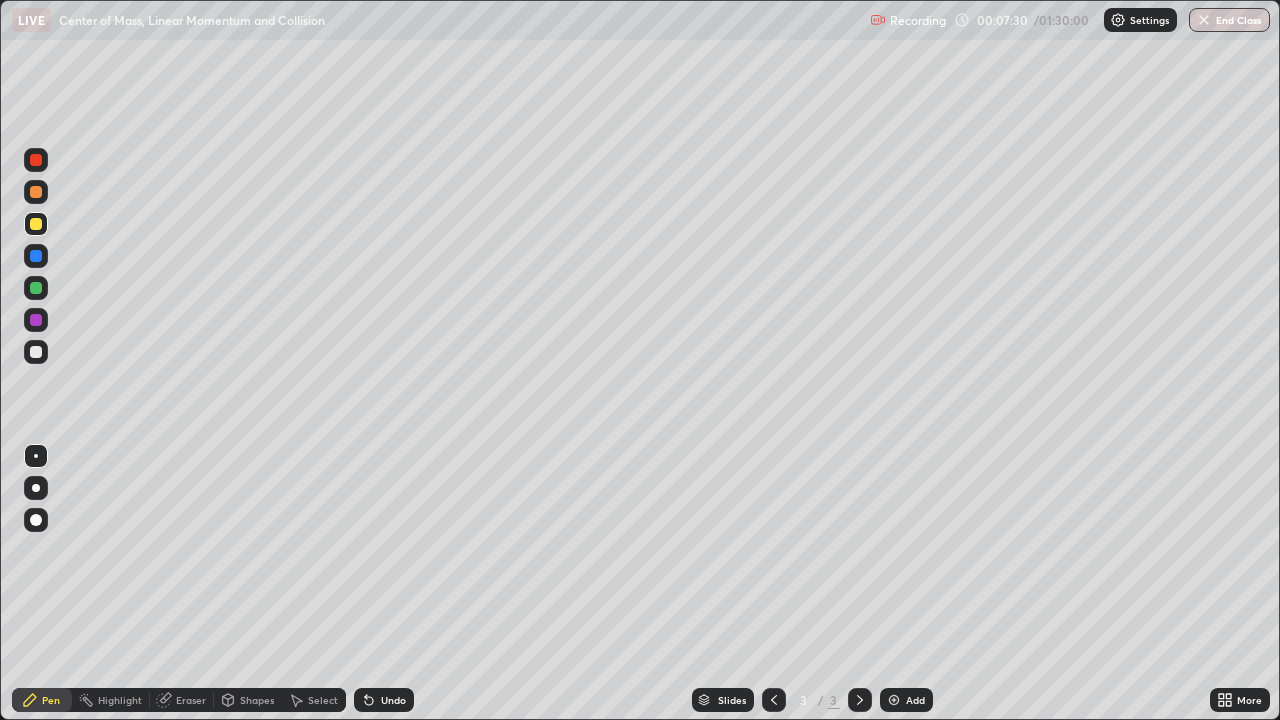 click at bounding box center [36, 352] 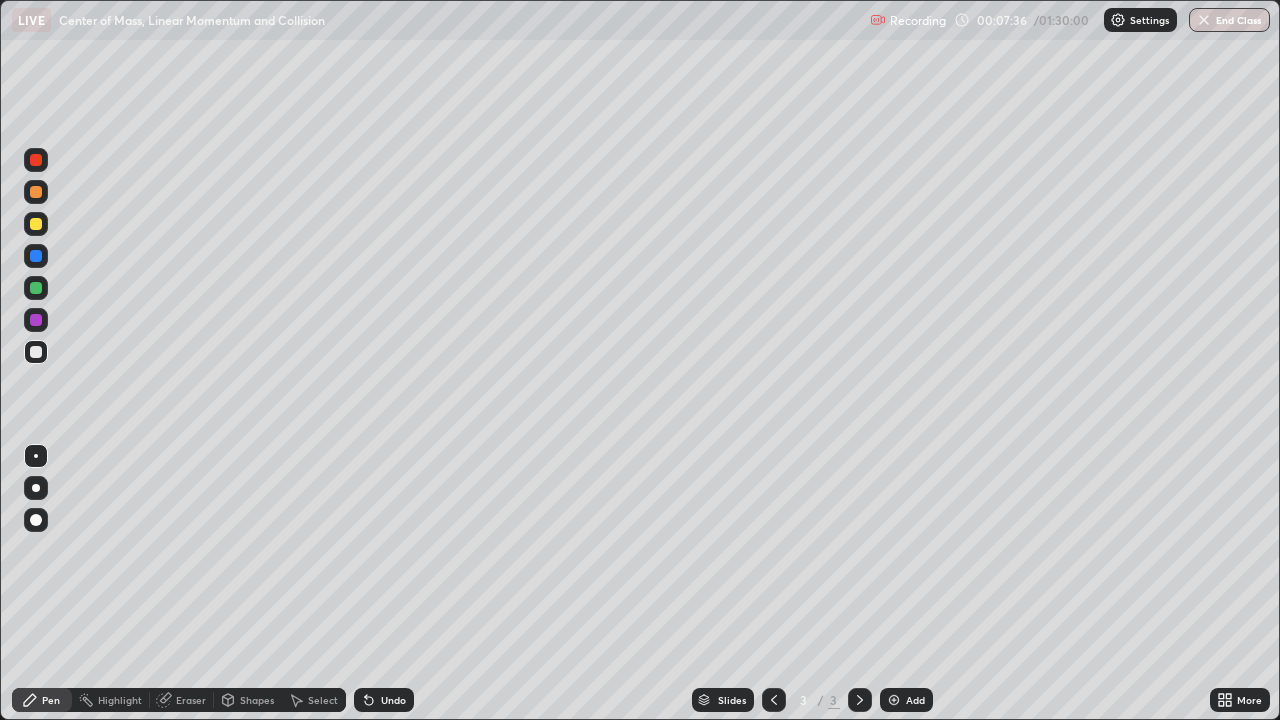 click at bounding box center (36, 224) 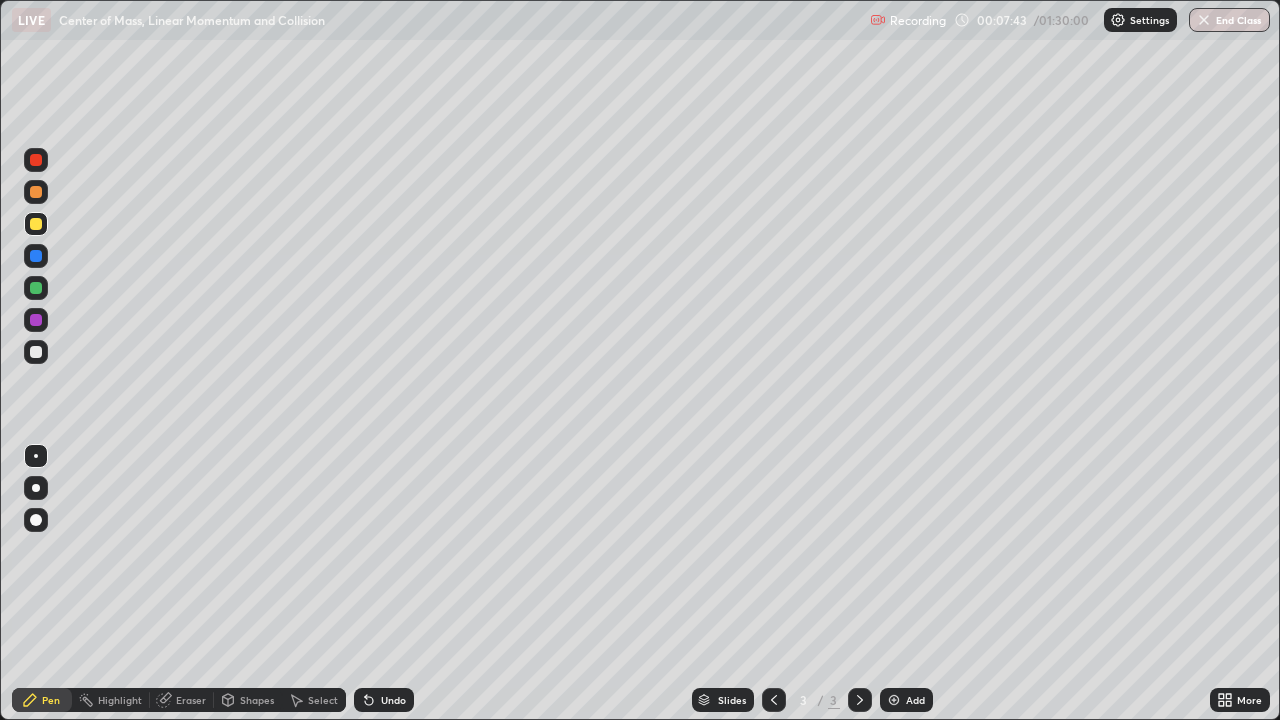 click at bounding box center [36, 352] 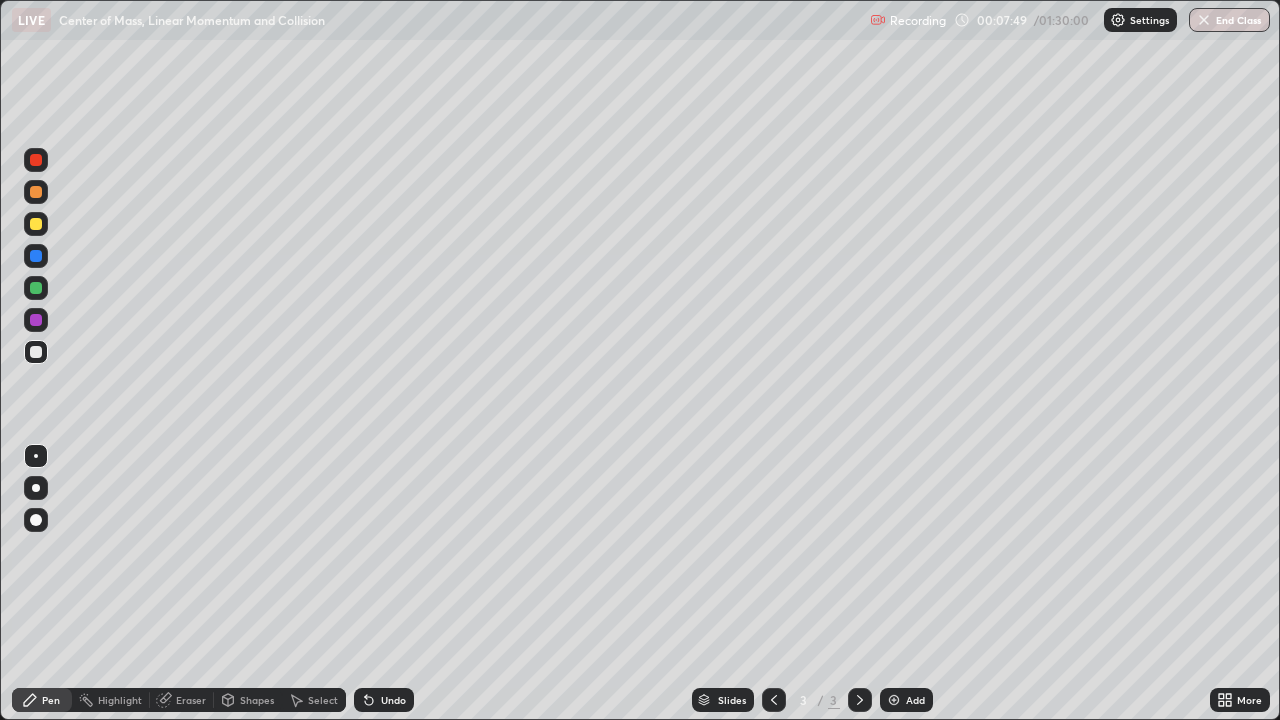 click at bounding box center (36, 224) 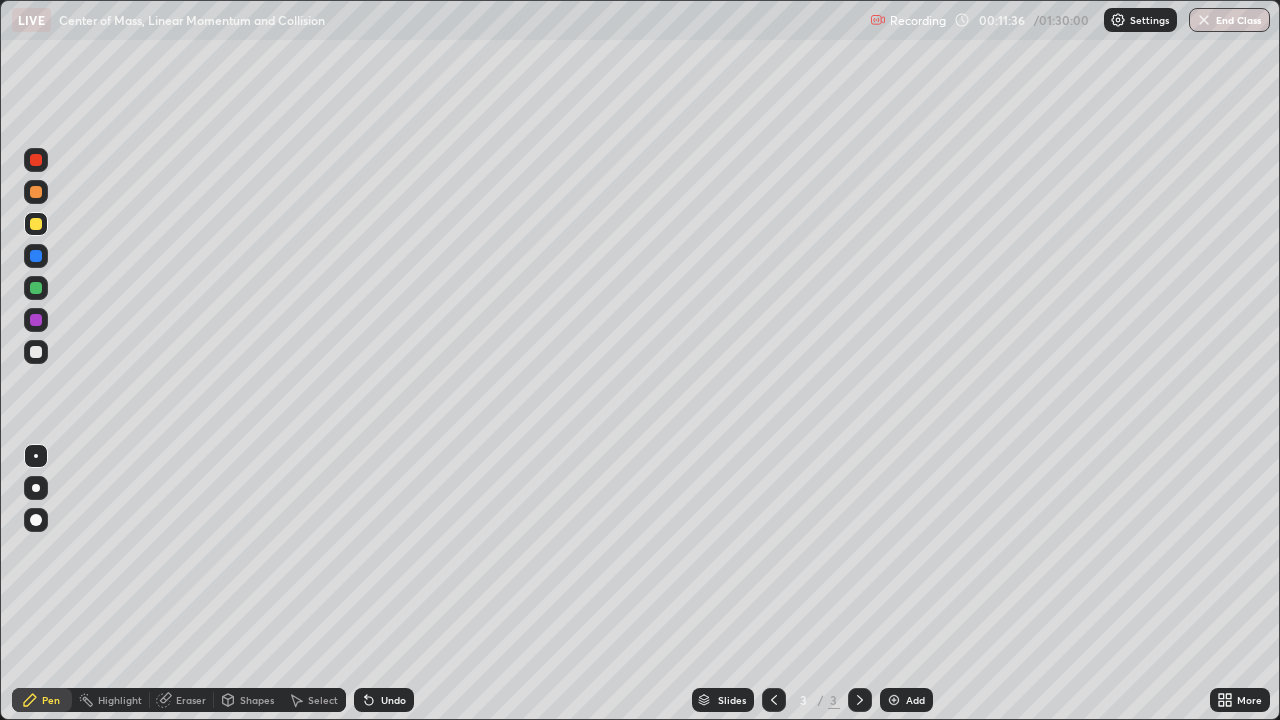 click at bounding box center [894, 700] 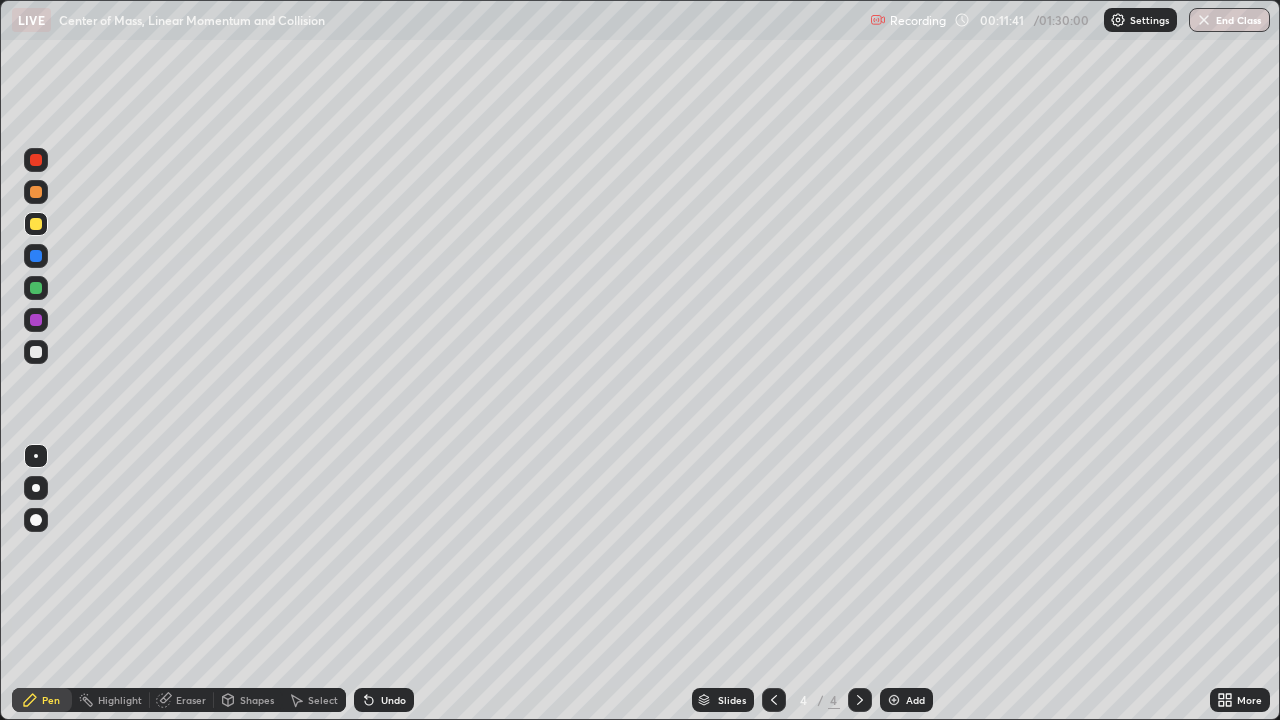 click at bounding box center [36, 224] 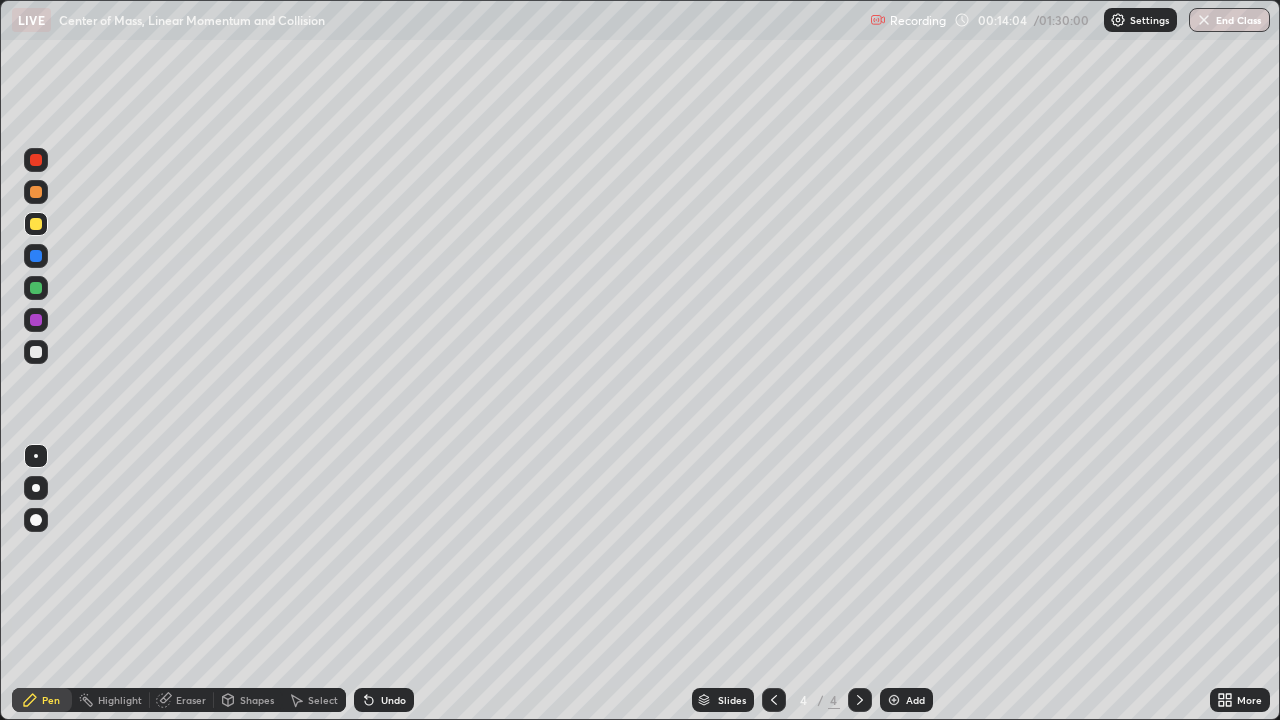 click on "Undo" at bounding box center (393, 700) 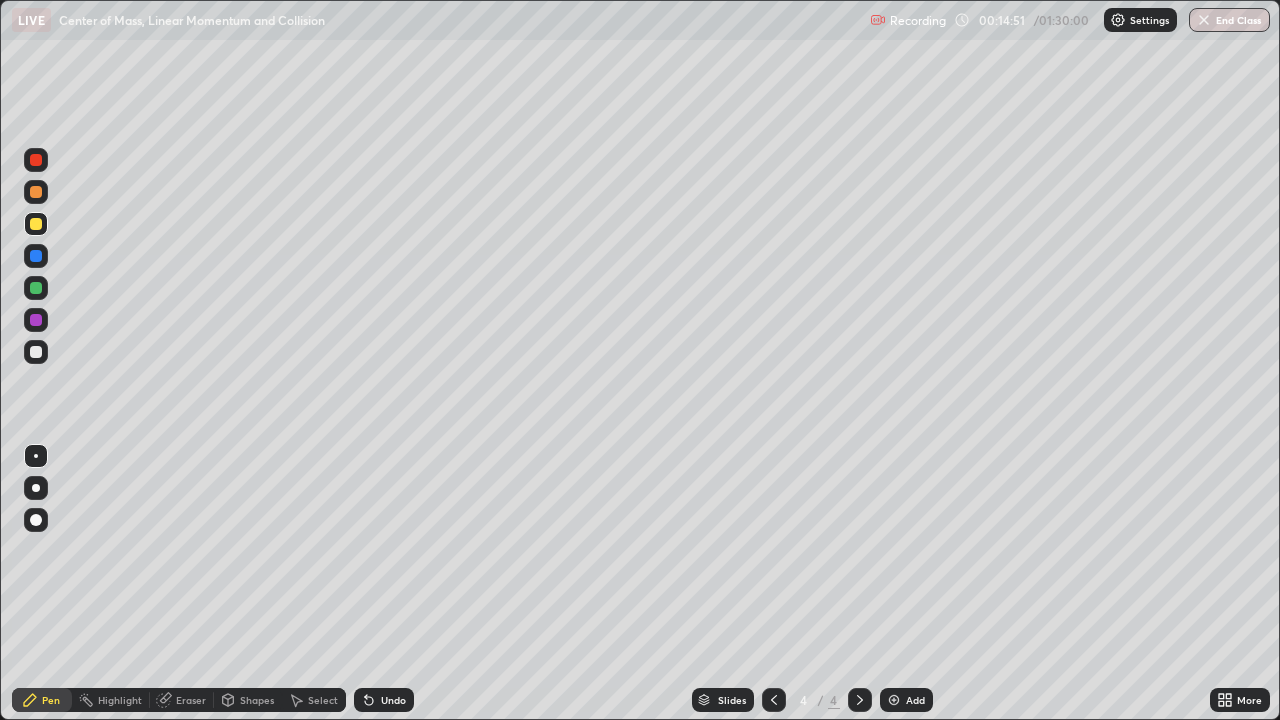 click at bounding box center (36, 256) 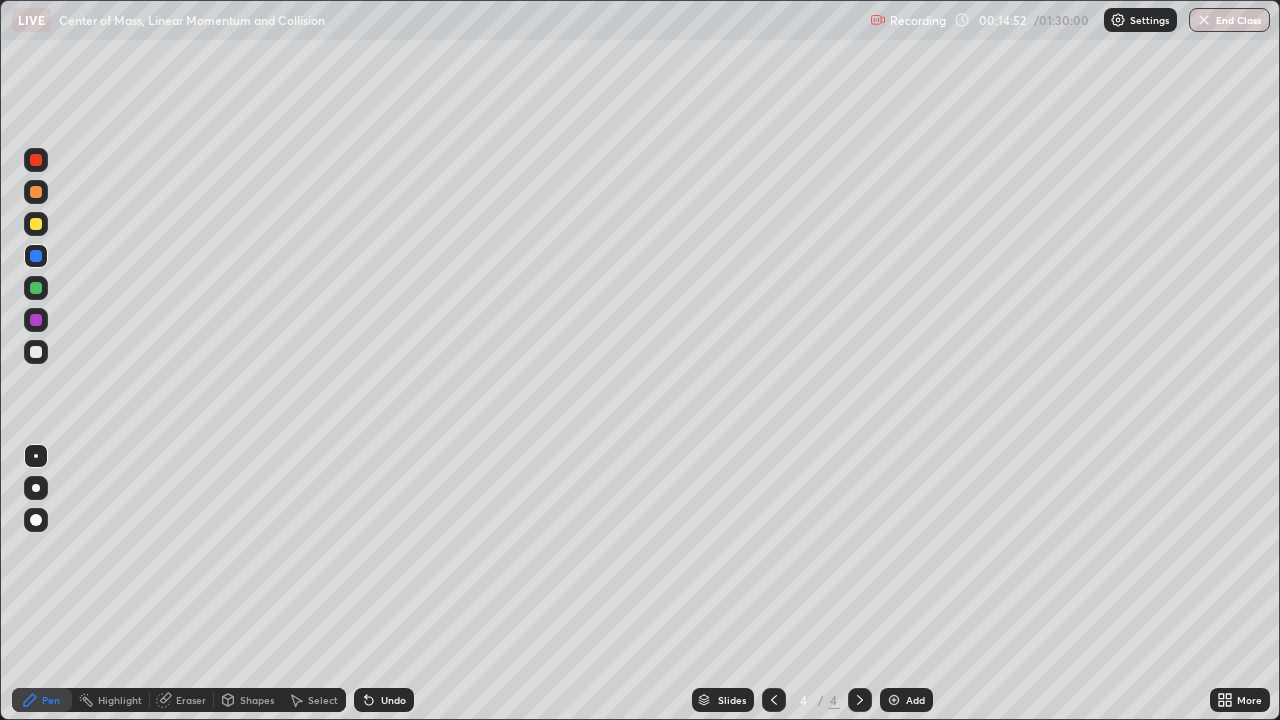 click at bounding box center [36, 488] 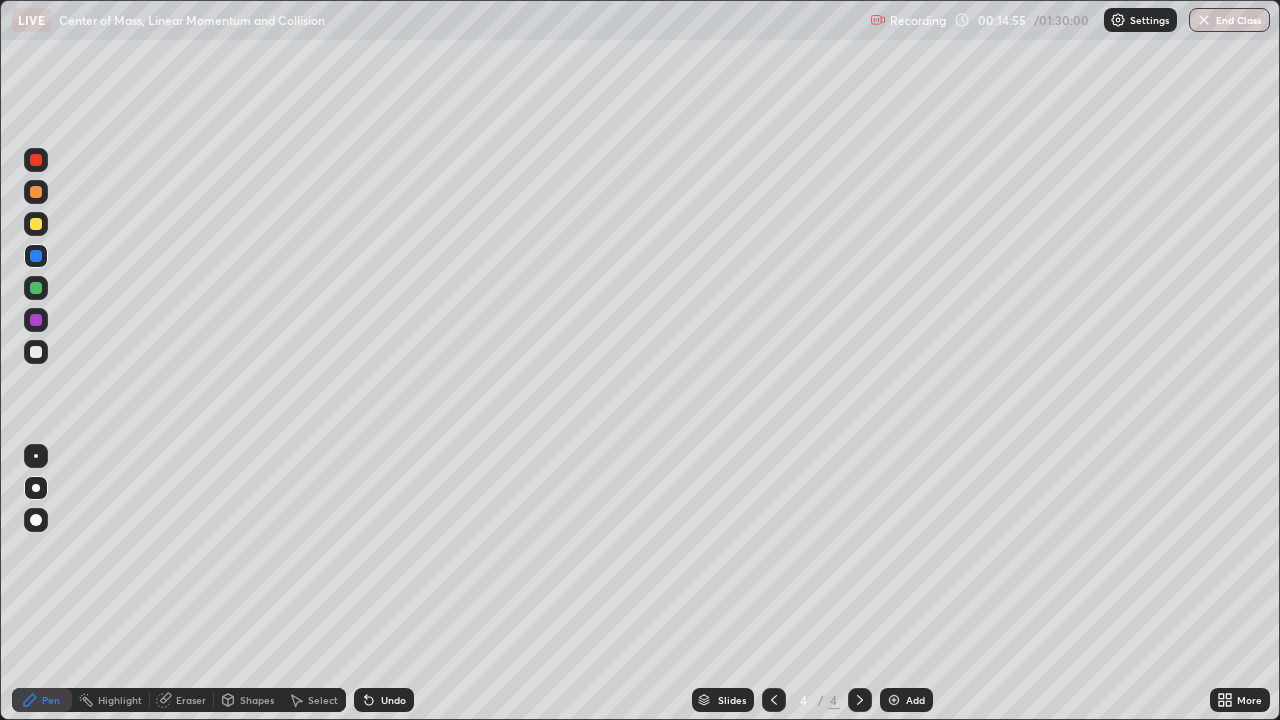 click at bounding box center [36, 456] 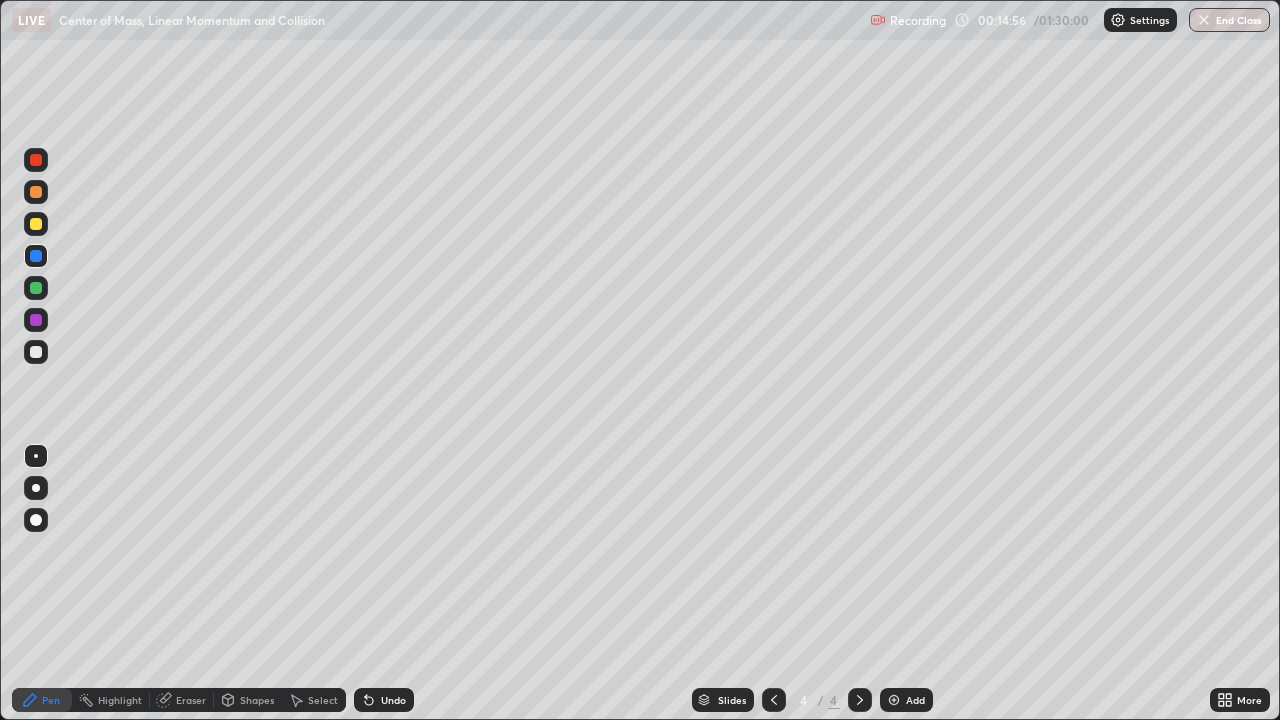 click at bounding box center (36, 224) 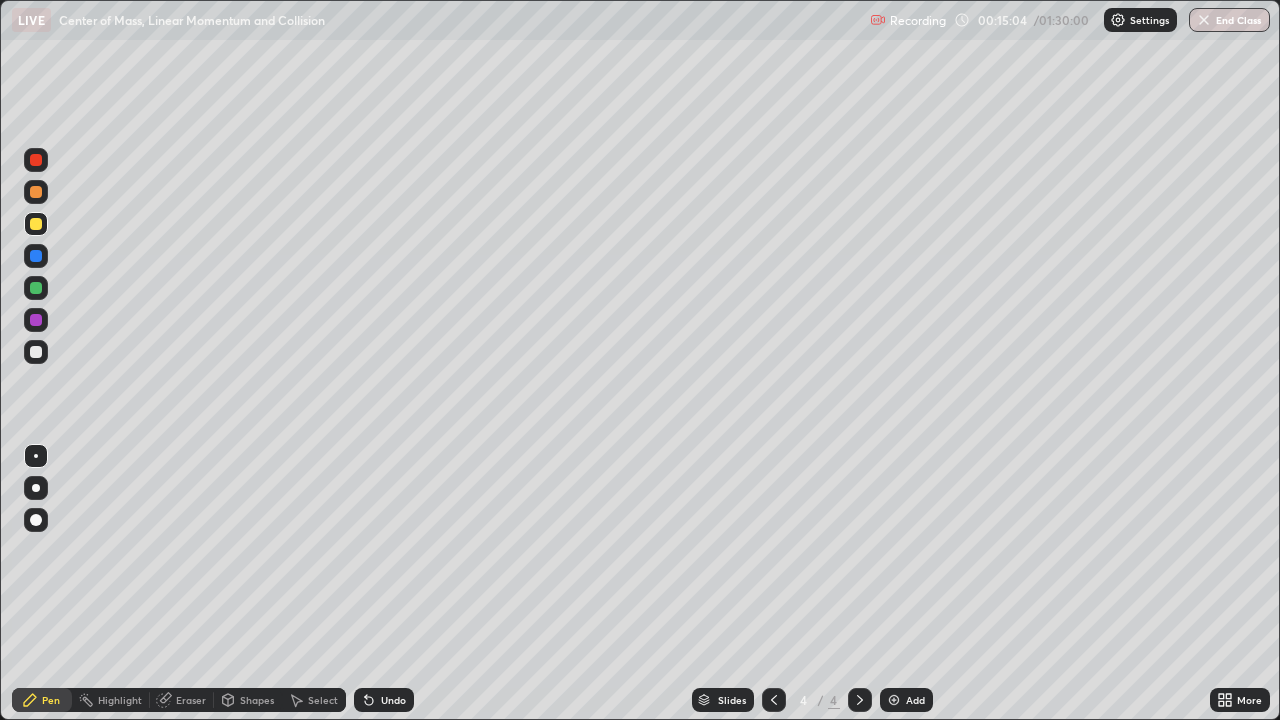 click on "Undo" at bounding box center (384, 700) 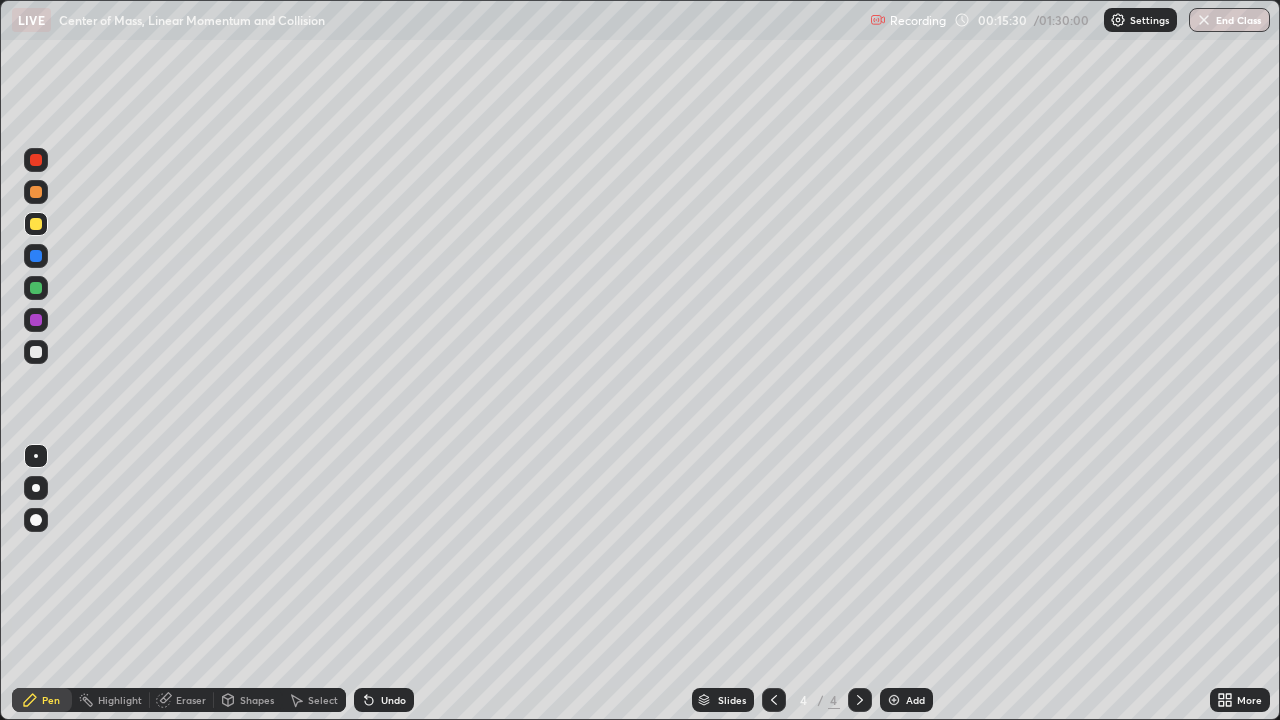 click at bounding box center (36, 352) 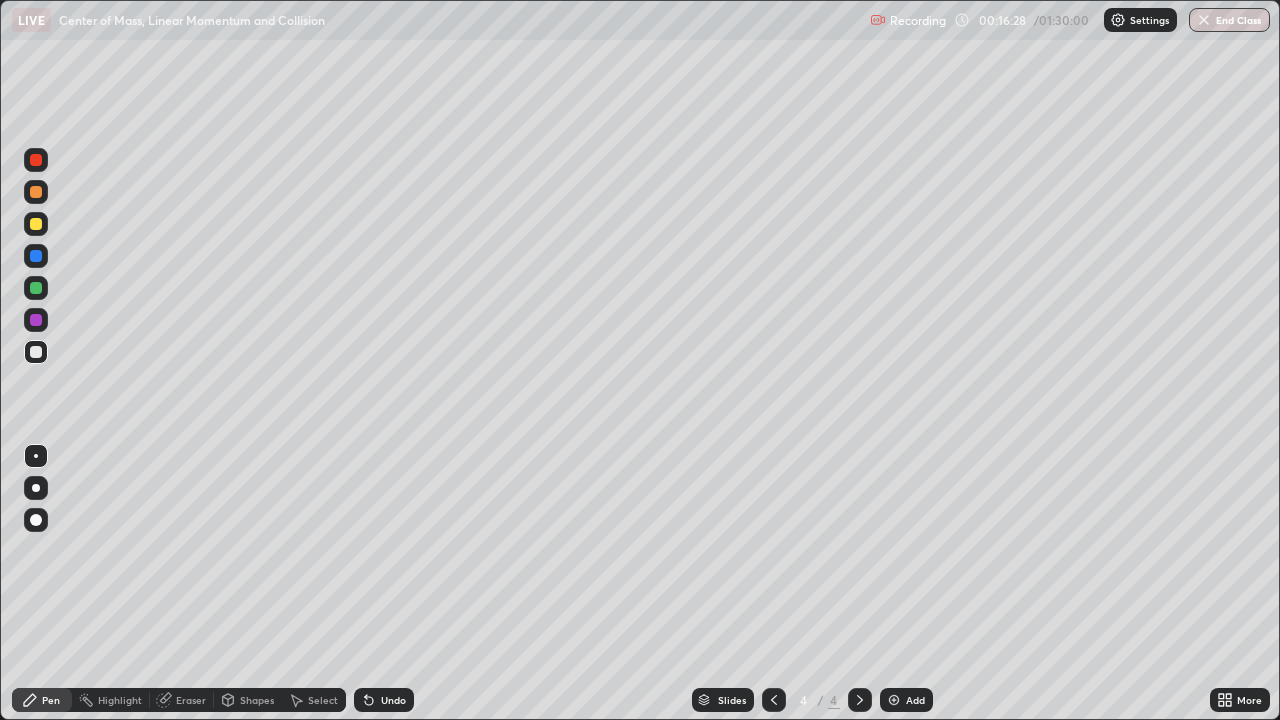 click at bounding box center (36, 488) 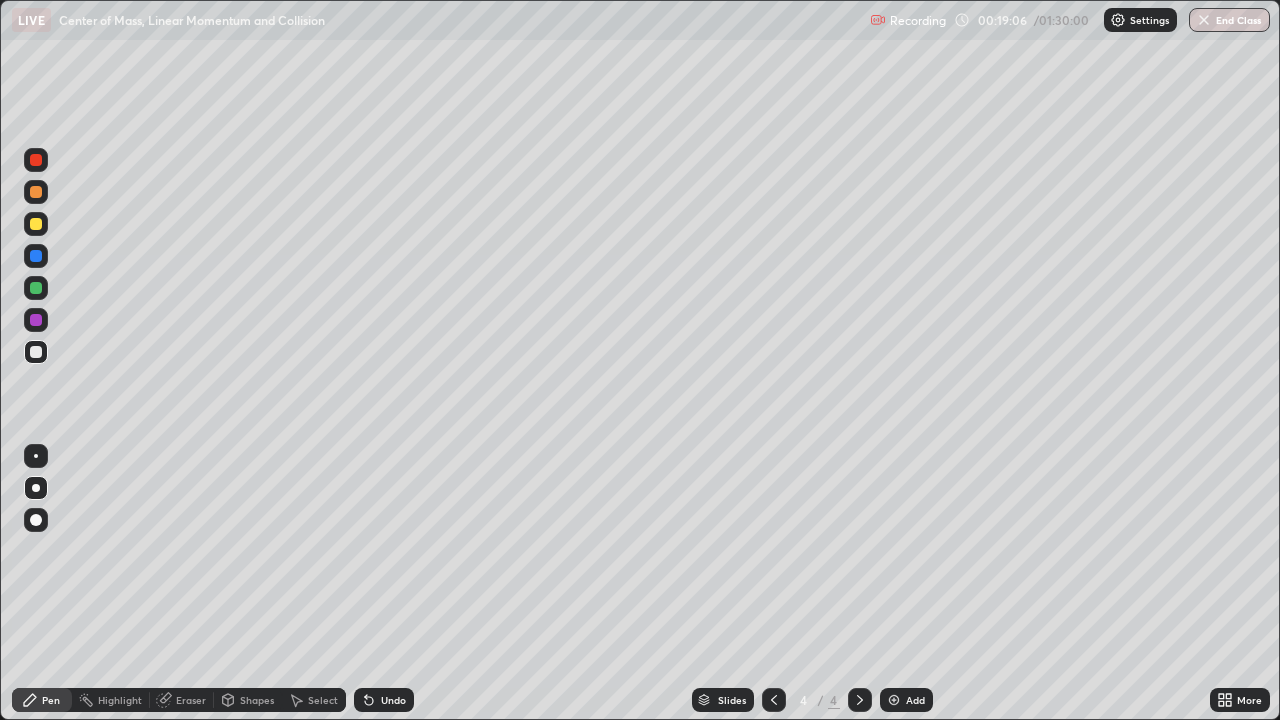 click at bounding box center (894, 700) 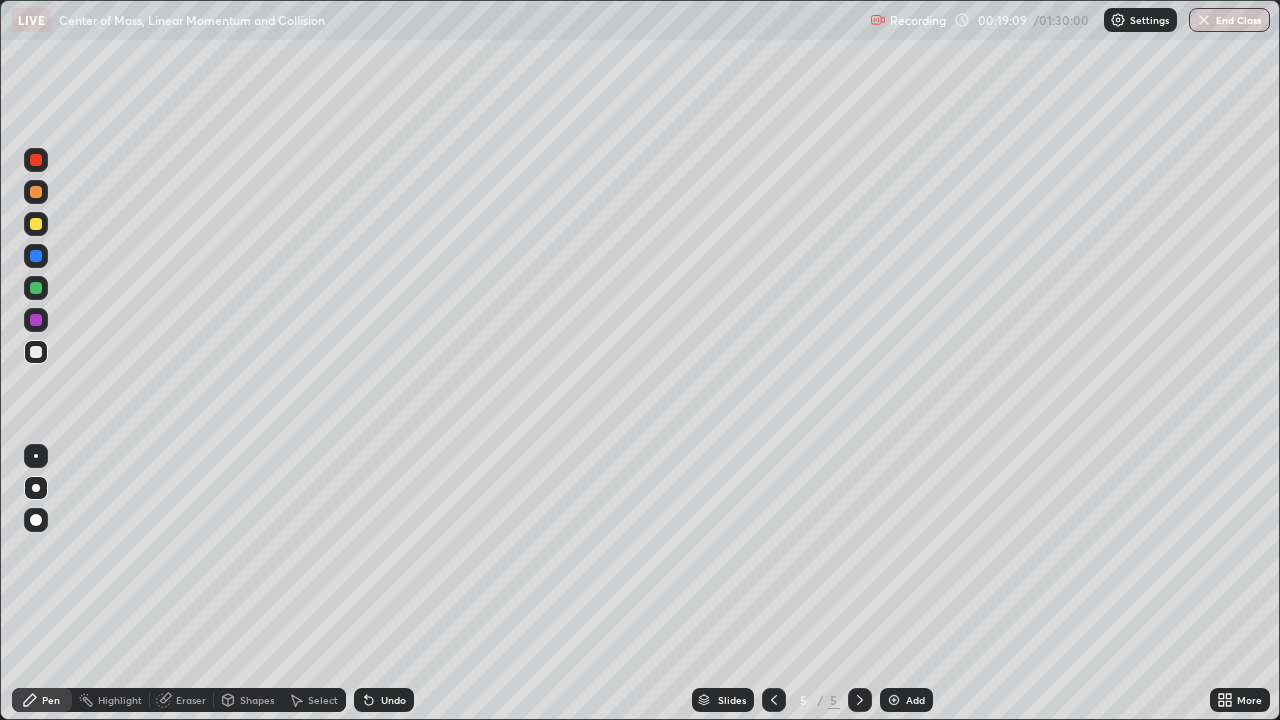 click at bounding box center [36, 224] 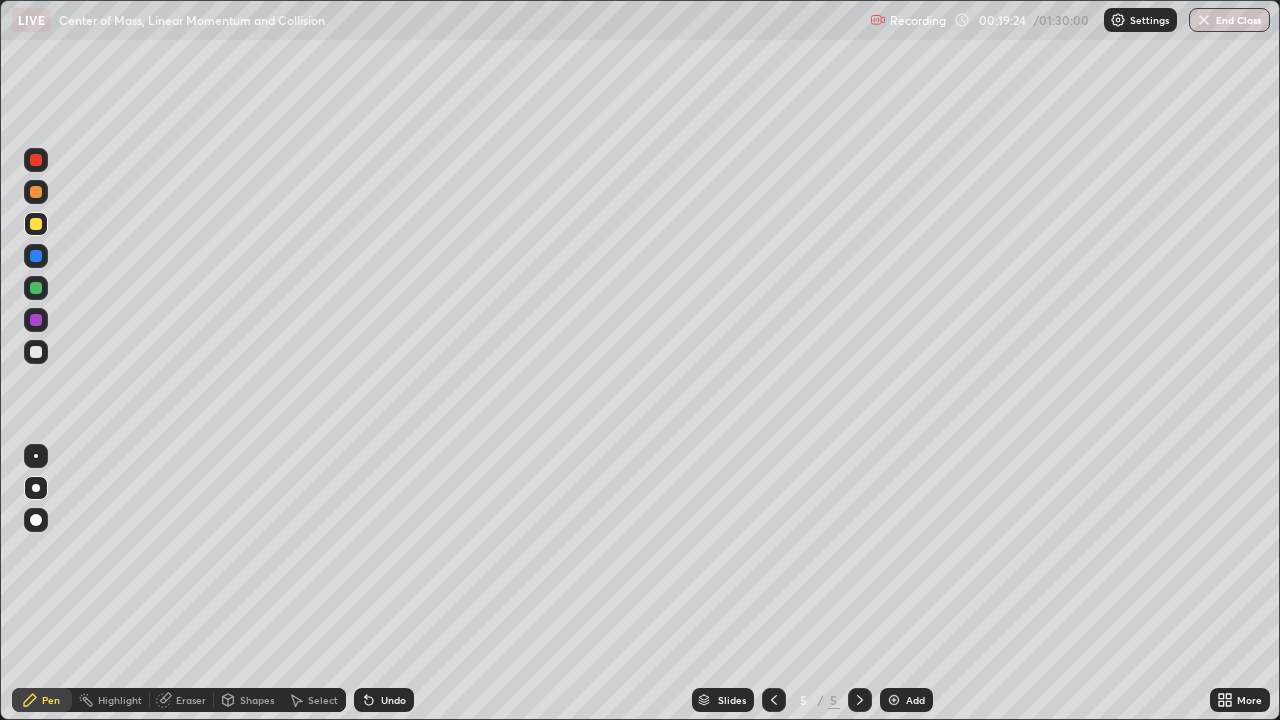 click at bounding box center [36, 352] 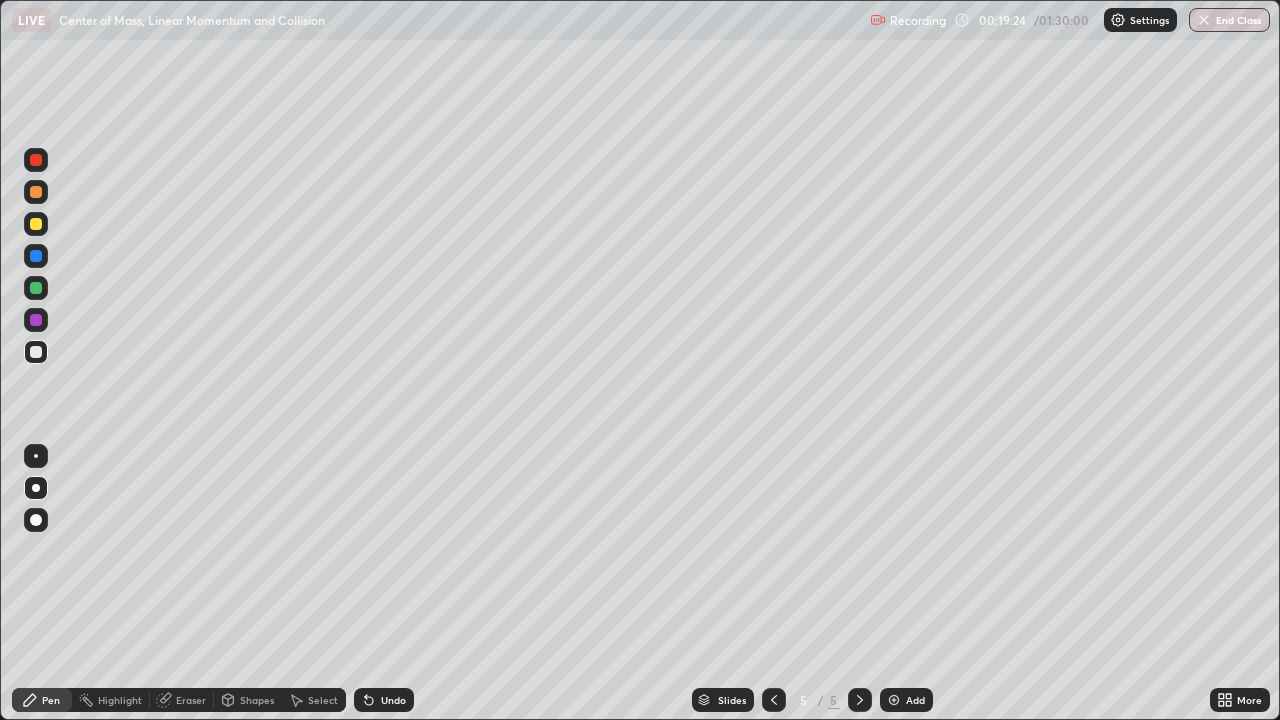 click at bounding box center (36, 456) 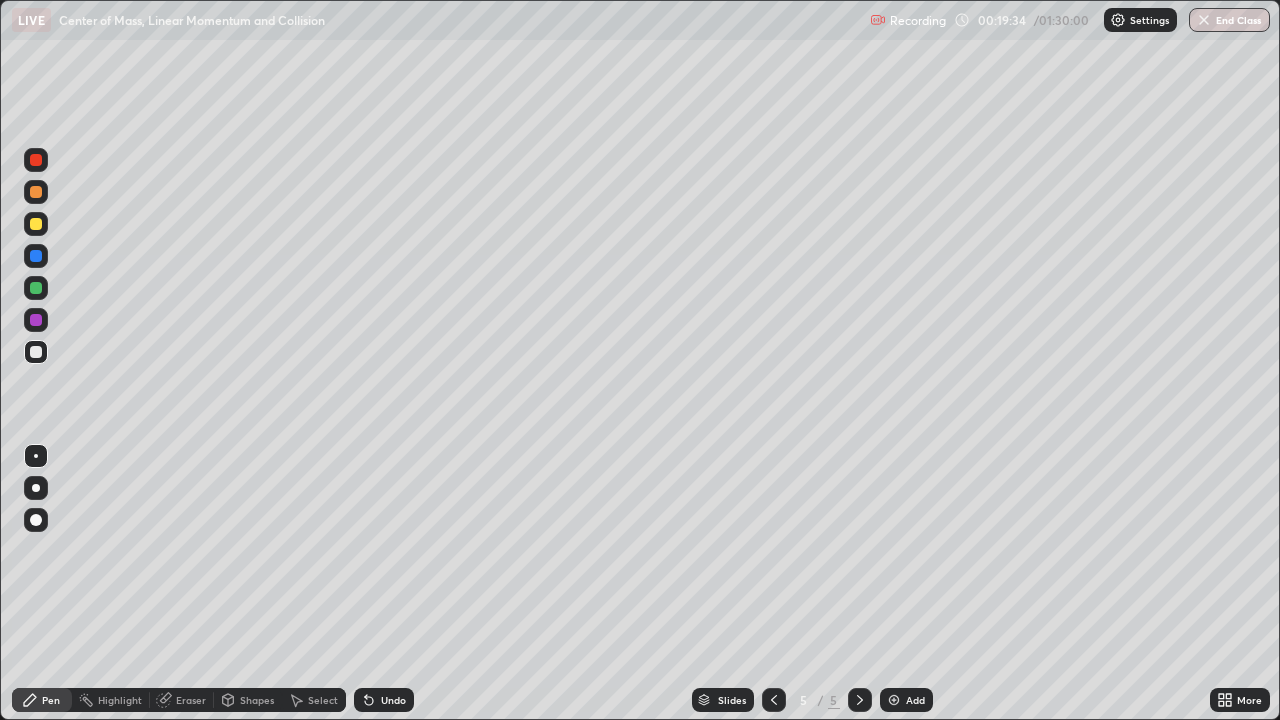 click at bounding box center (36, 288) 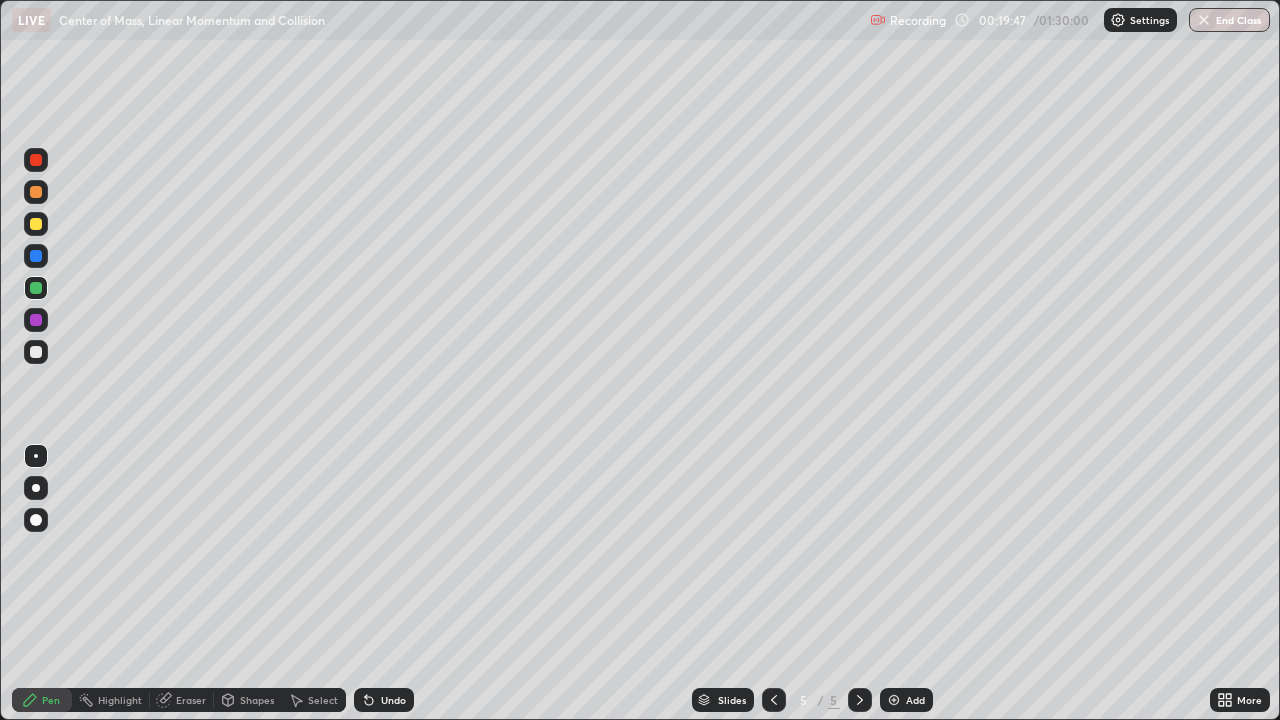 click at bounding box center (36, 352) 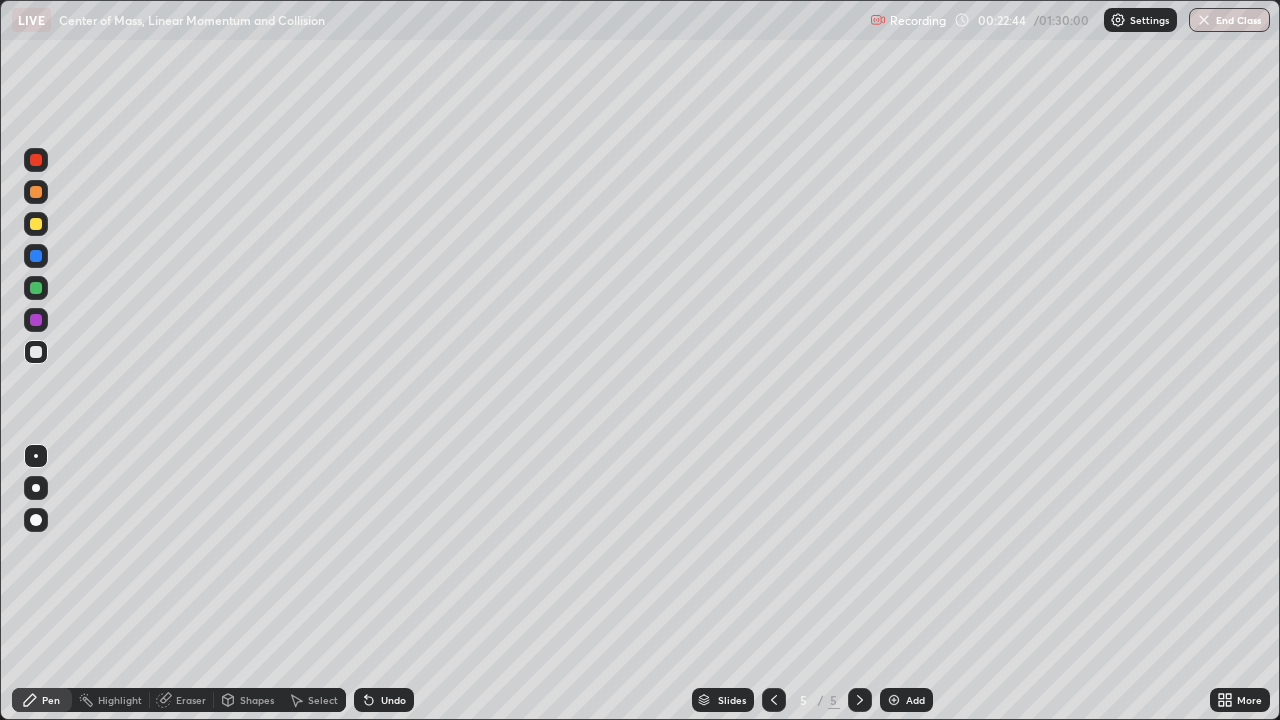 click on "Shapes" at bounding box center (257, 700) 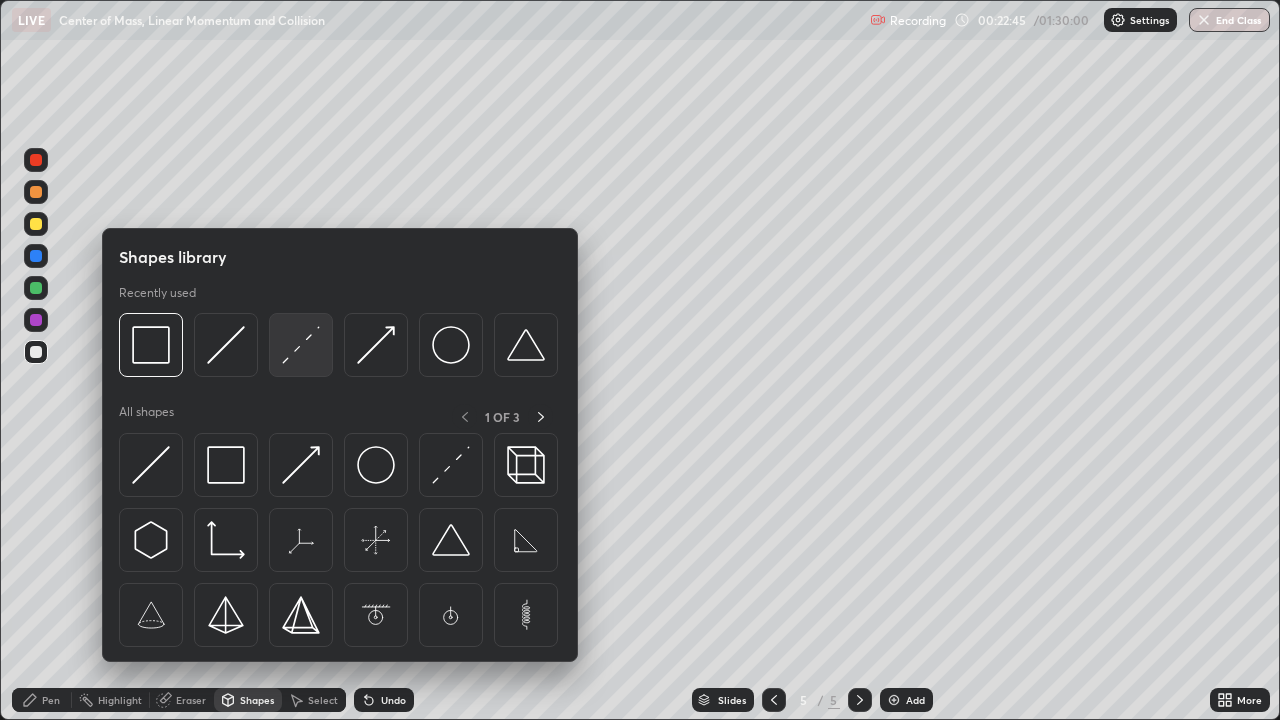 click at bounding box center [301, 345] 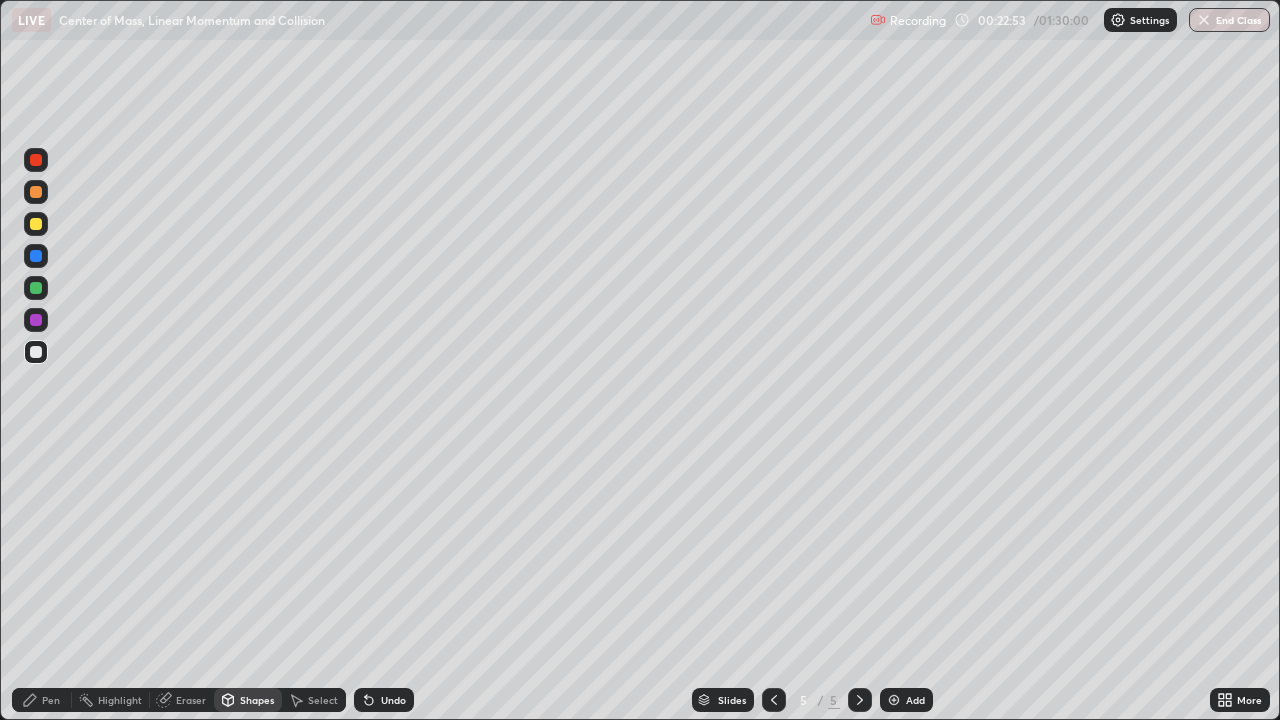 click at bounding box center [36, 224] 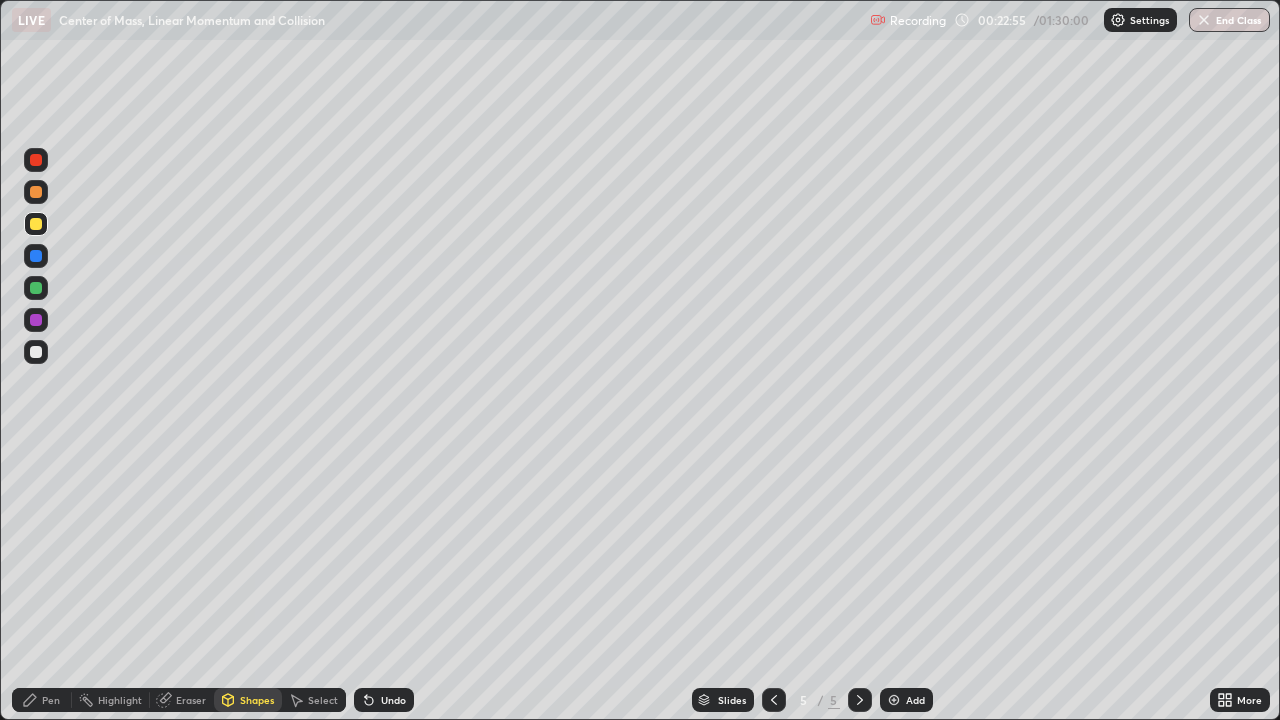 click on "Undo" at bounding box center (393, 700) 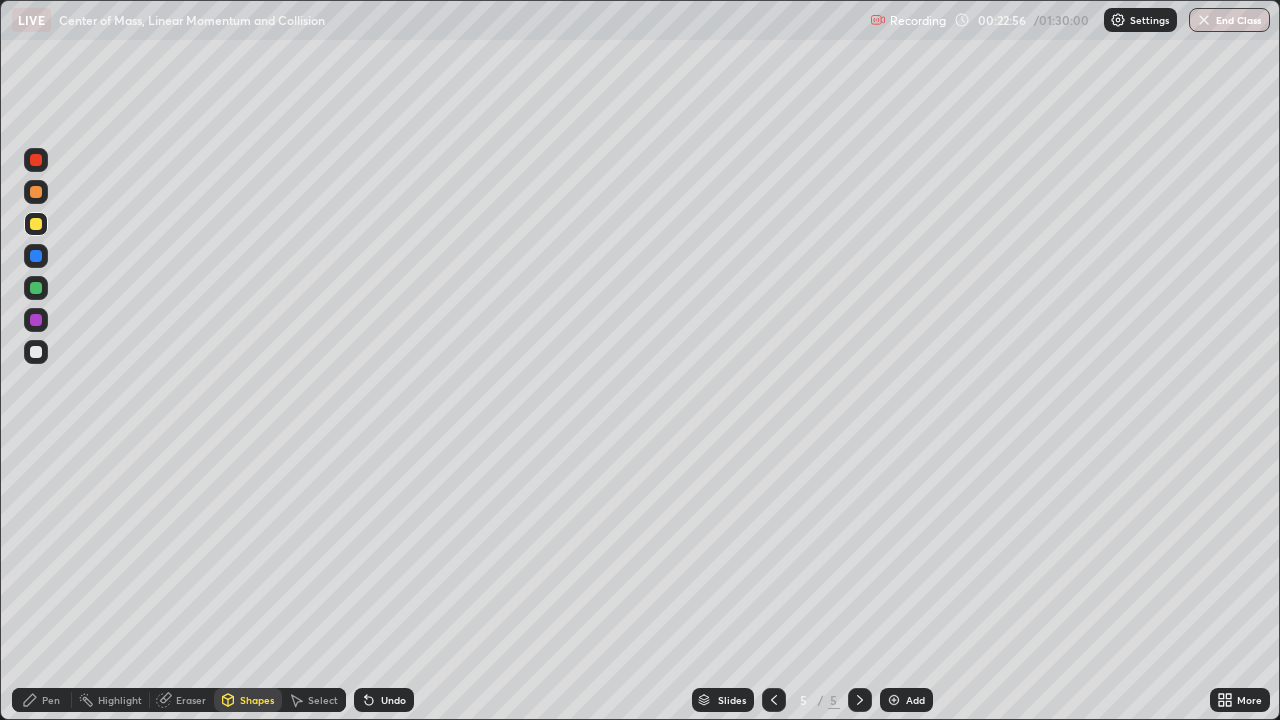 click on "Pen" at bounding box center (42, 700) 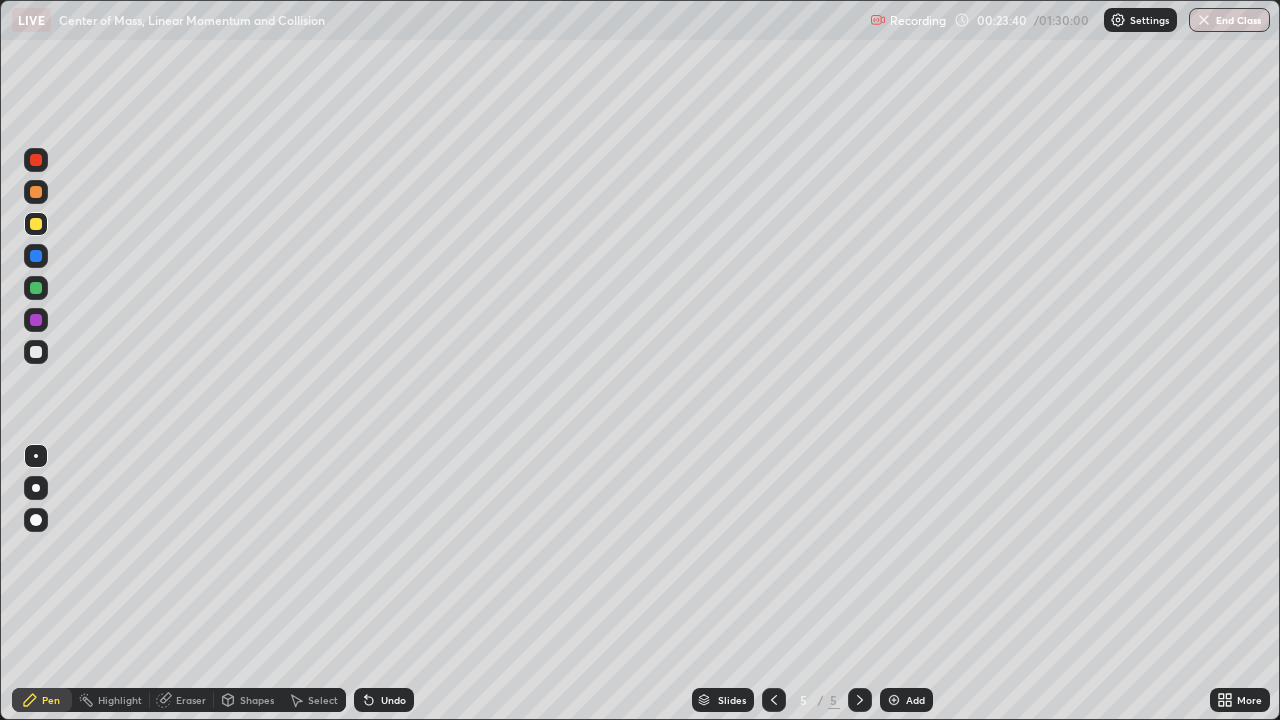 click at bounding box center [36, 256] 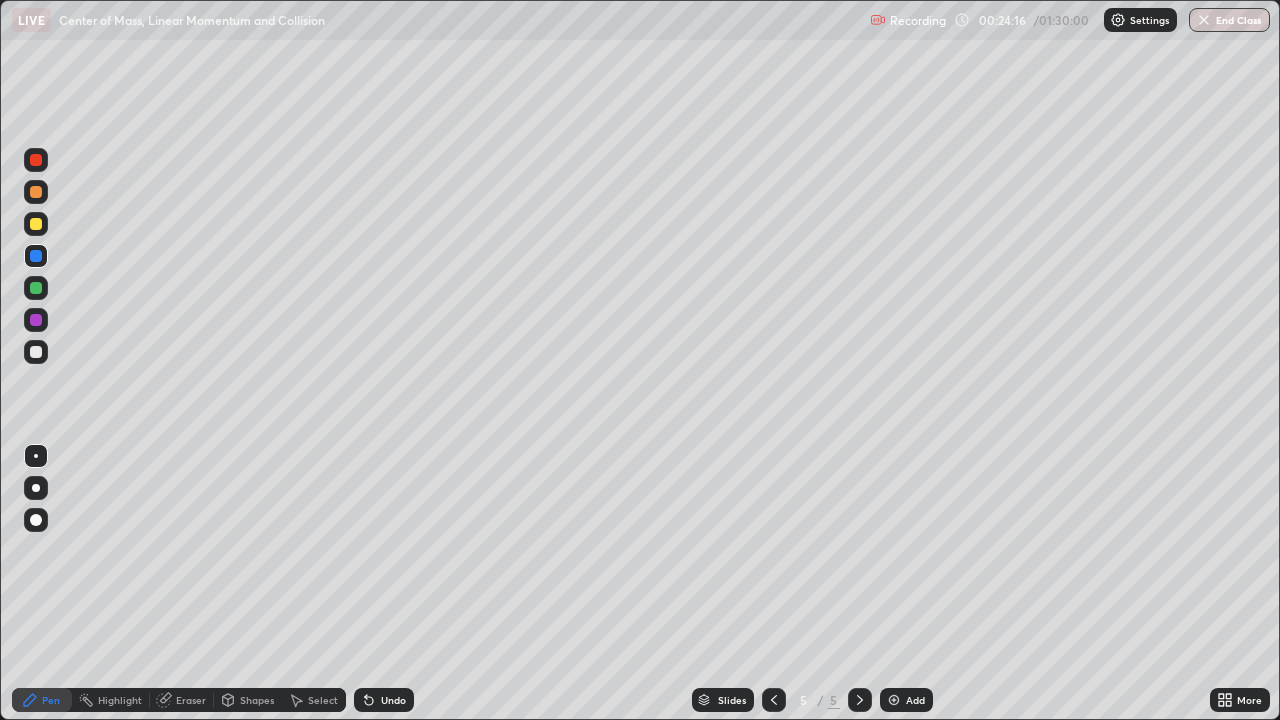 click at bounding box center [36, 224] 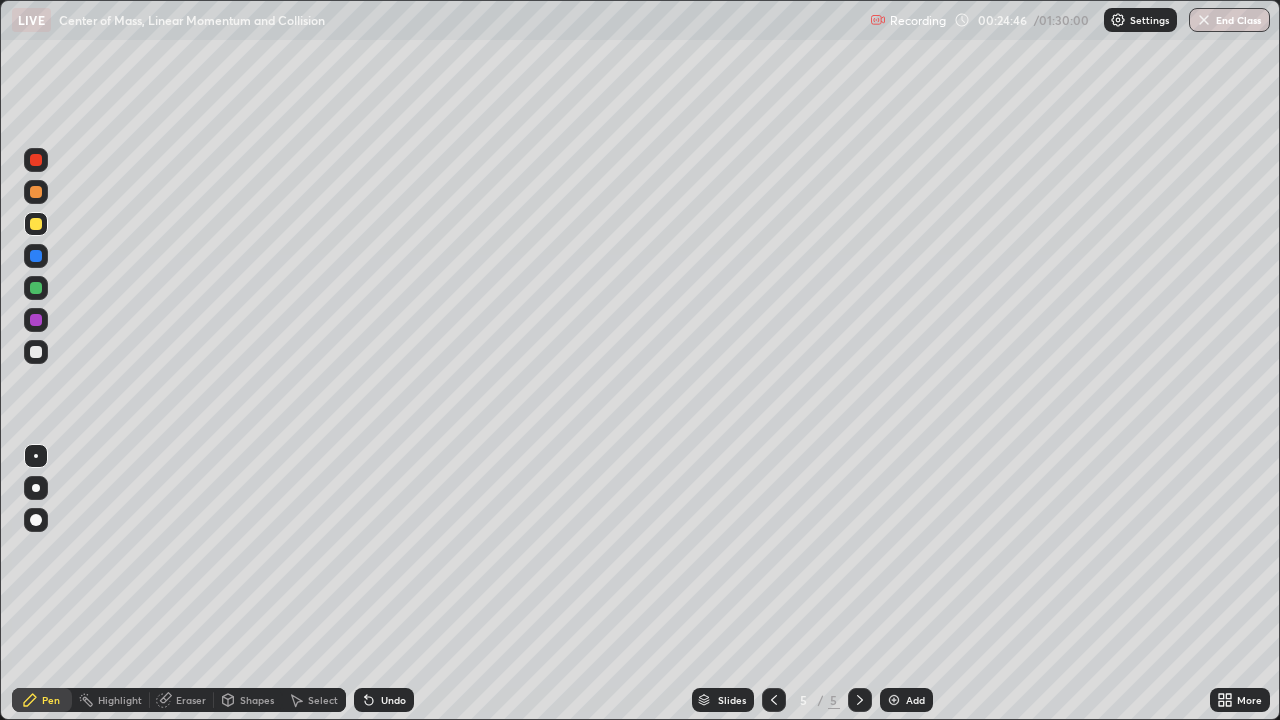 click at bounding box center (36, 256) 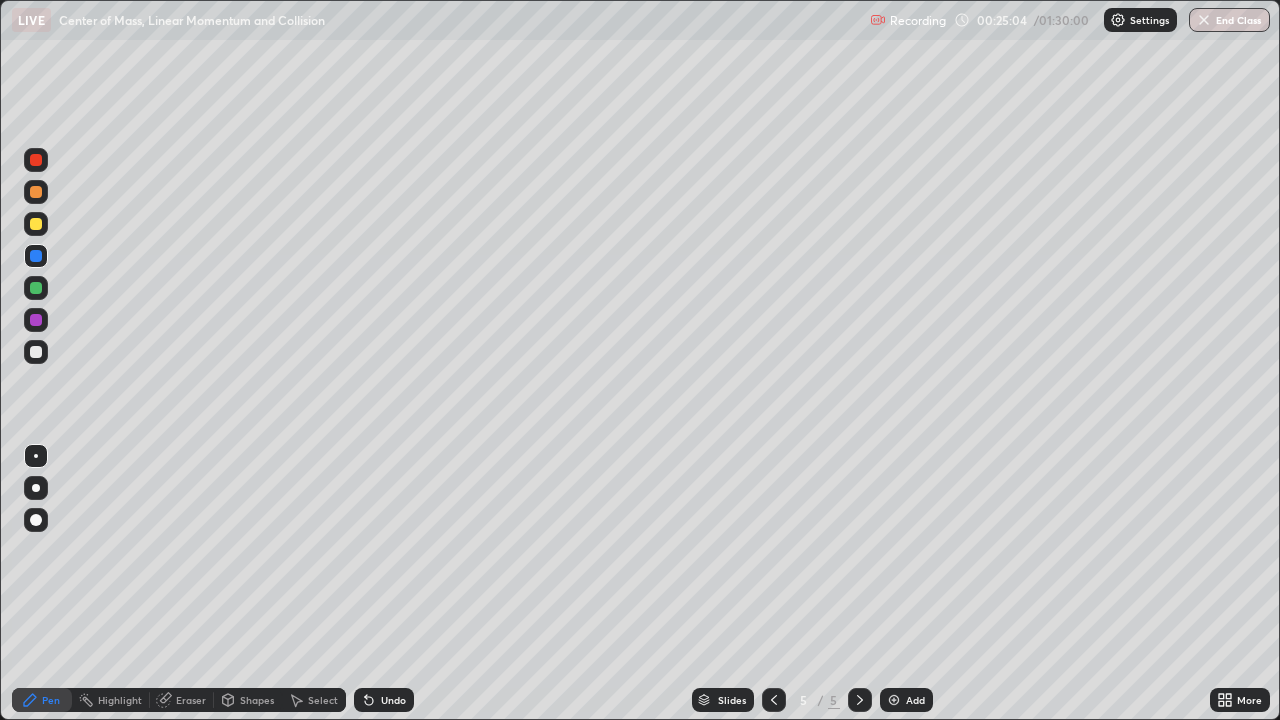 click at bounding box center [36, 288] 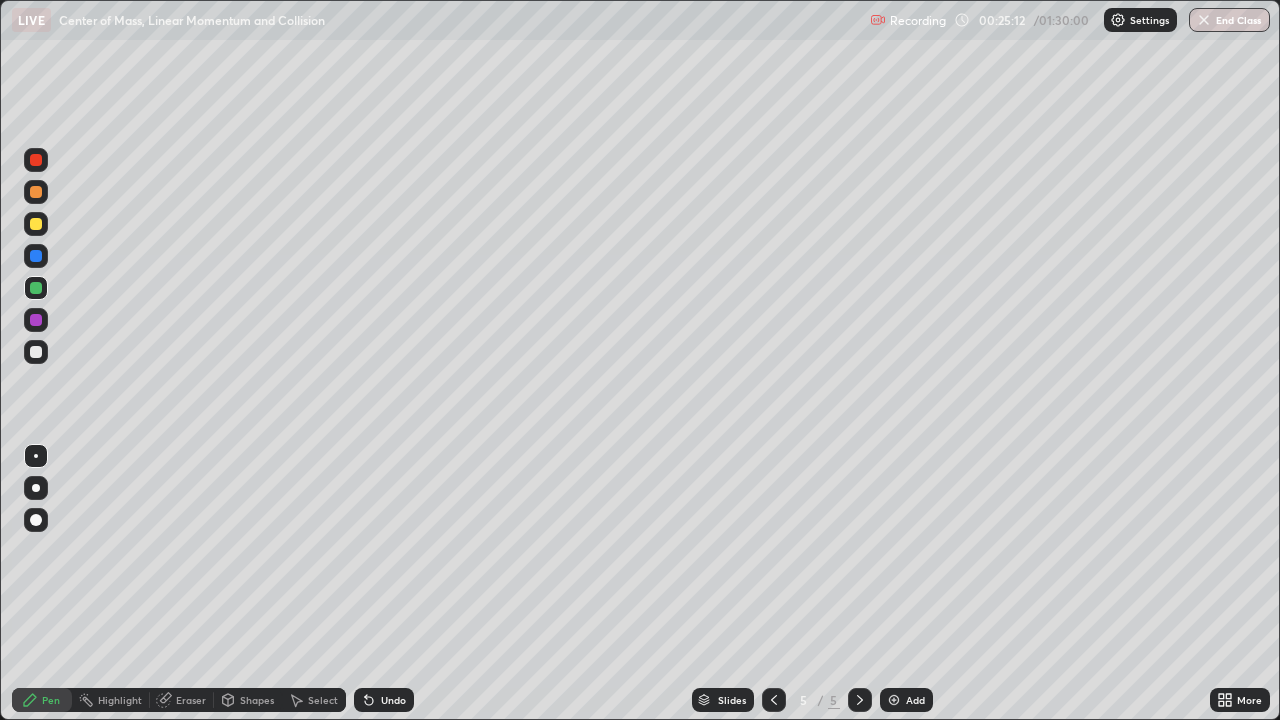 click 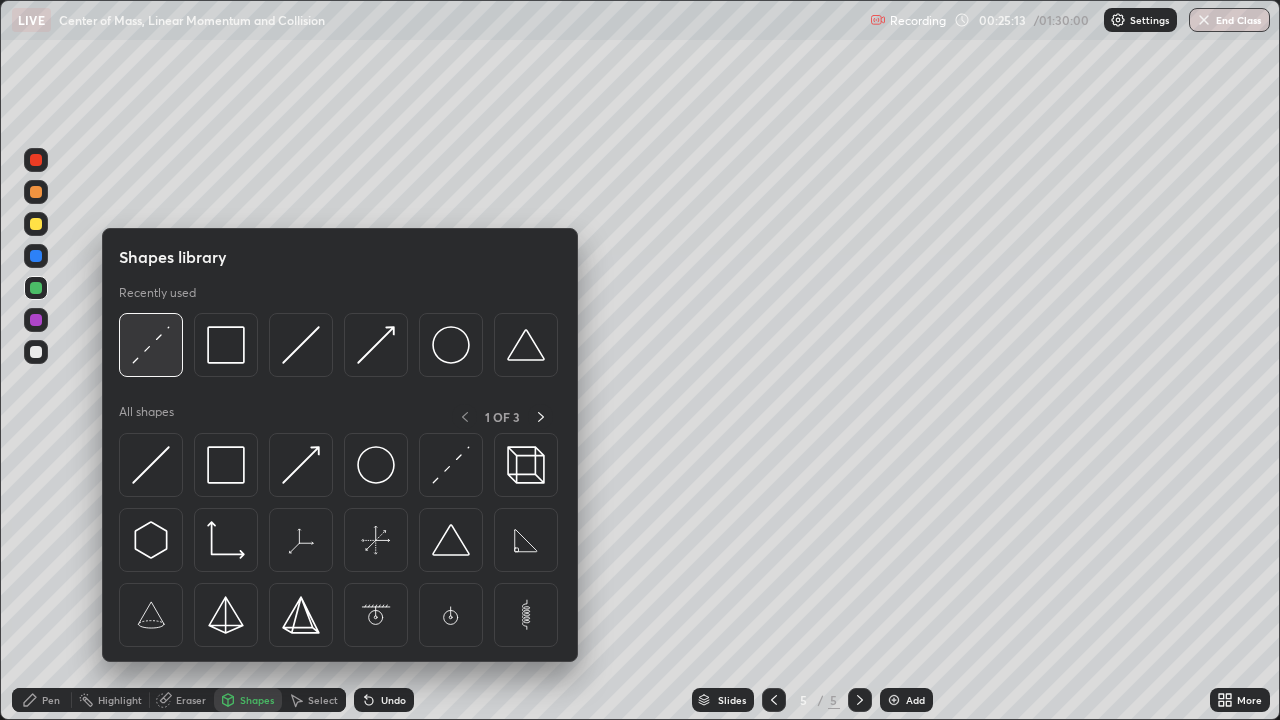 click at bounding box center [151, 345] 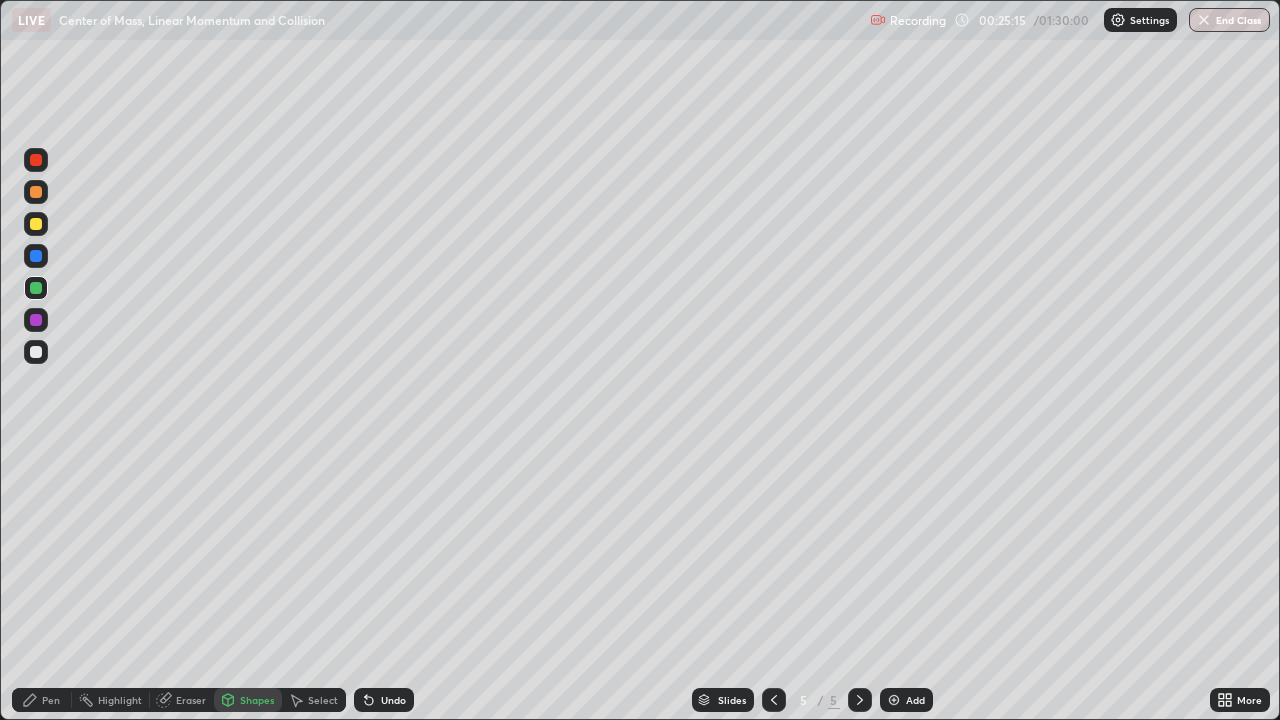click at bounding box center (36, 352) 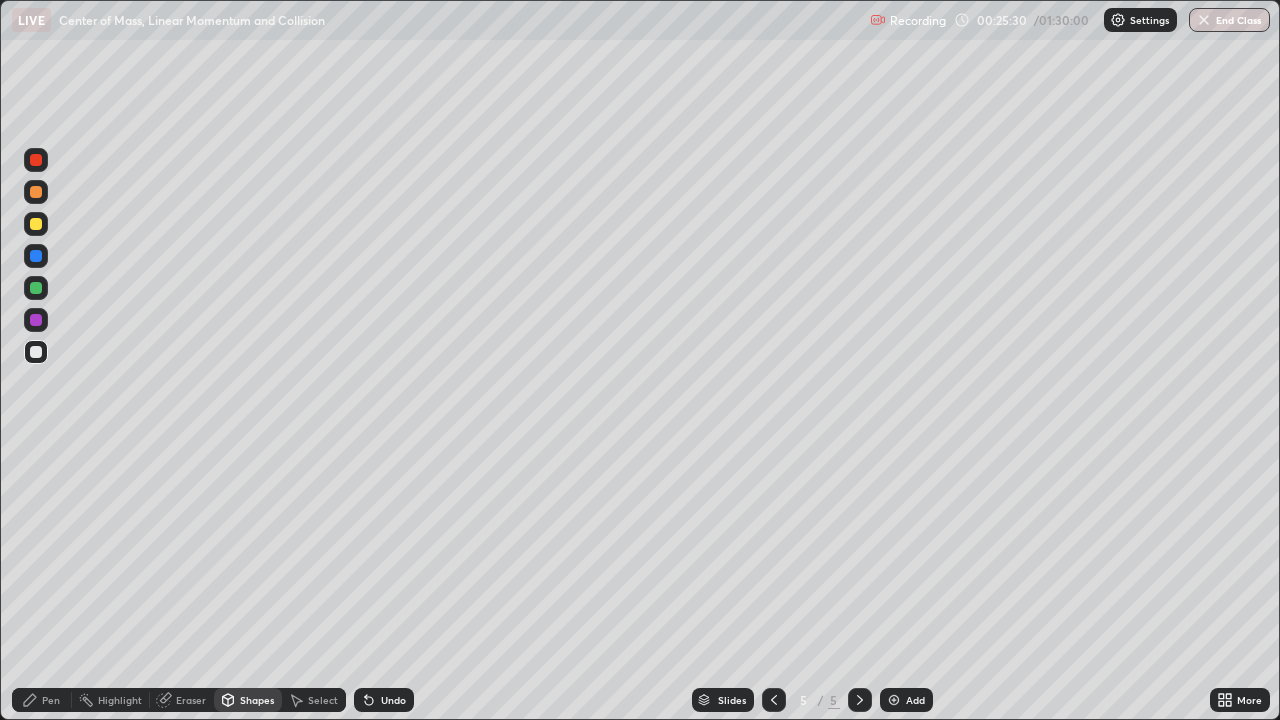 click at bounding box center (36, 224) 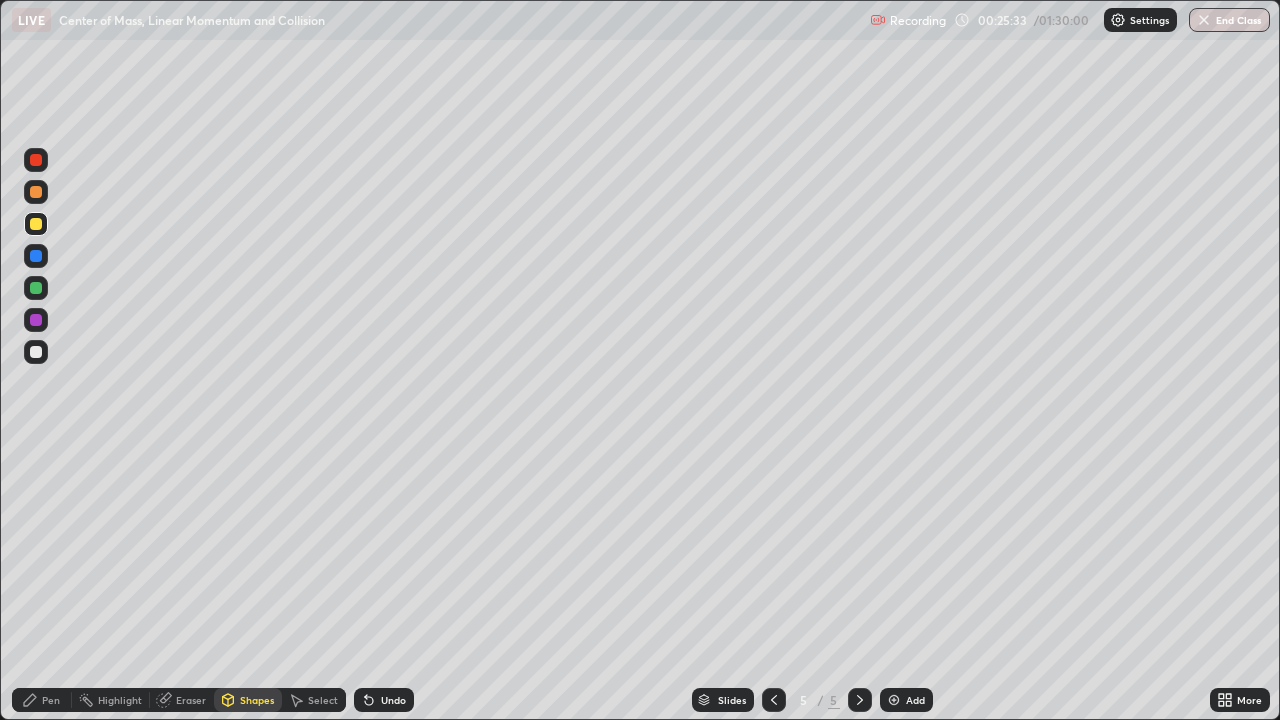 click on "Undo" at bounding box center [393, 700] 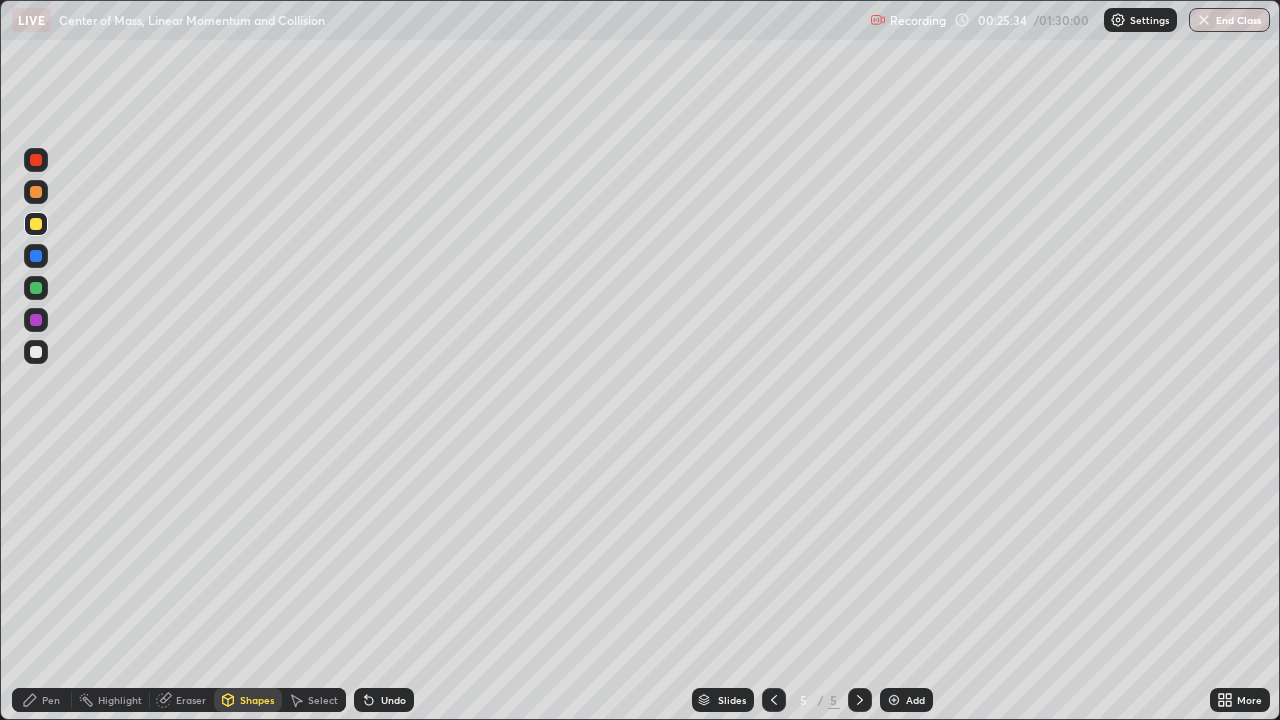 click on "Pen" at bounding box center (42, 700) 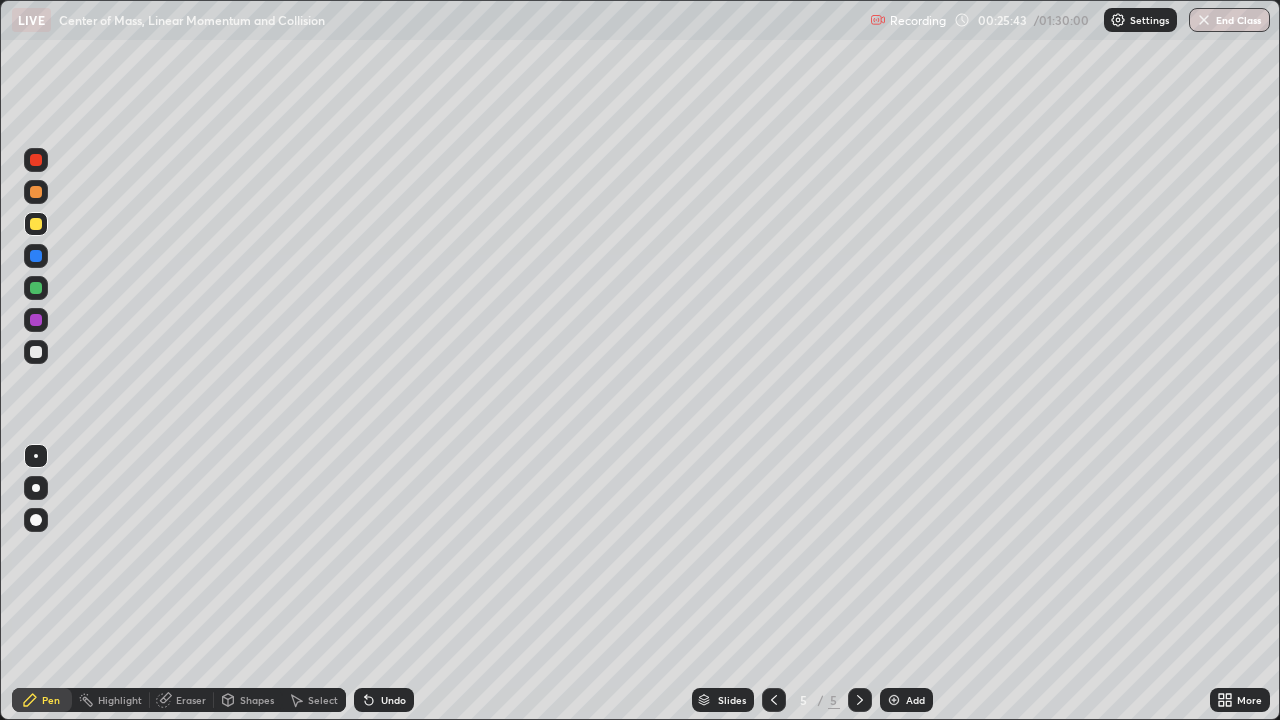 click at bounding box center (36, 256) 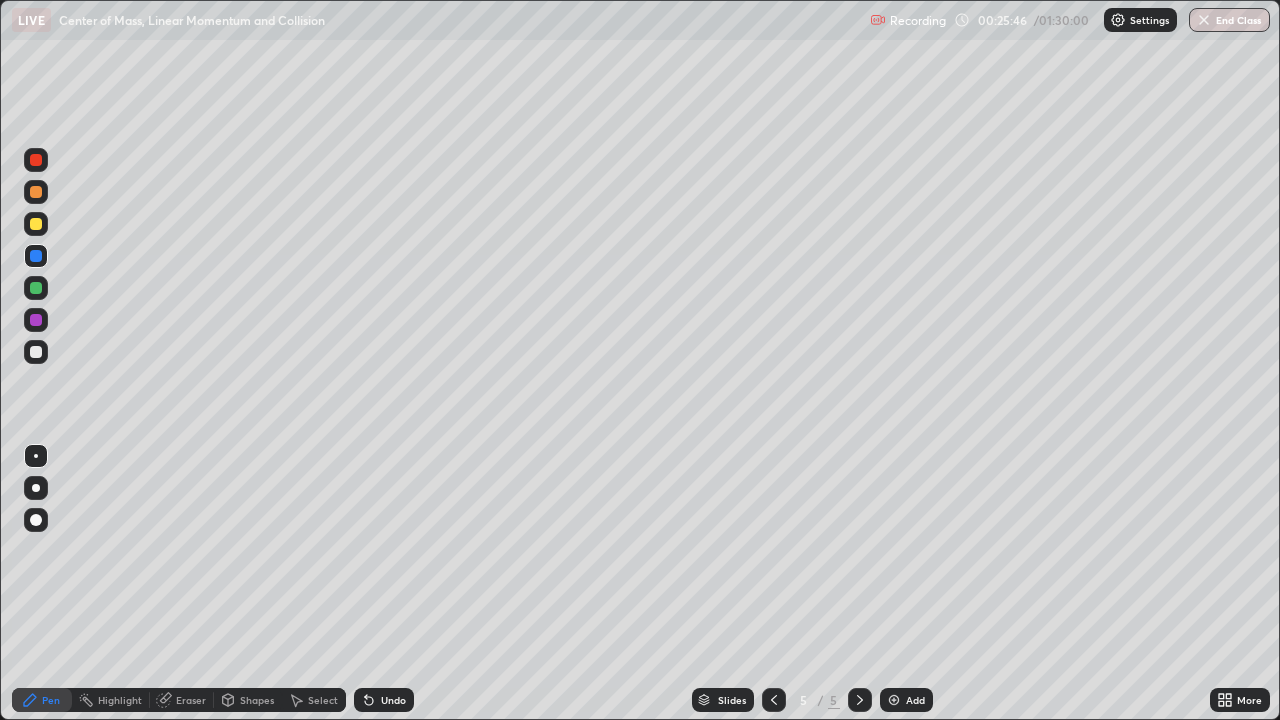 click at bounding box center (36, 352) 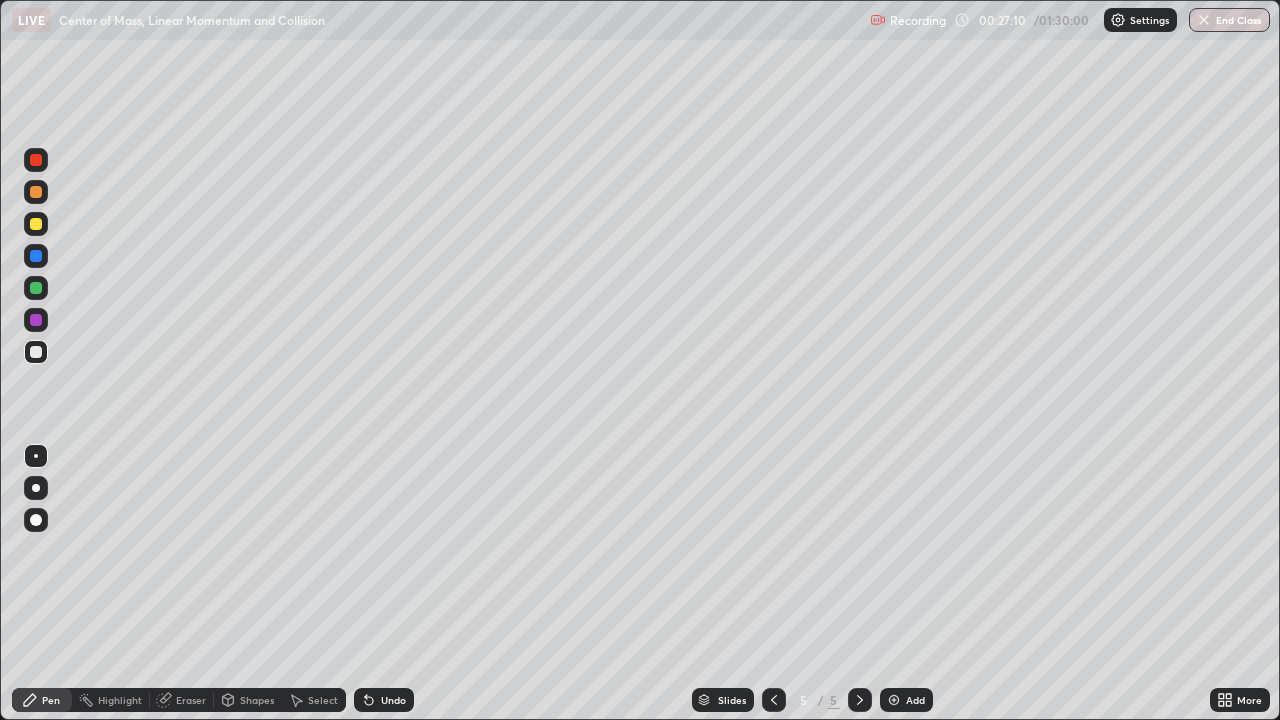 click on "Undo" at bounding box center [393, 700] 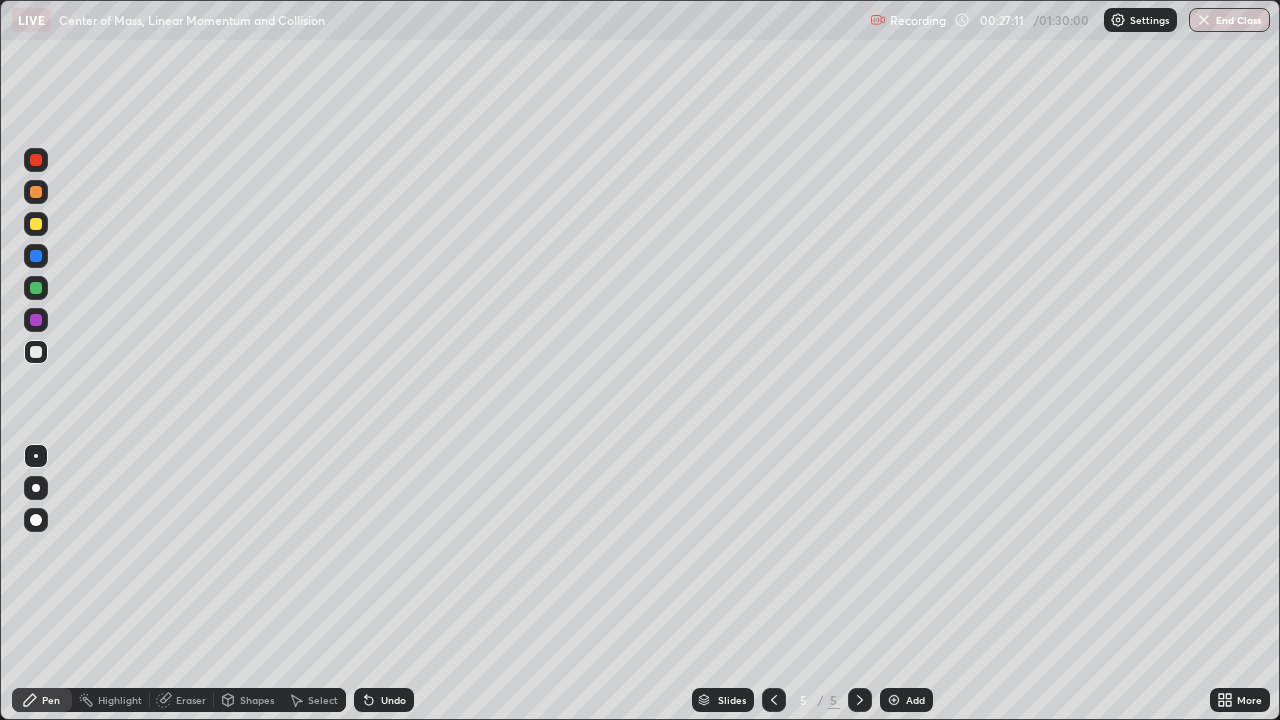 click 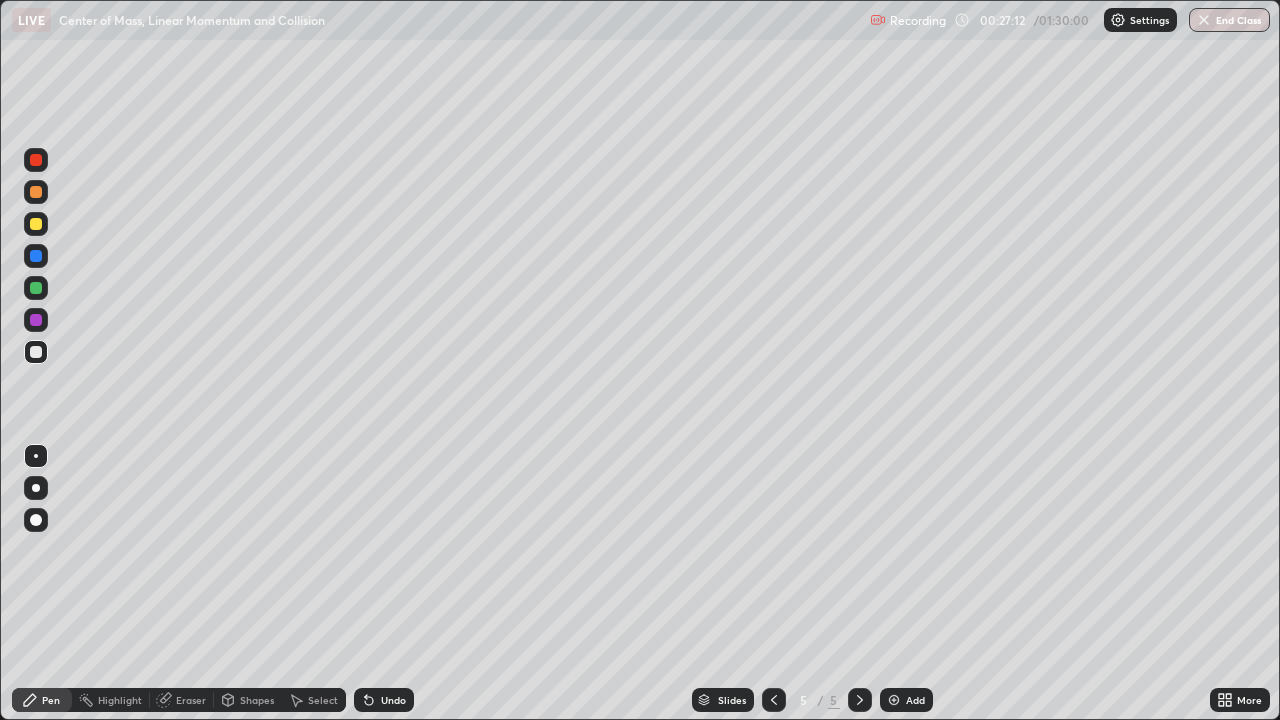 click on "Undo" at bounding box center (384, 700) 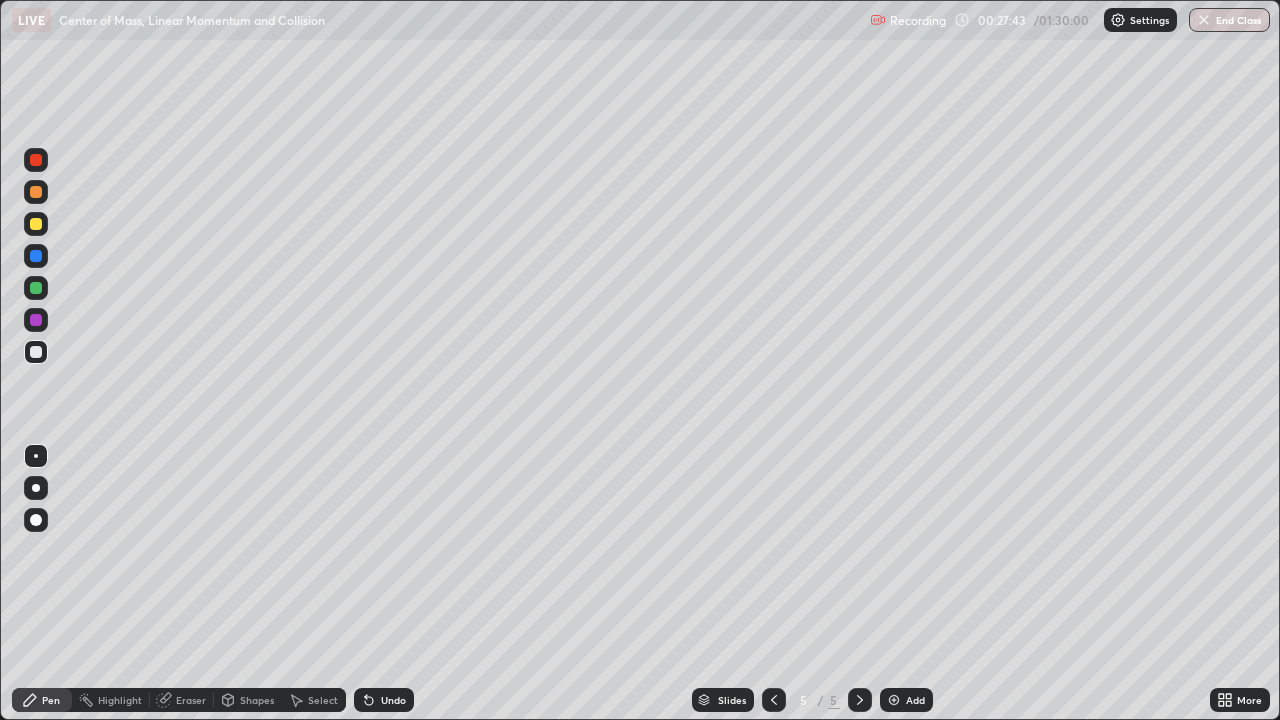 click on "Add" at bounding box center [915, 700] 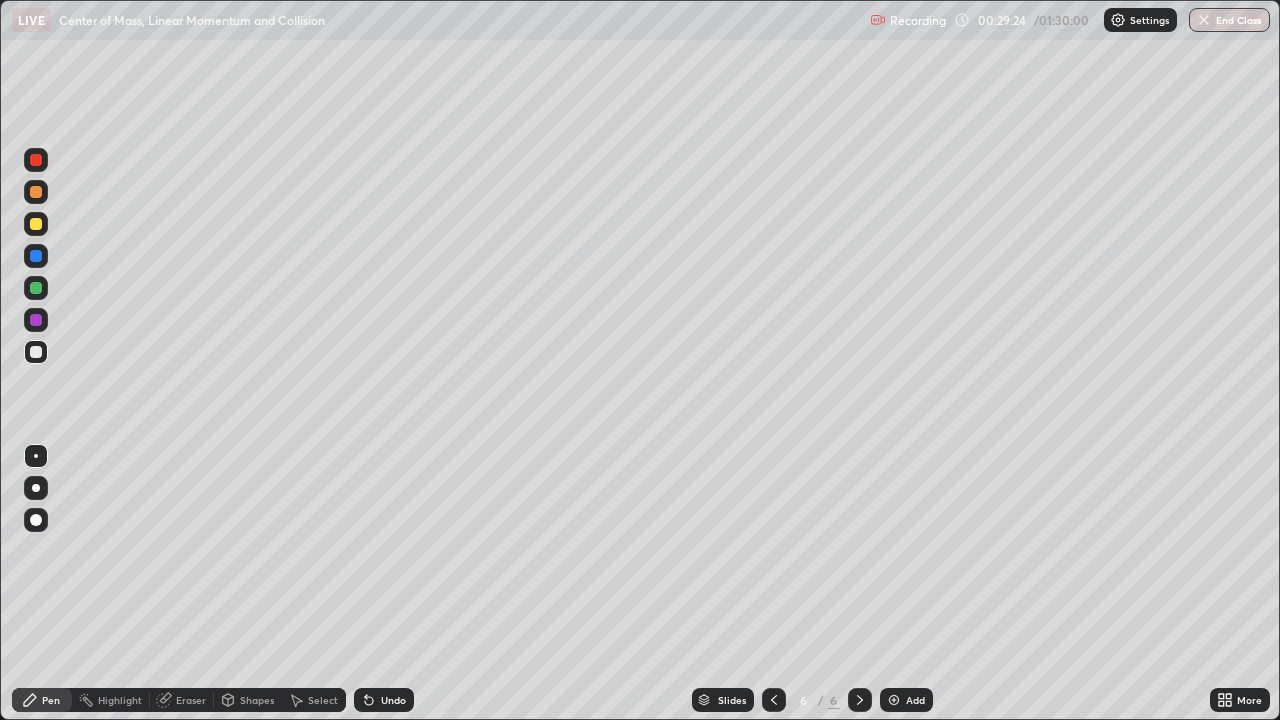 click on "Undo" at bounding box center (393, 700) 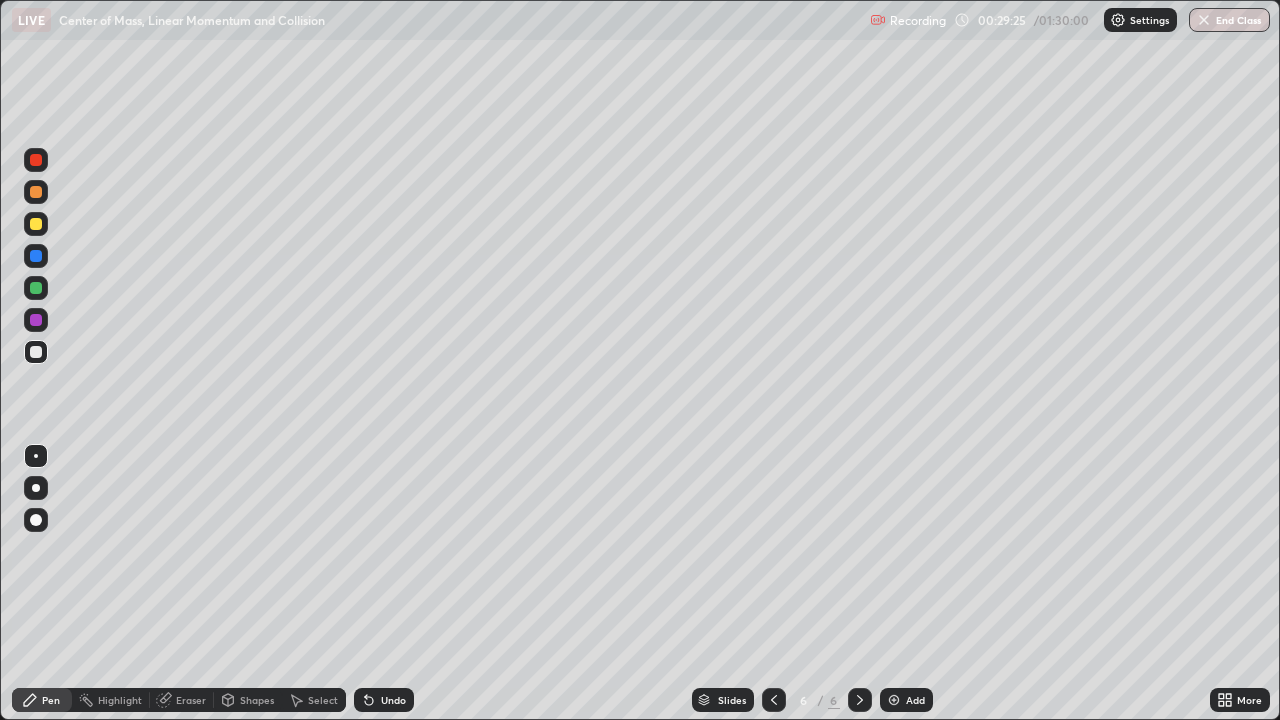 click on "Undo" at bounding box center (393, 700) 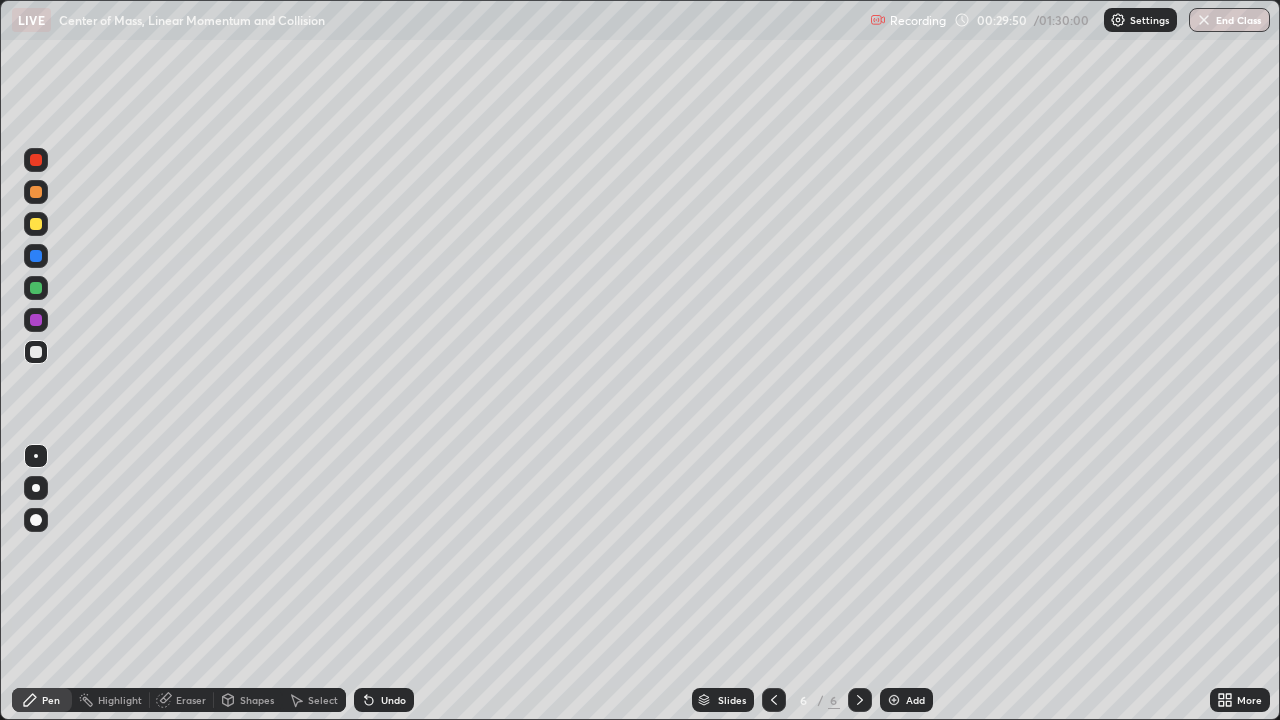 click at bounding box center (36, 256) 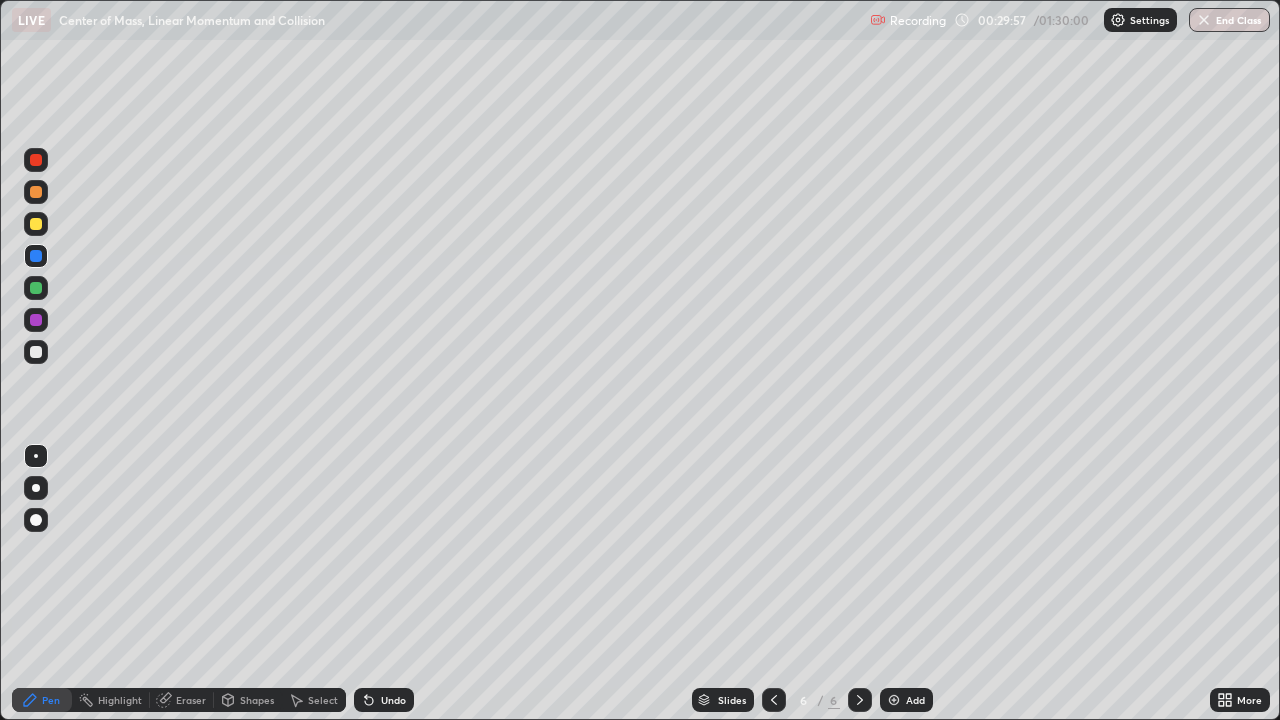 click 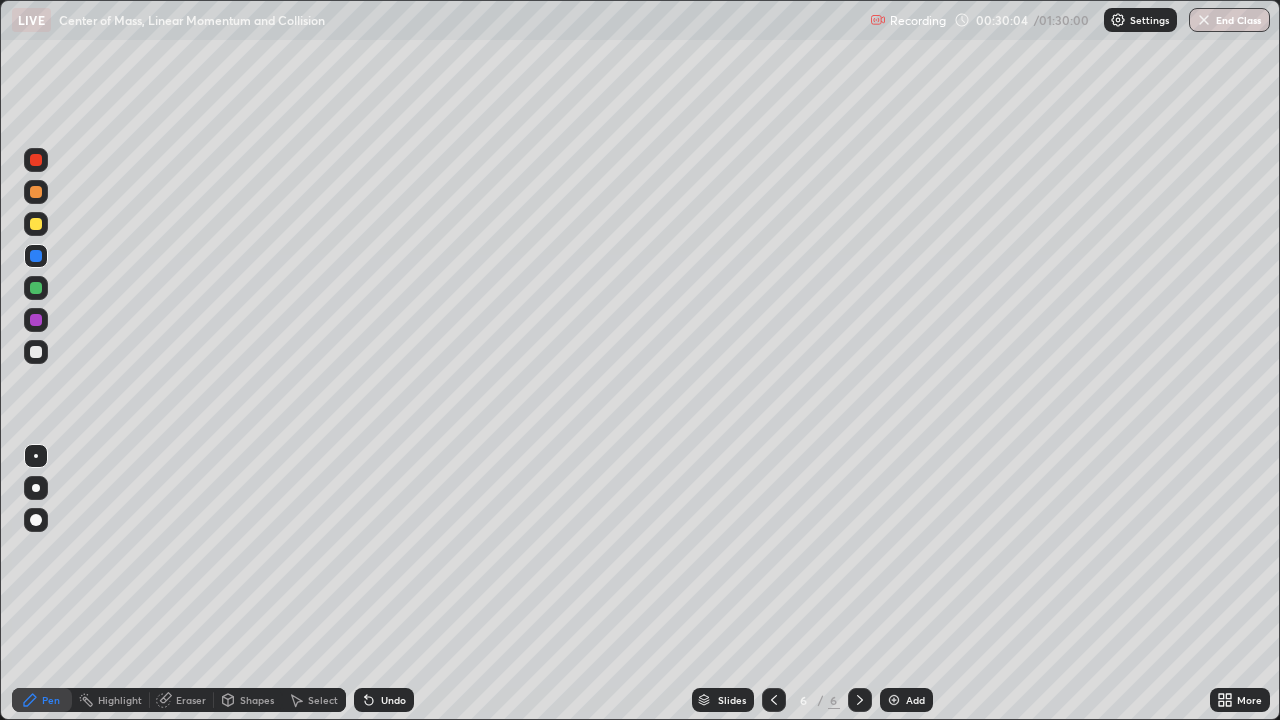 click on "Undo" at bounding box center [393, 700] 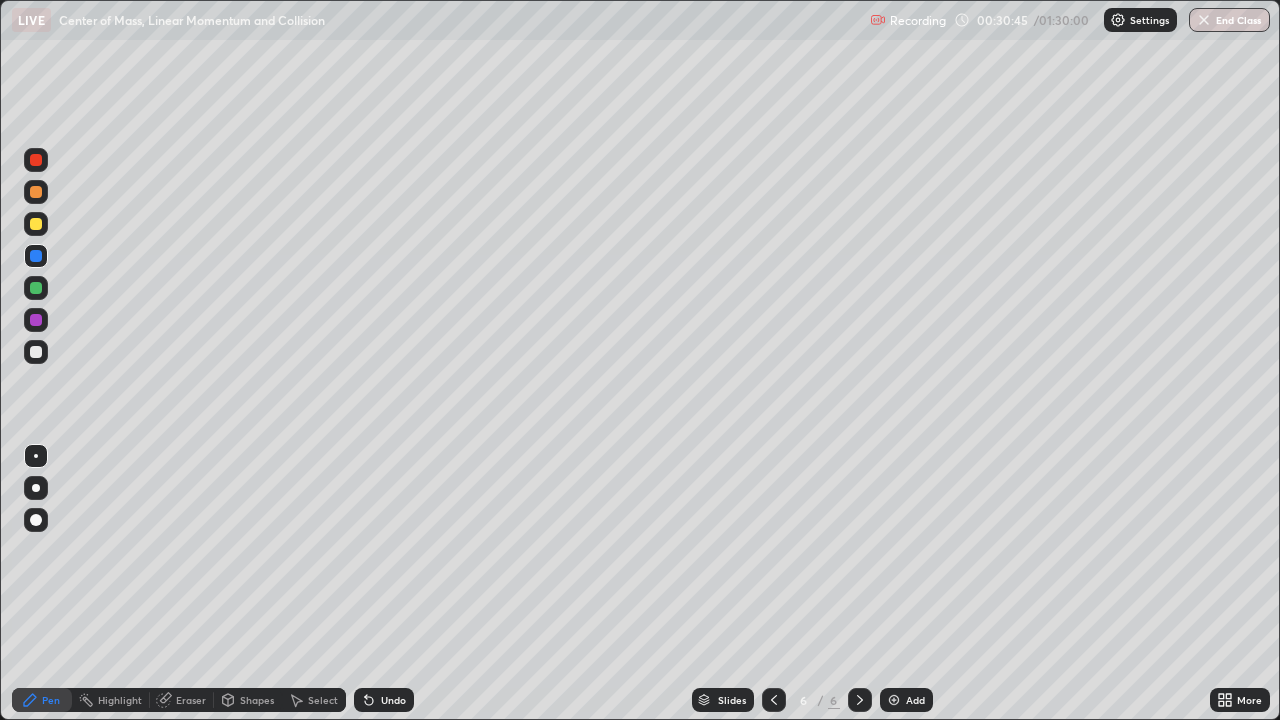 click 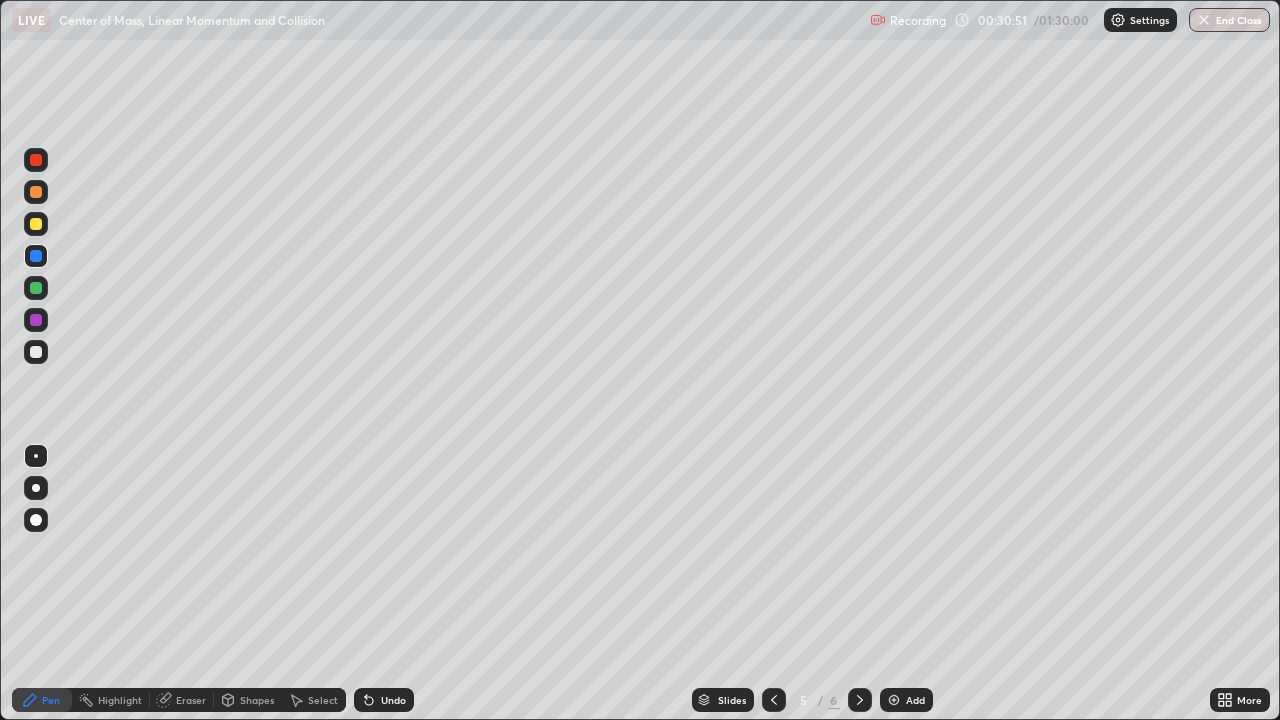 click at bounding box center (36, 256) 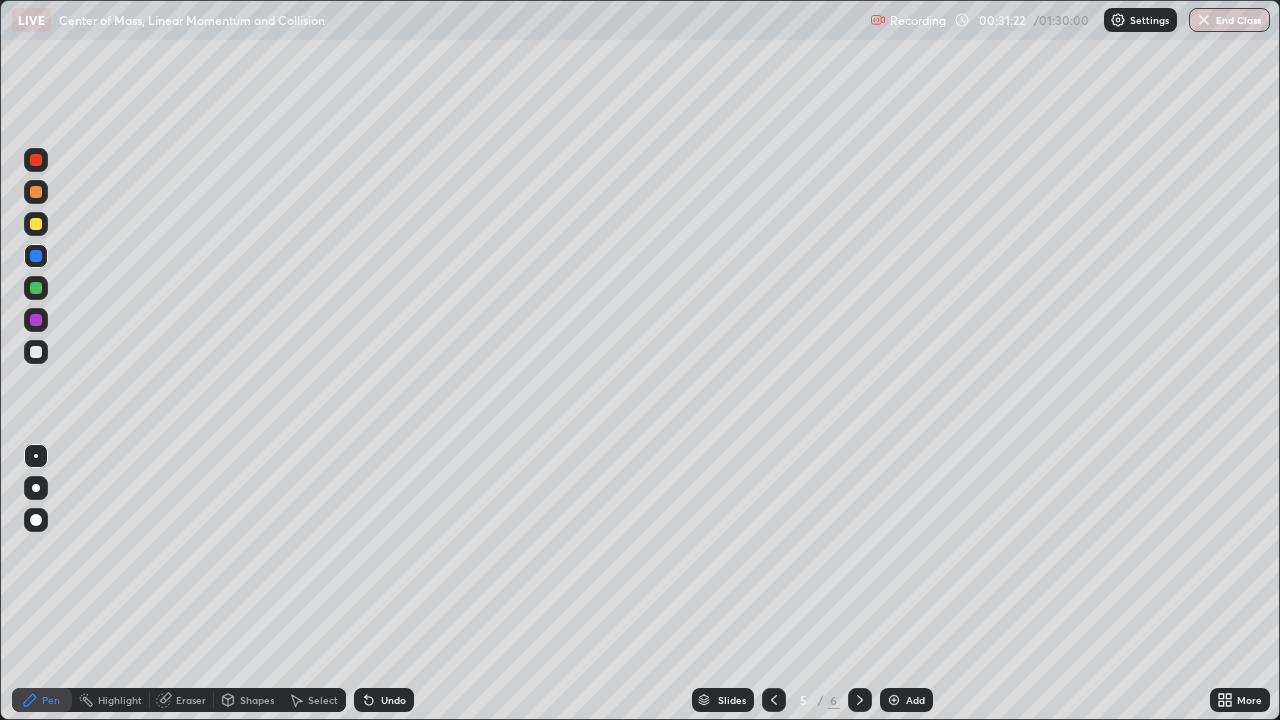 click 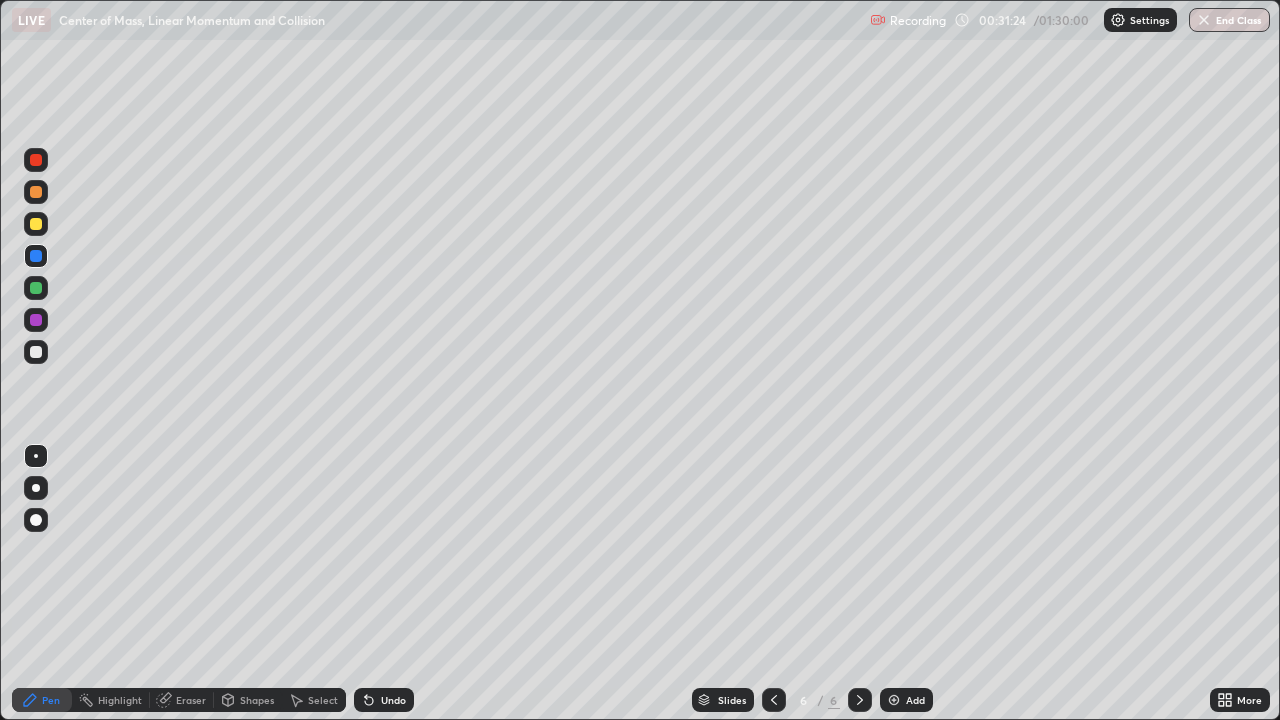 click at bounding box center (36, 192) 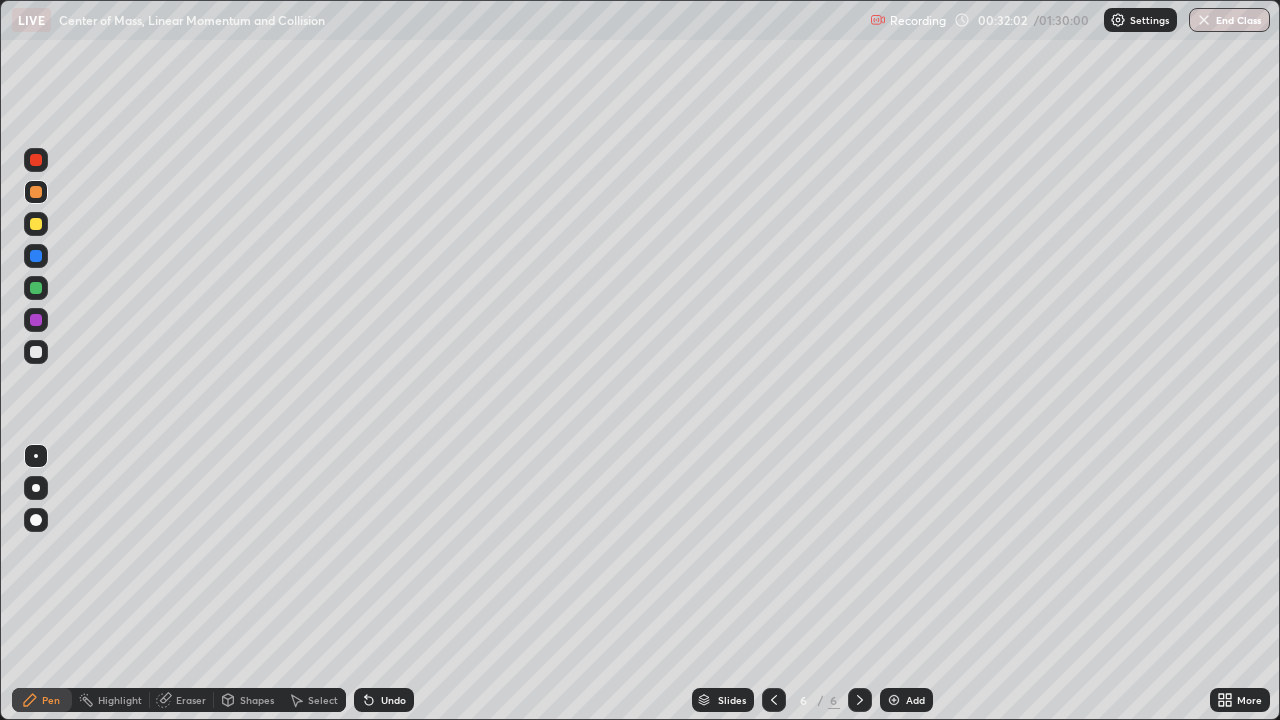 click at bounding box center (36, 352) 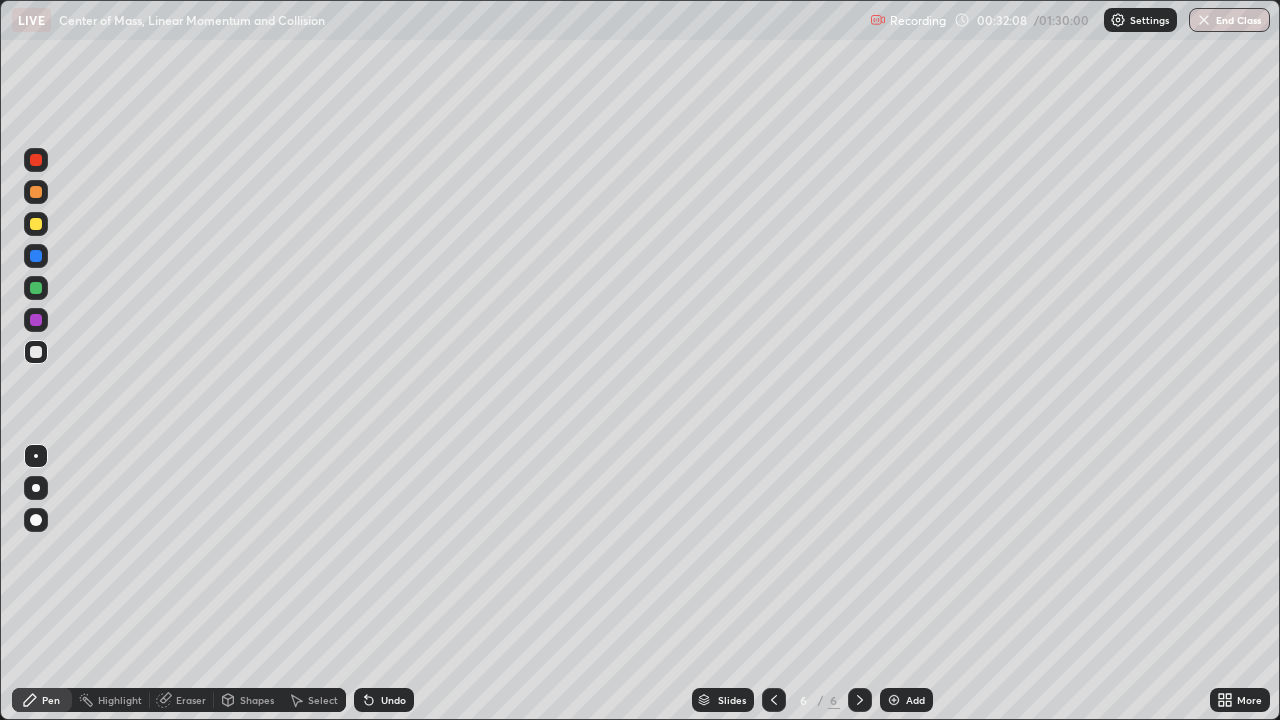 click at bounding box center (36, 288) 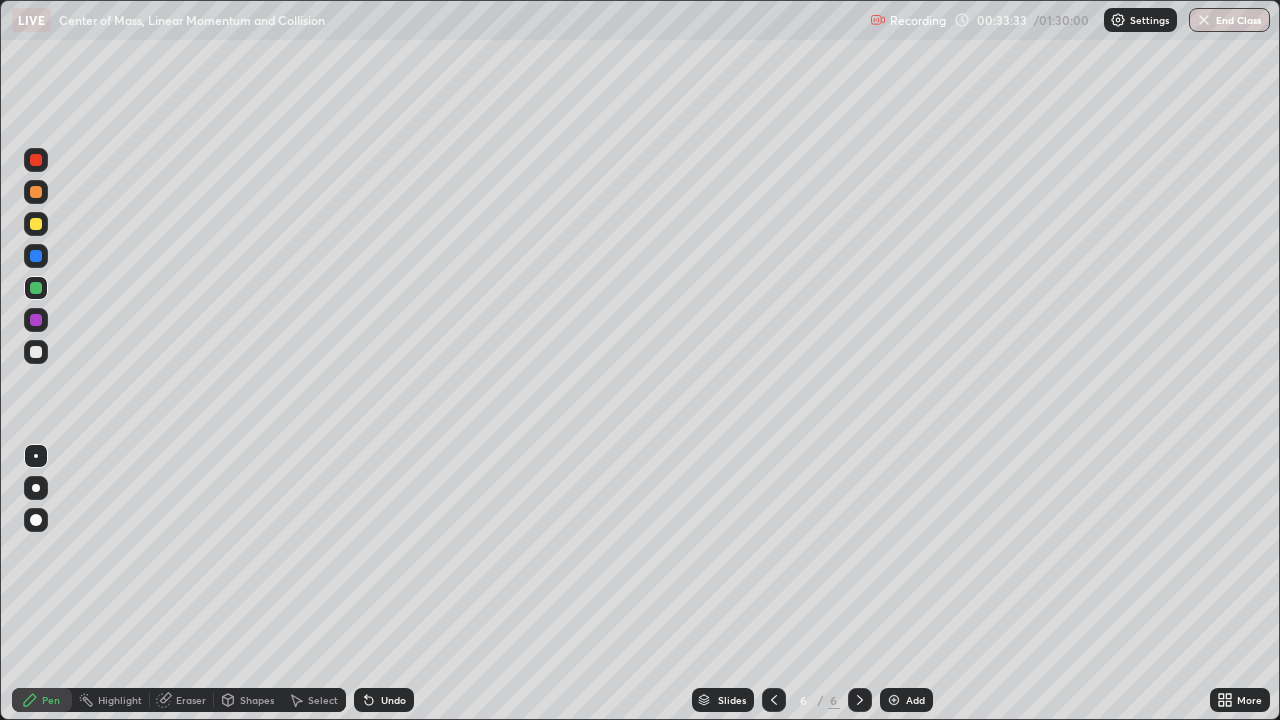 click on "Eraser" at bounding box center [191, 700] 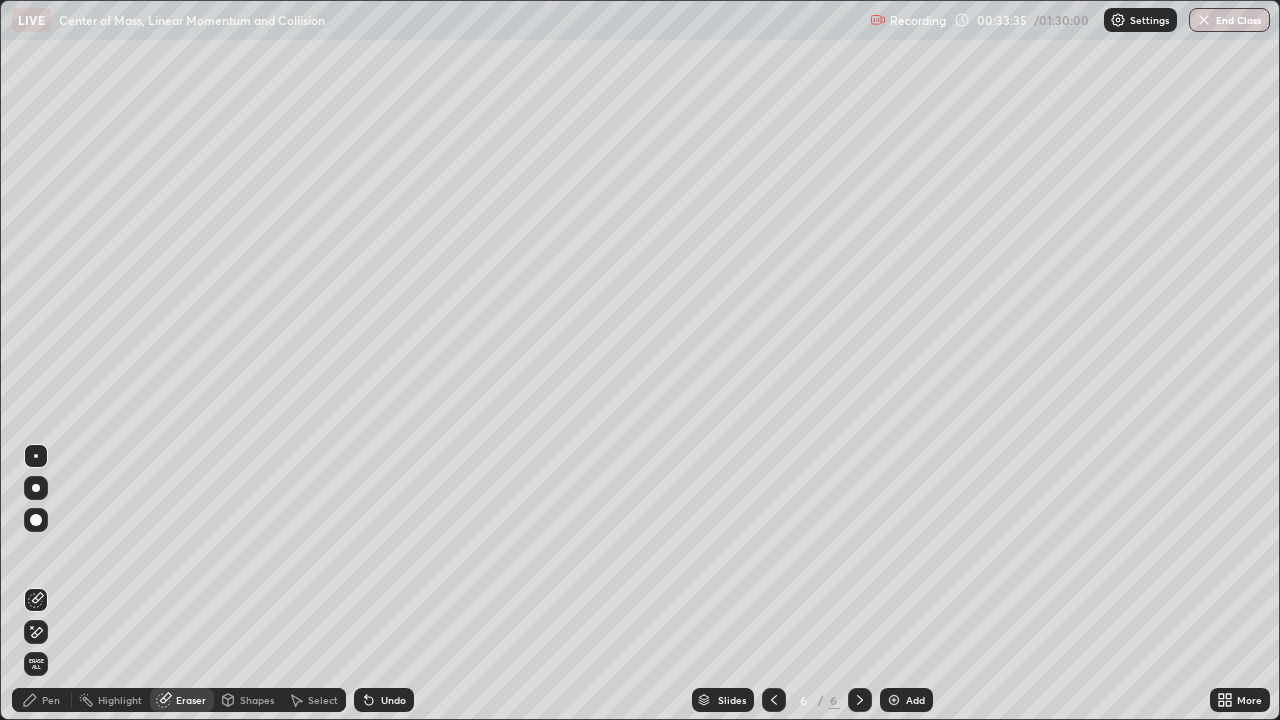 click on "Pen" at bounding box center [51, 700] 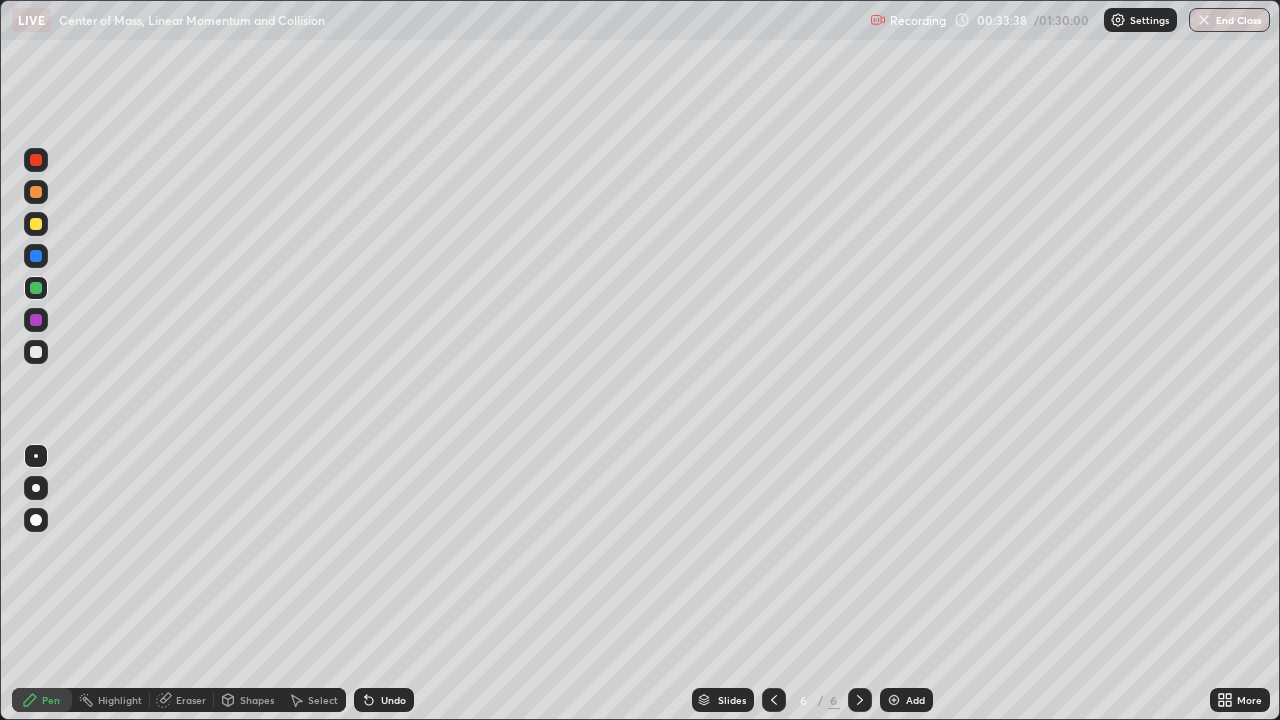 click at bounding box center [36, 352] 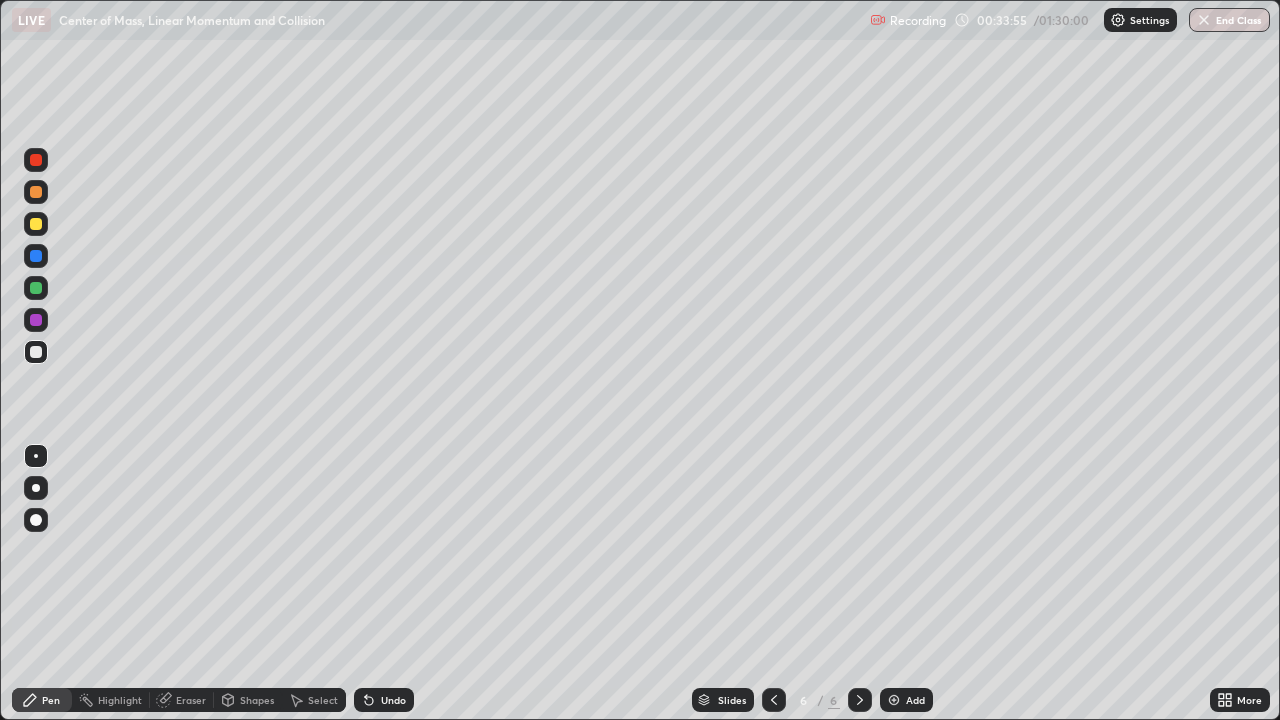 click at bounding box center [36, 520] 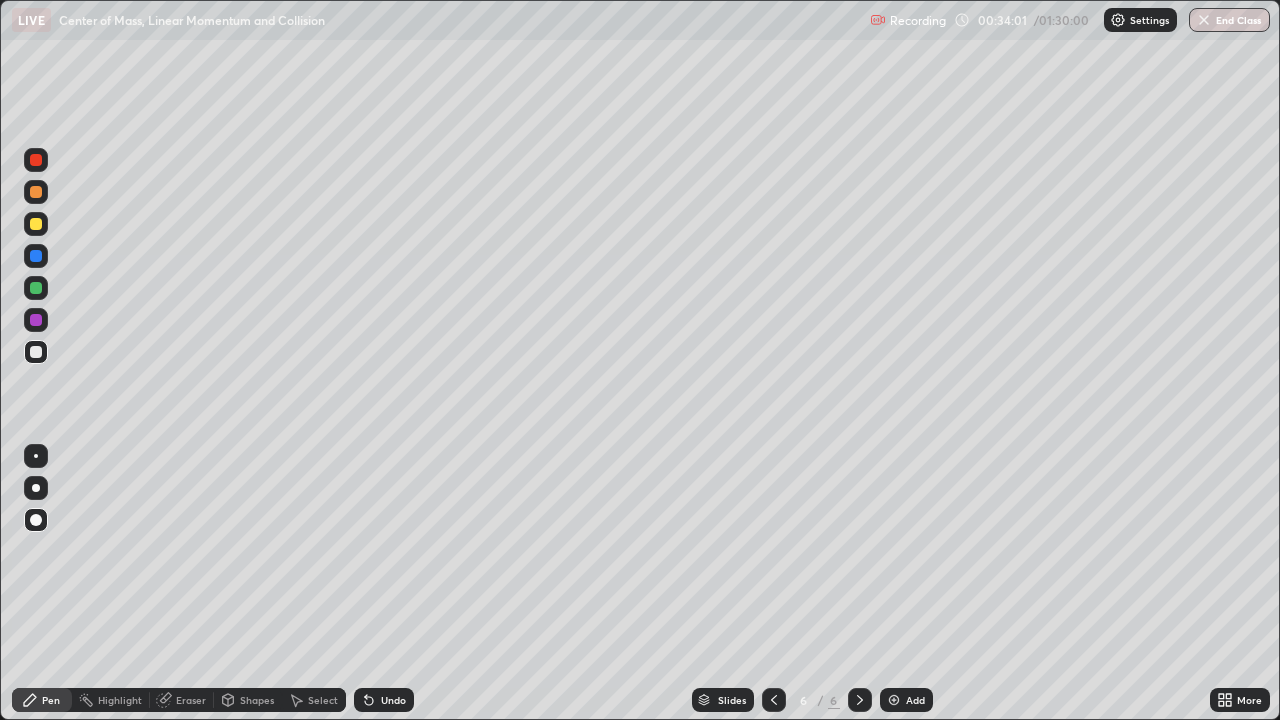 click at bounding box center [36, 456] 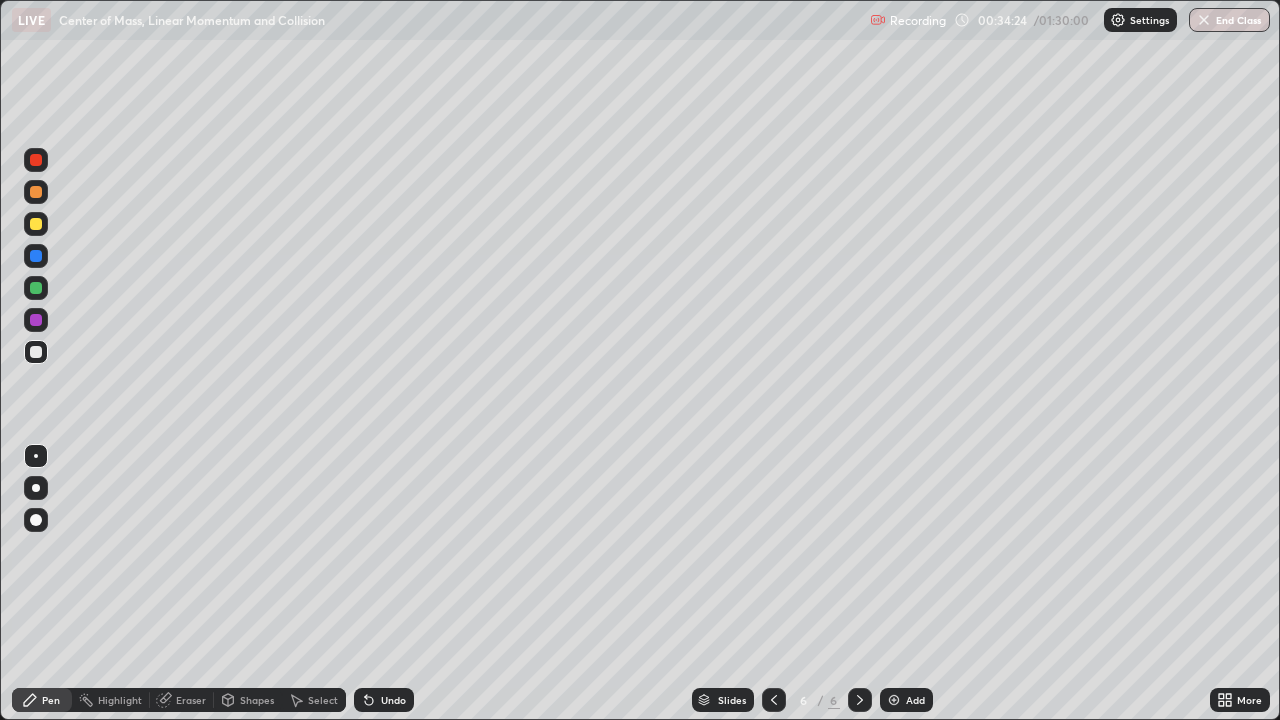 click at bounding box center [36, 288] 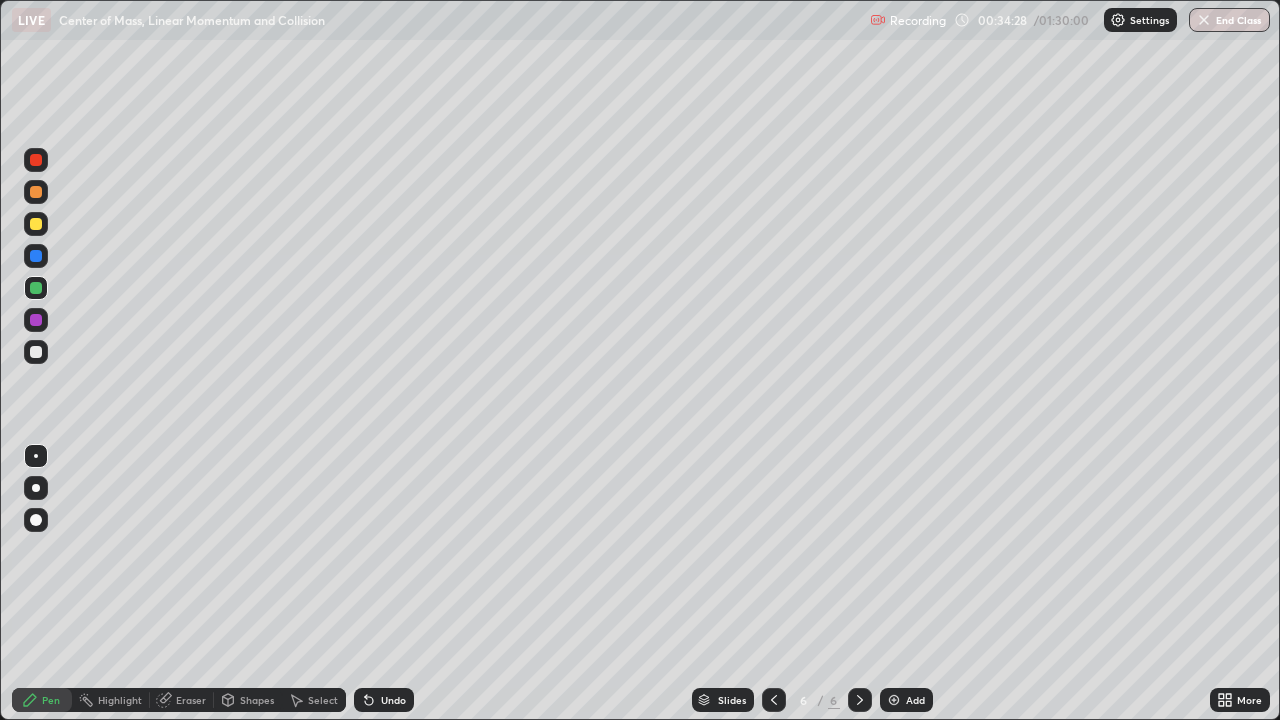click at bounding box center [36, 352] 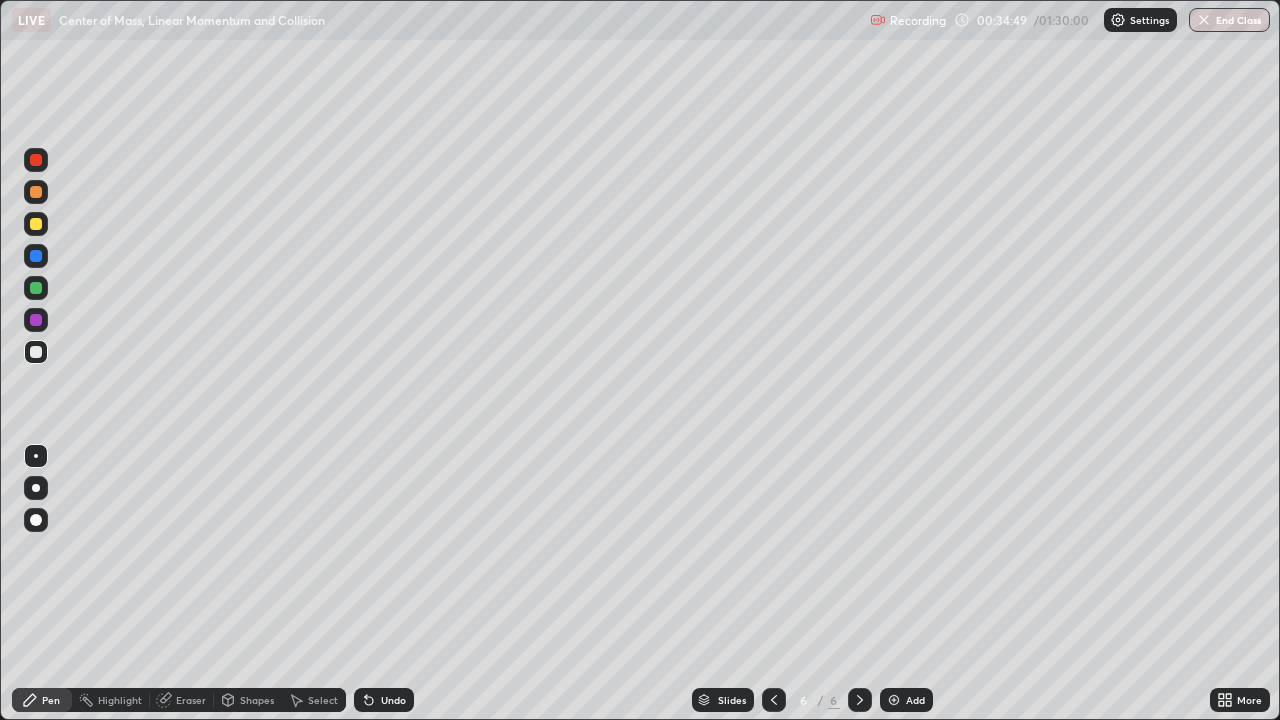 click at bounding box center [36, 224] 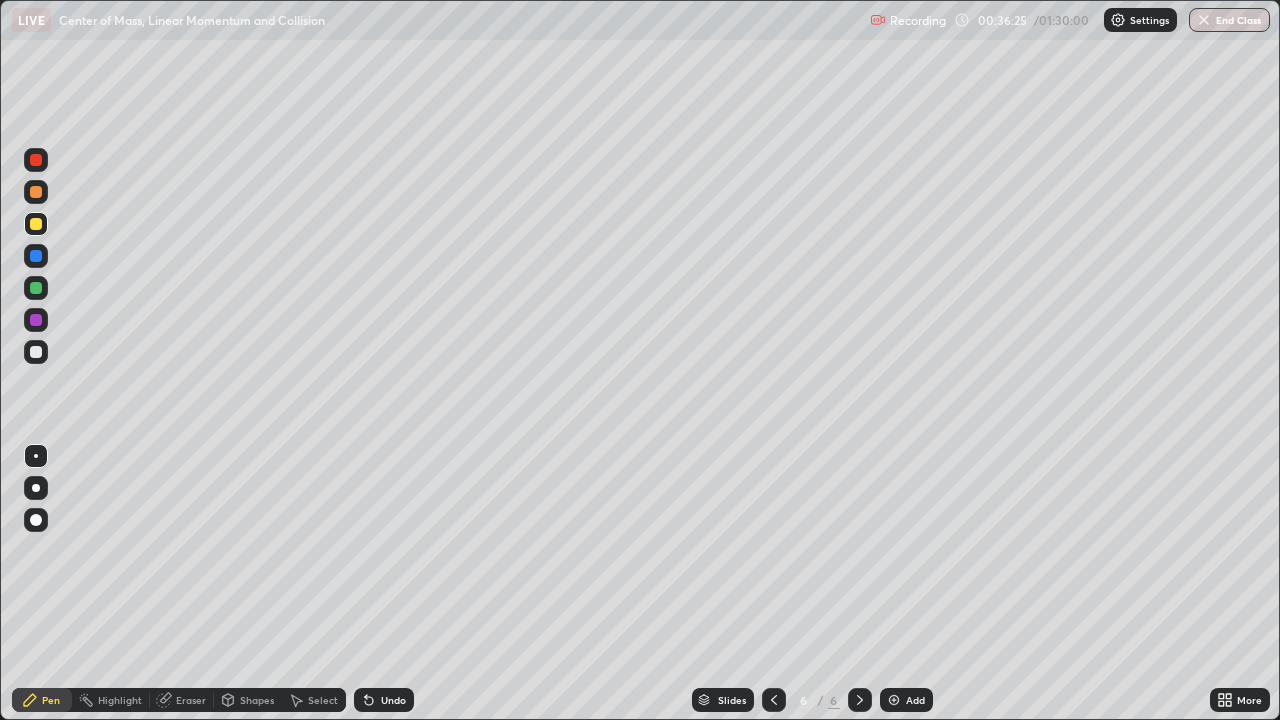 click at bounding box center [774, 700] 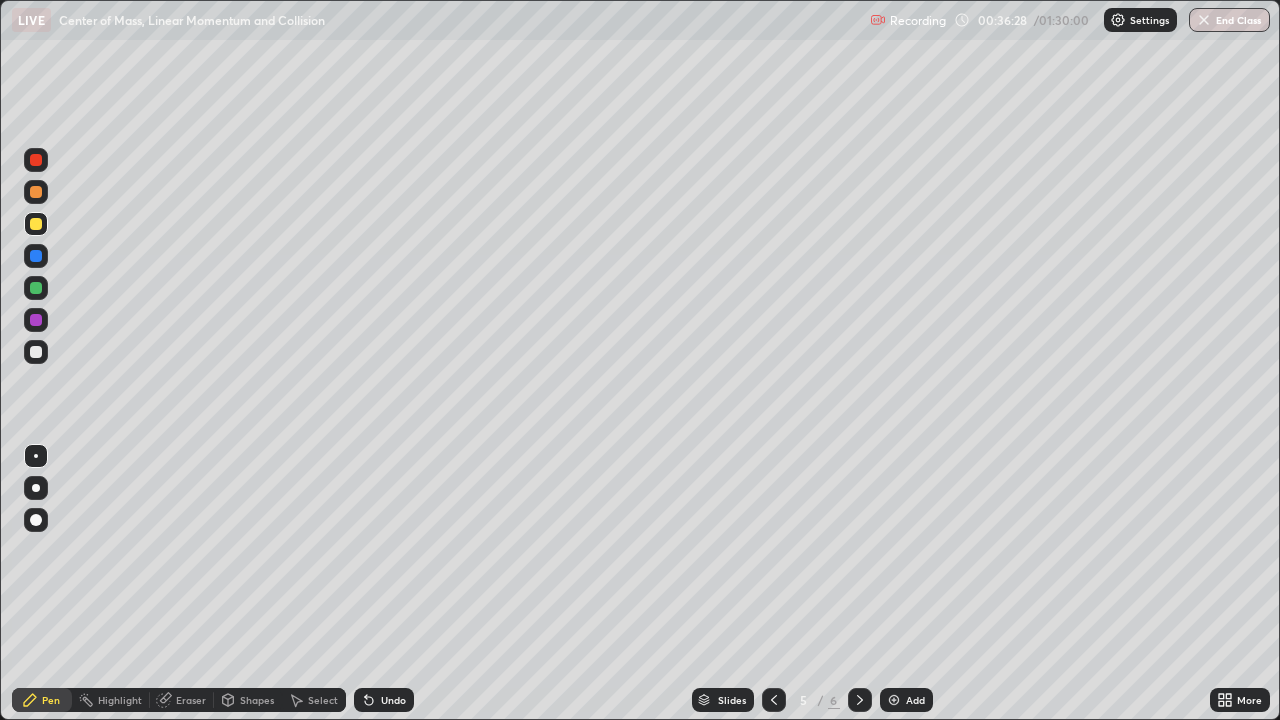 click 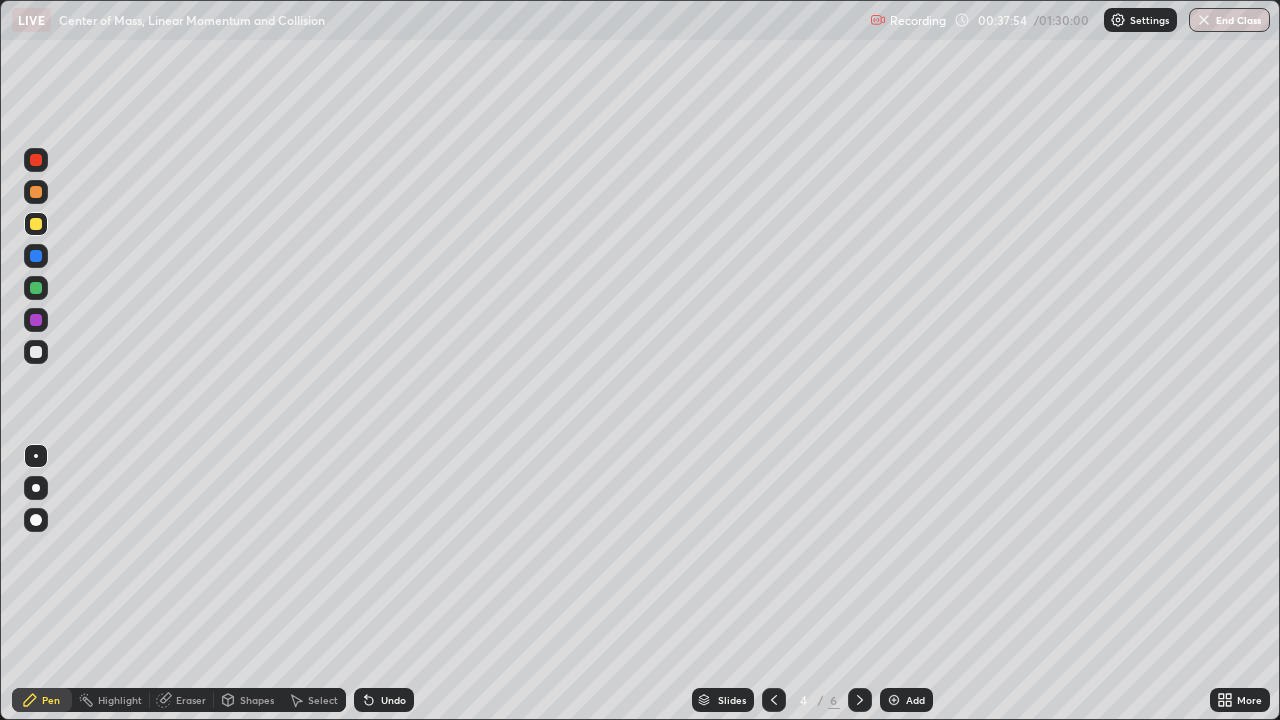 click 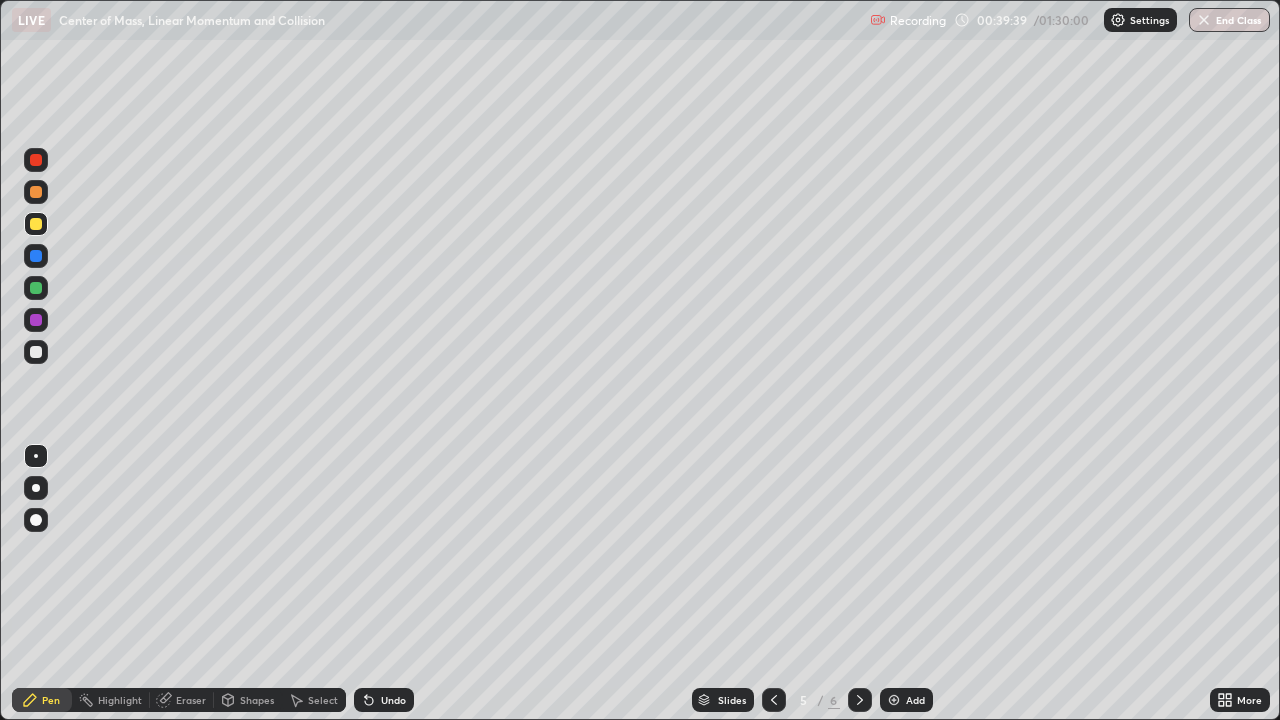 click 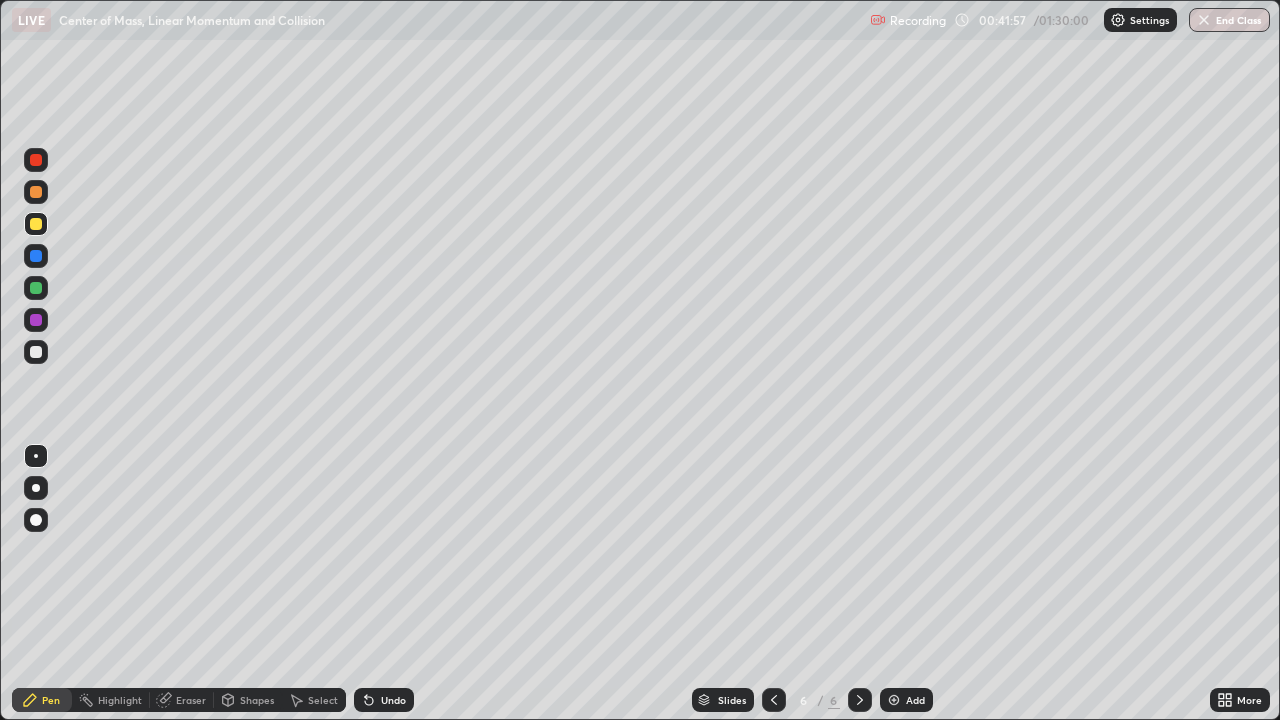 click on "Add" at bounding box center (906, 700) 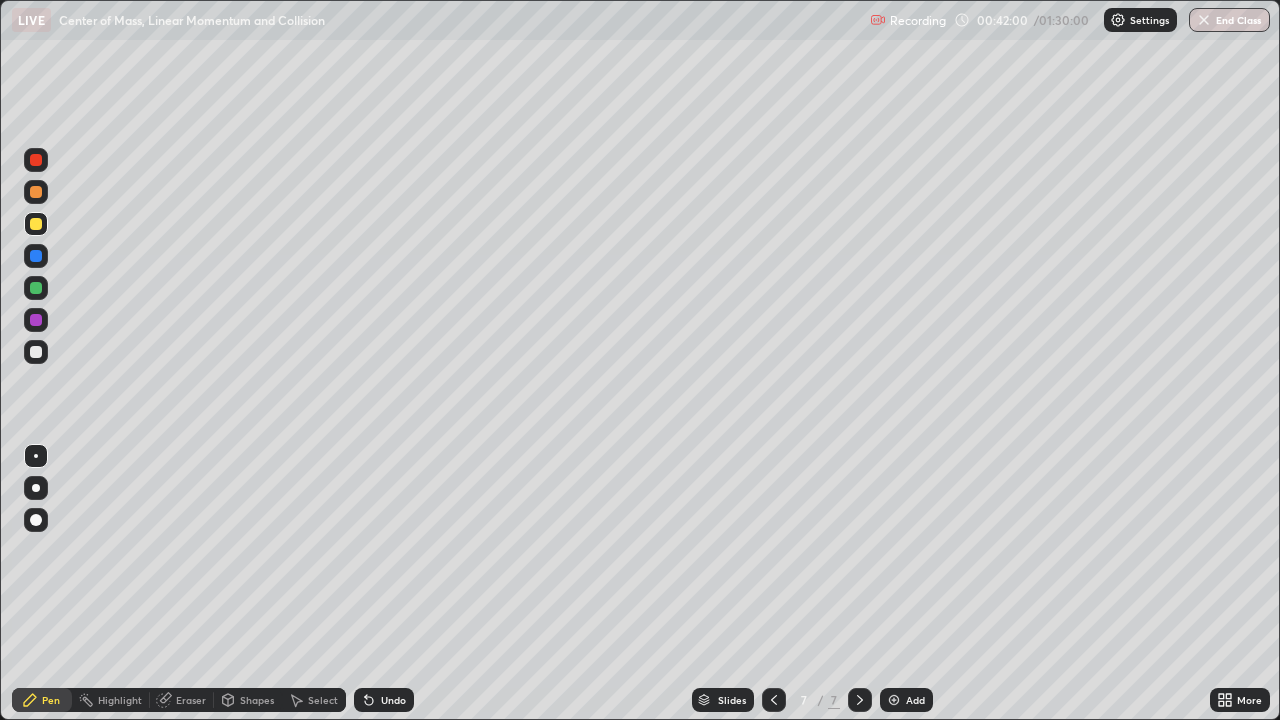 click at bounding box center [36, 352] 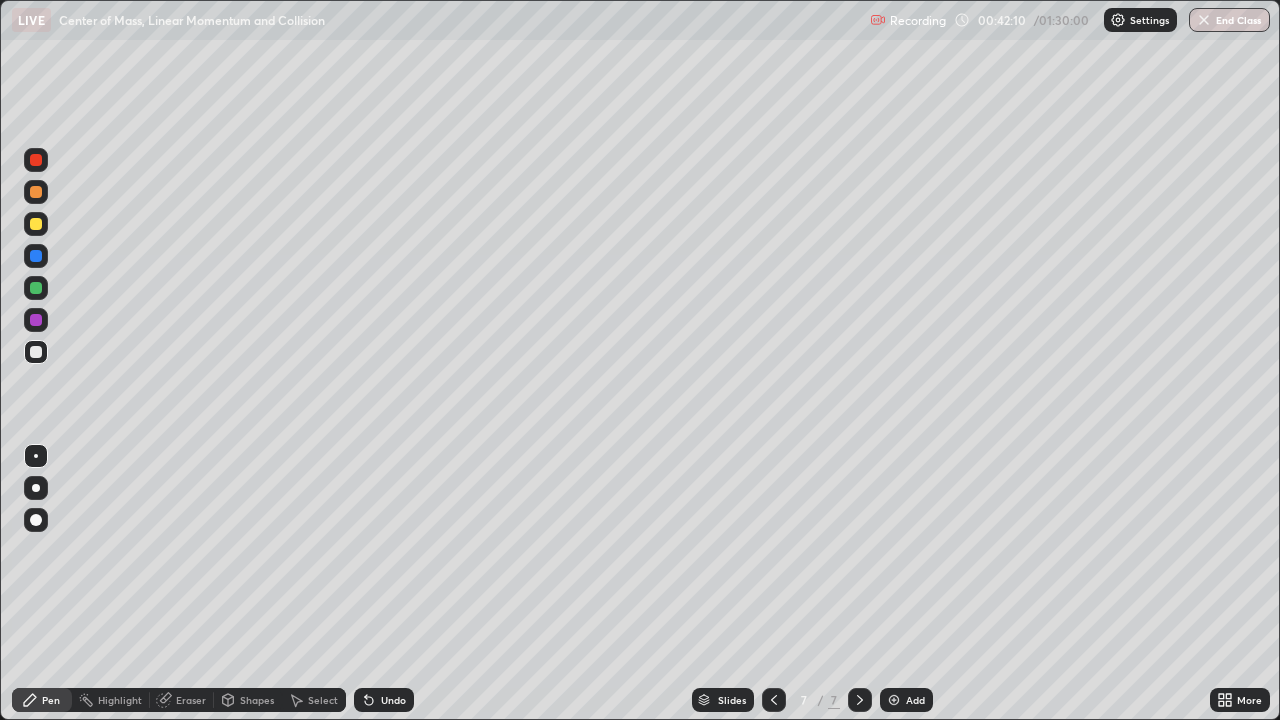 click on "Undo" at bounding box center [393, 700] 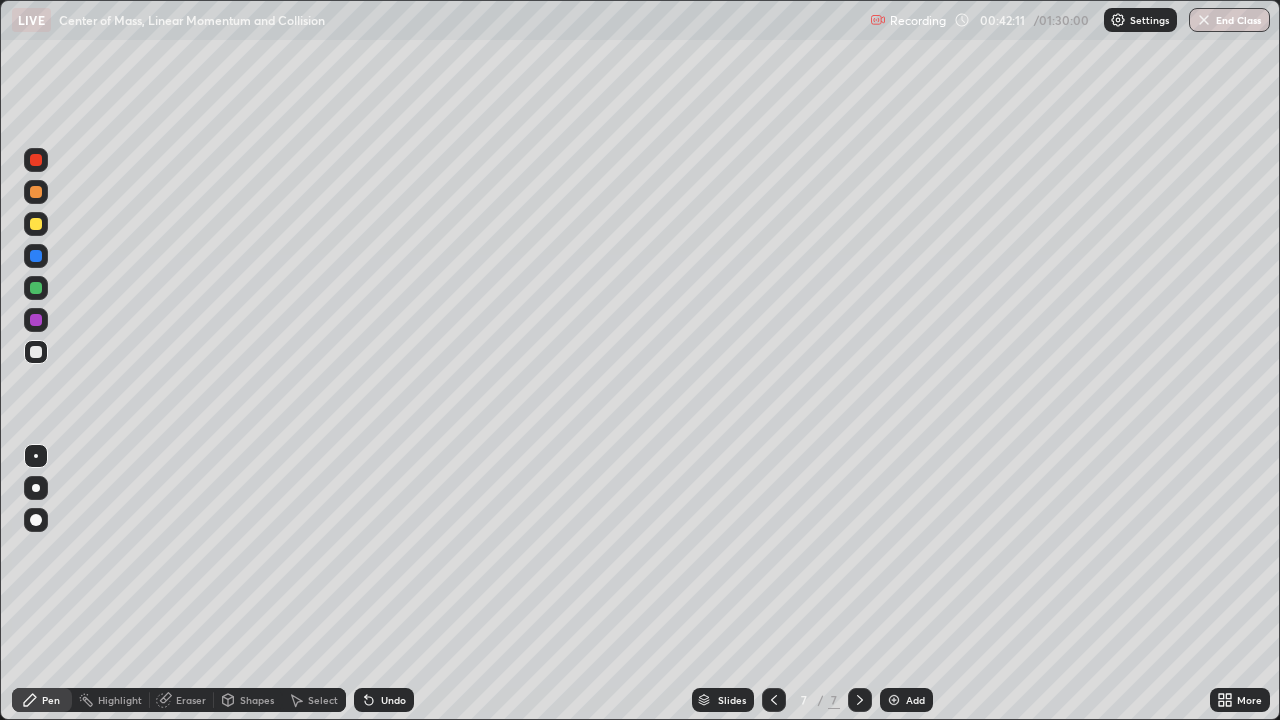 click 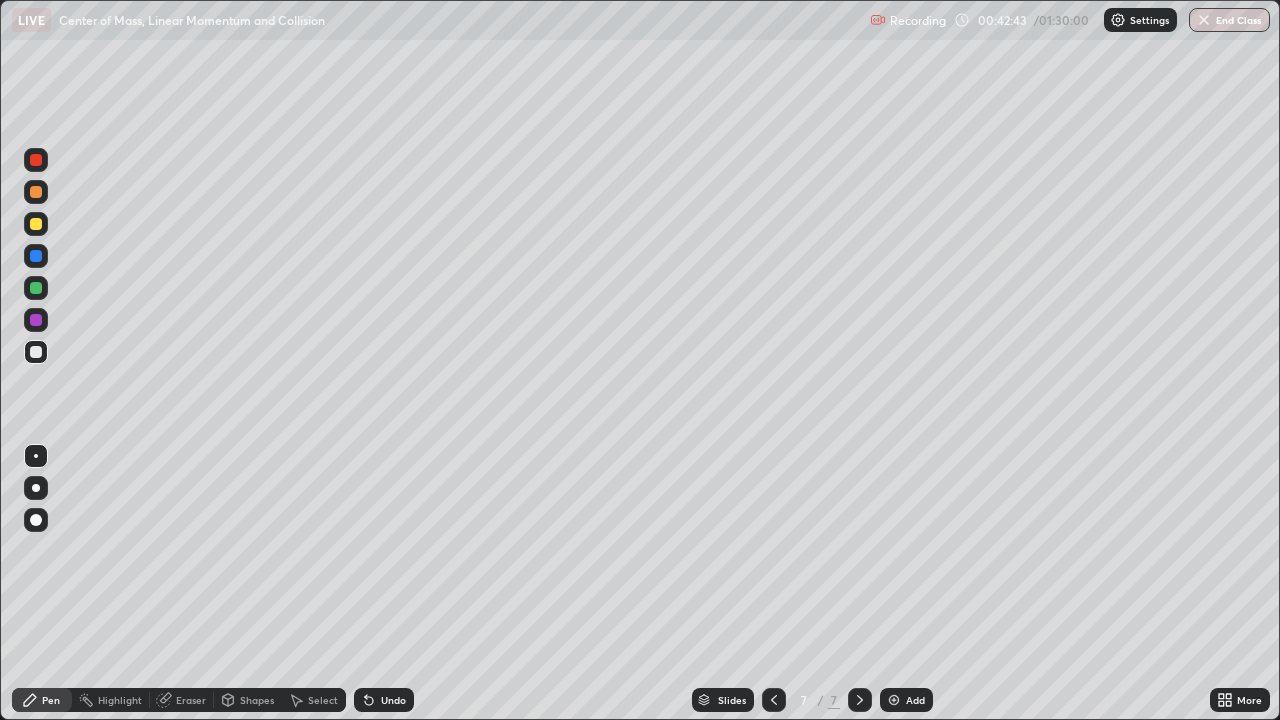 click at bounding box center [36, 256] 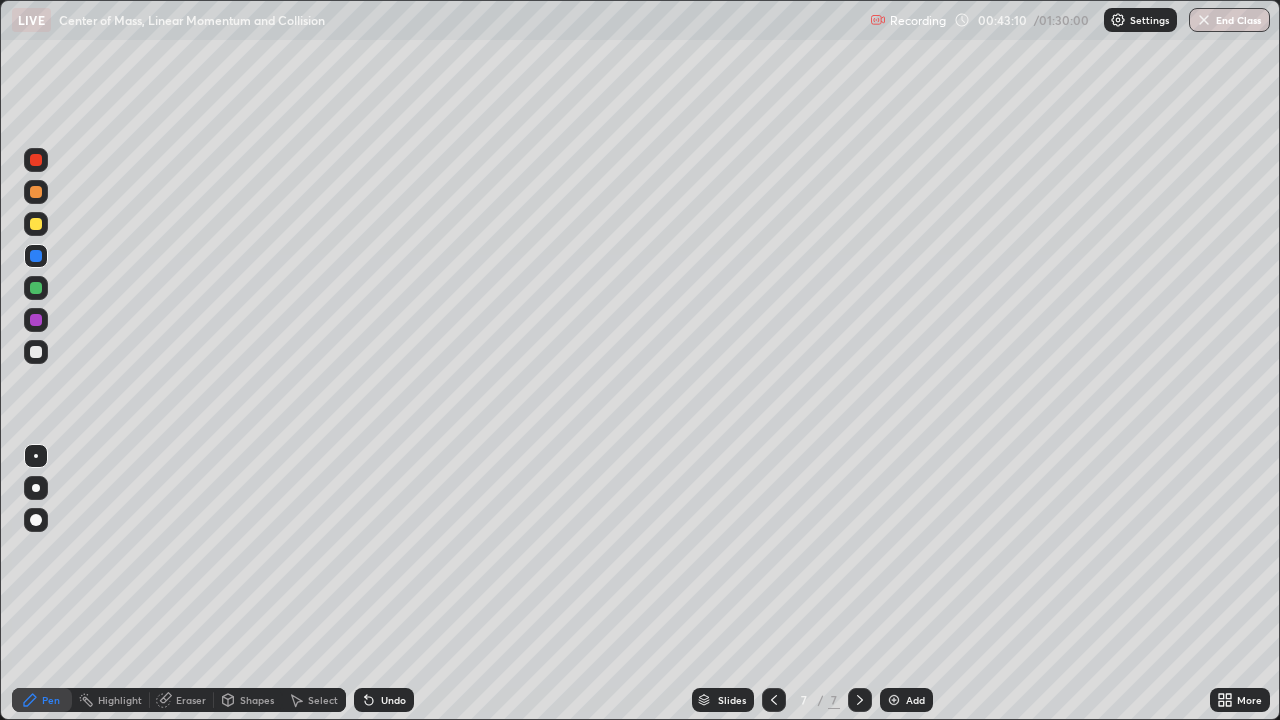 click at bounding box center [36, 224] 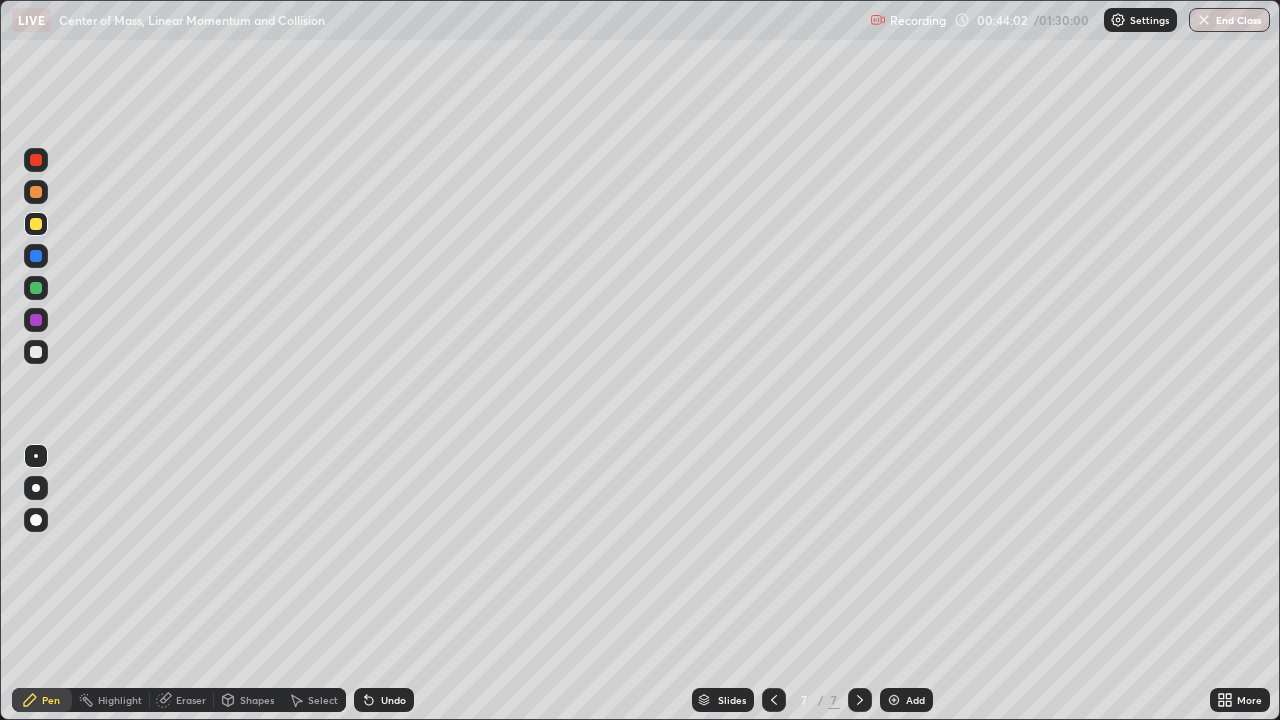 click at bounding box center (36, 224) 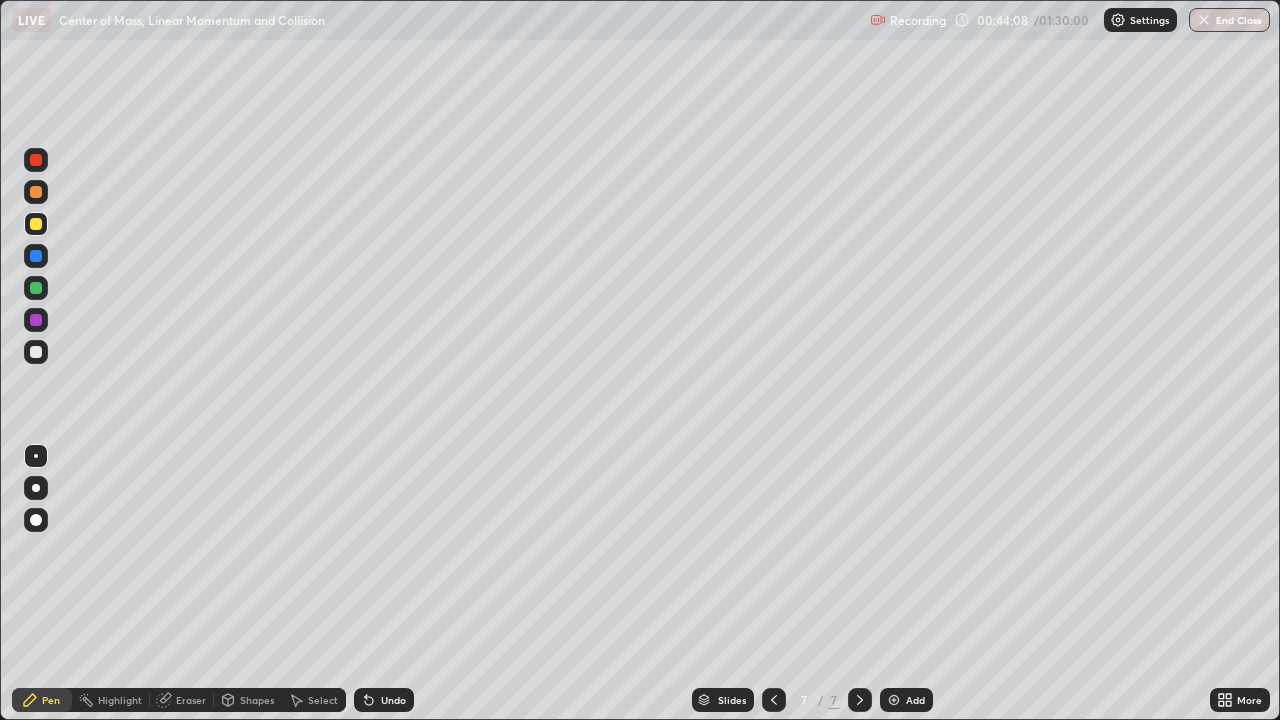 click on "Undo" at bounding box center [393, 700] 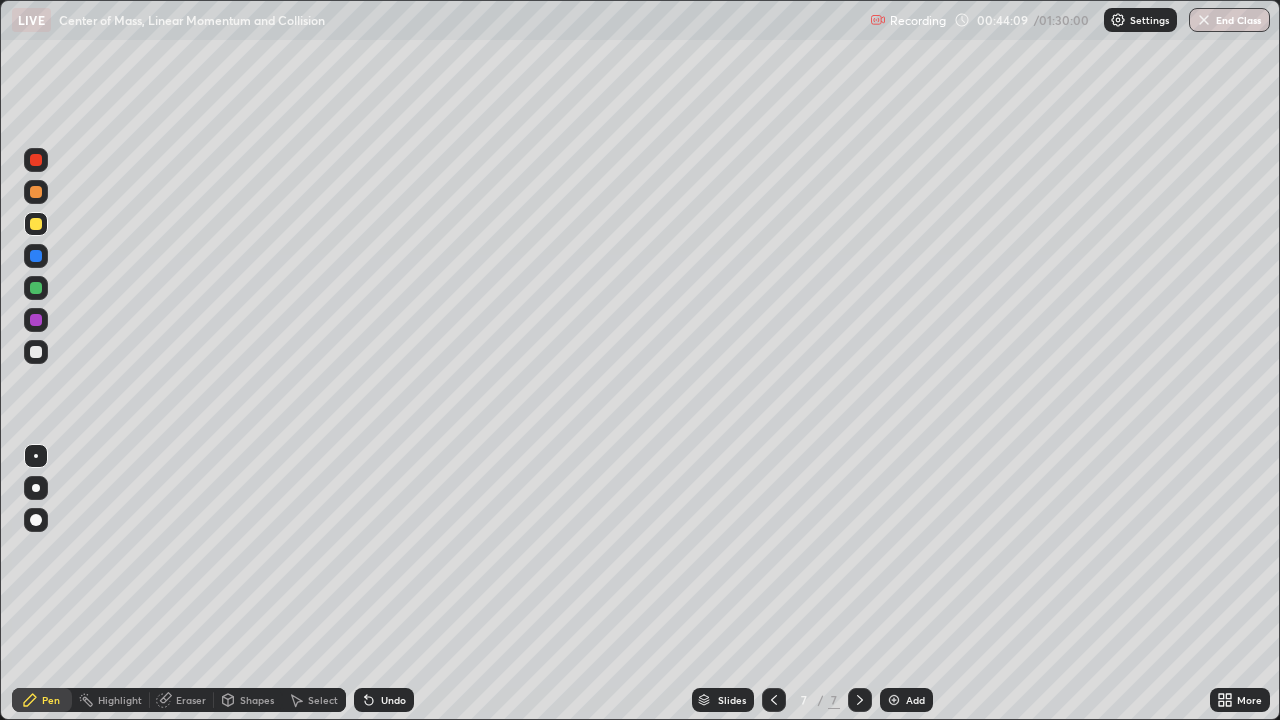 click on "Undo" at bounding box center (384, 700) 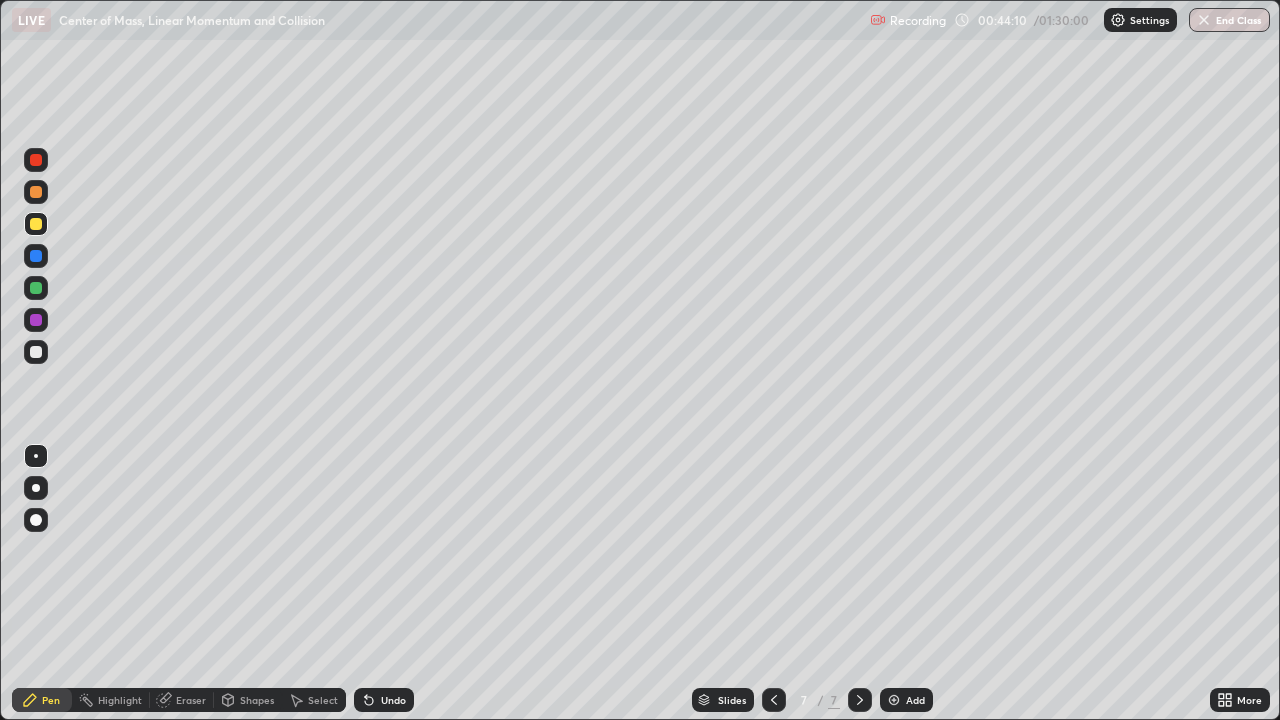 click on "Undo" at bounding box center [384, 700] 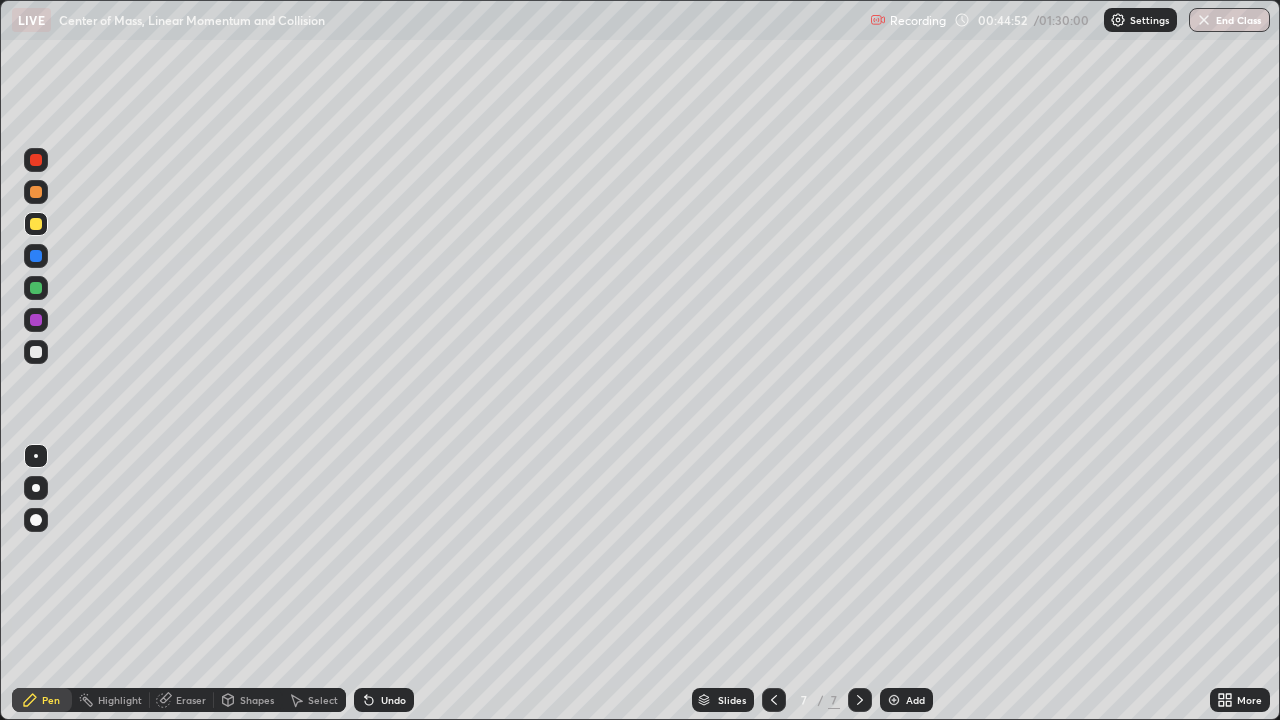 click at bounding box center (36, 288) 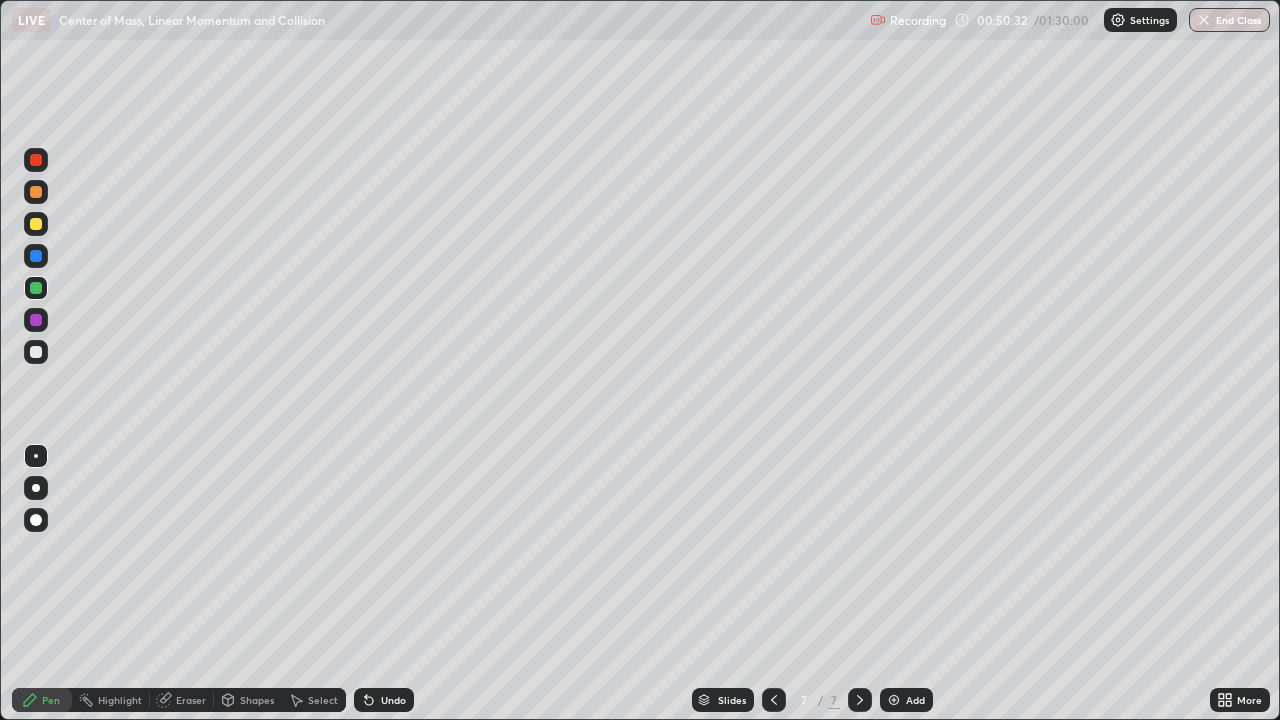 click at bounding box center [36, 256] 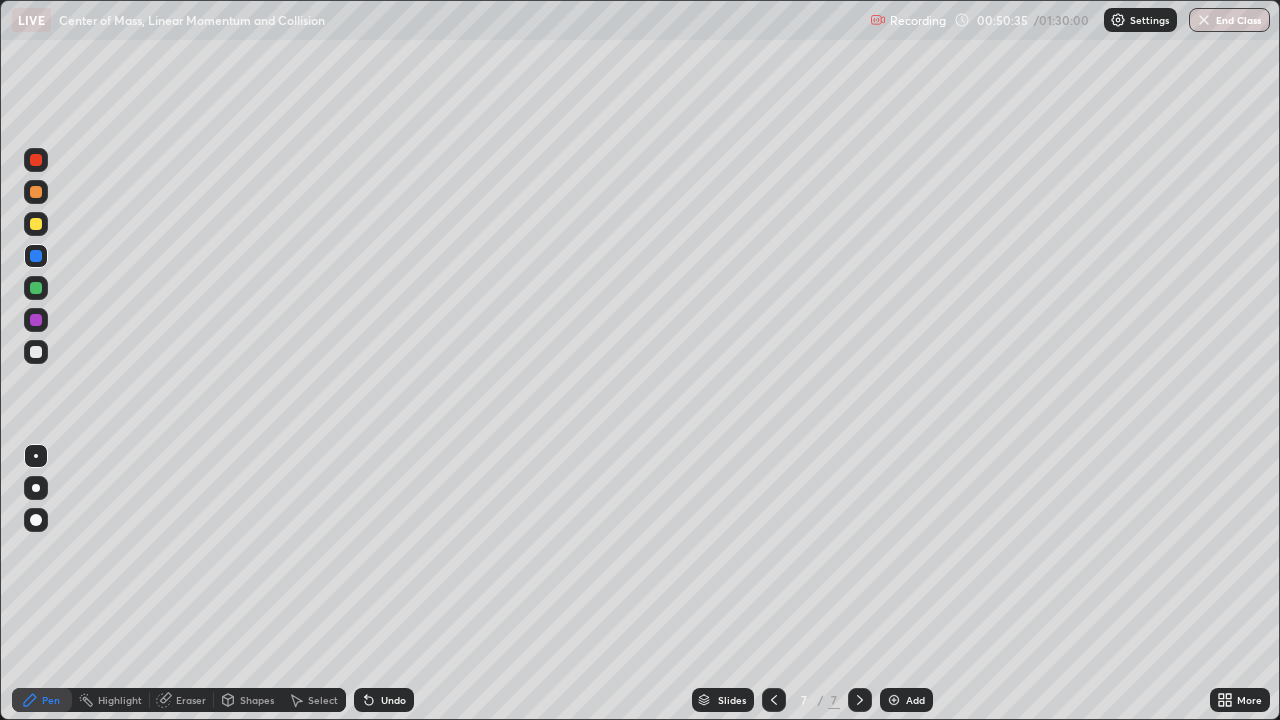 click on "Undo" at bounding box center [384, 700] 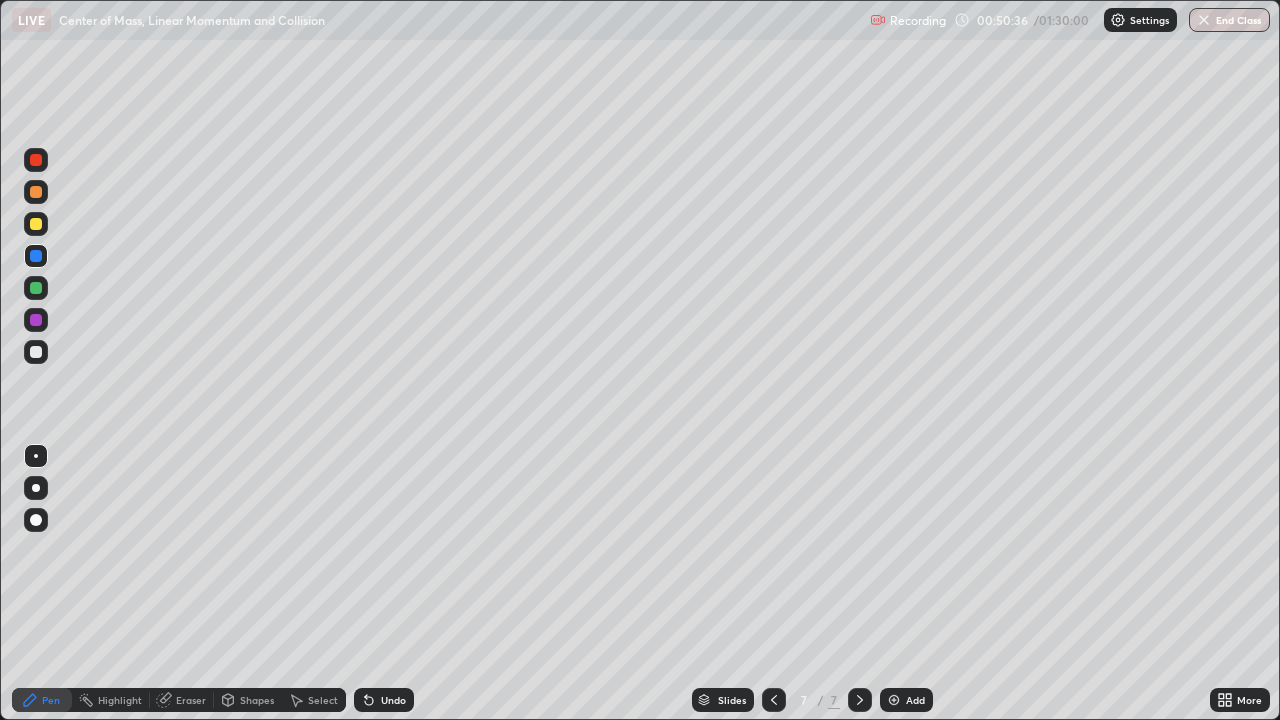 click on "Undo" at bounding box center (393, 700) 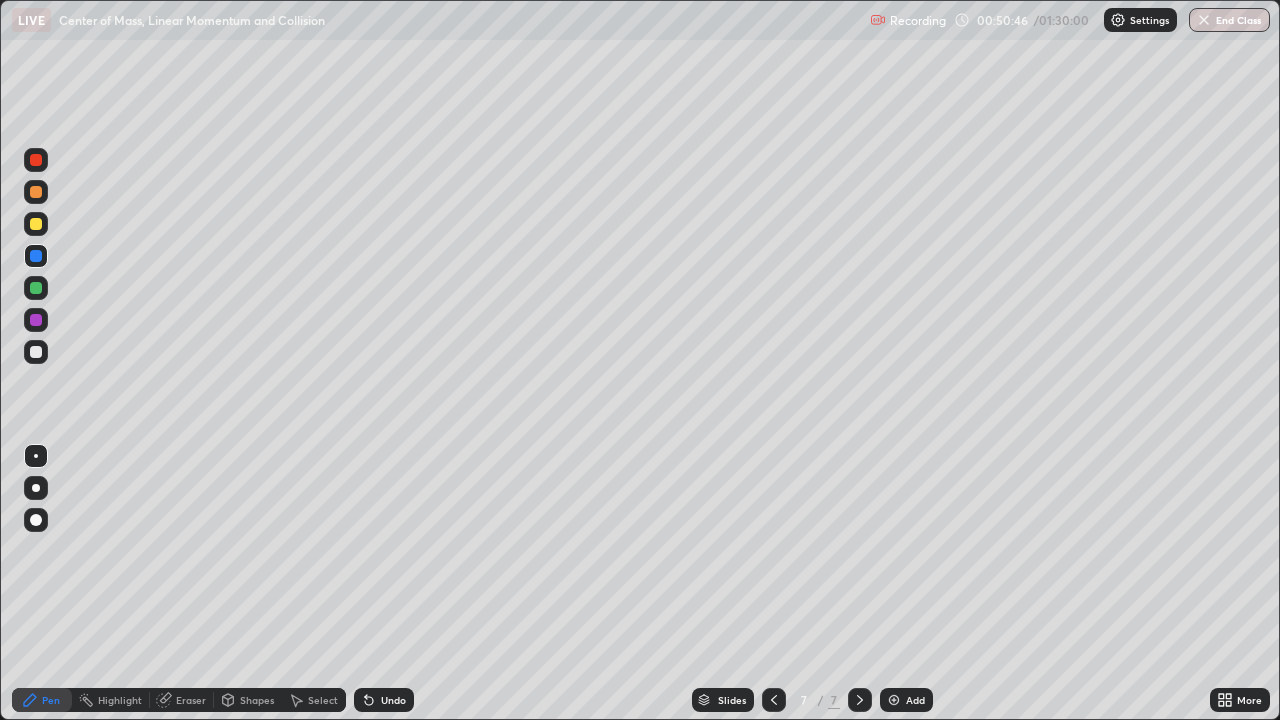 click at bounding box center (36, 352) 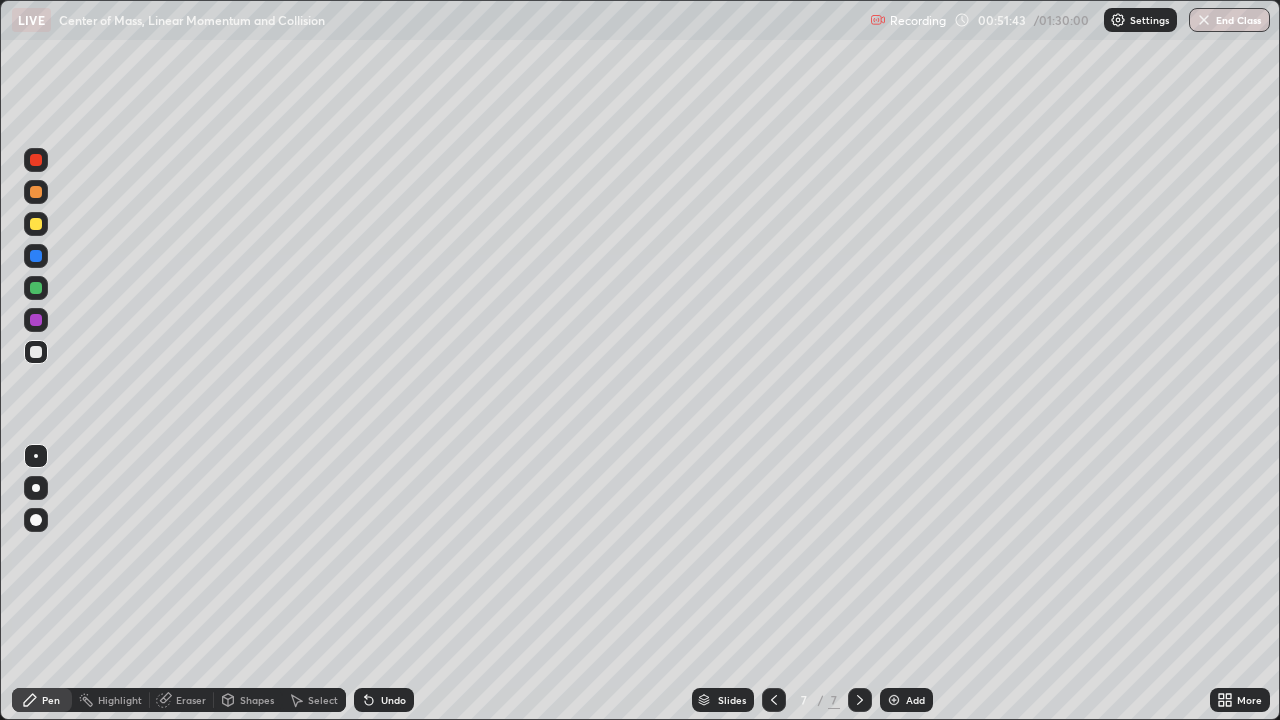click at bounding box center [774, 700] 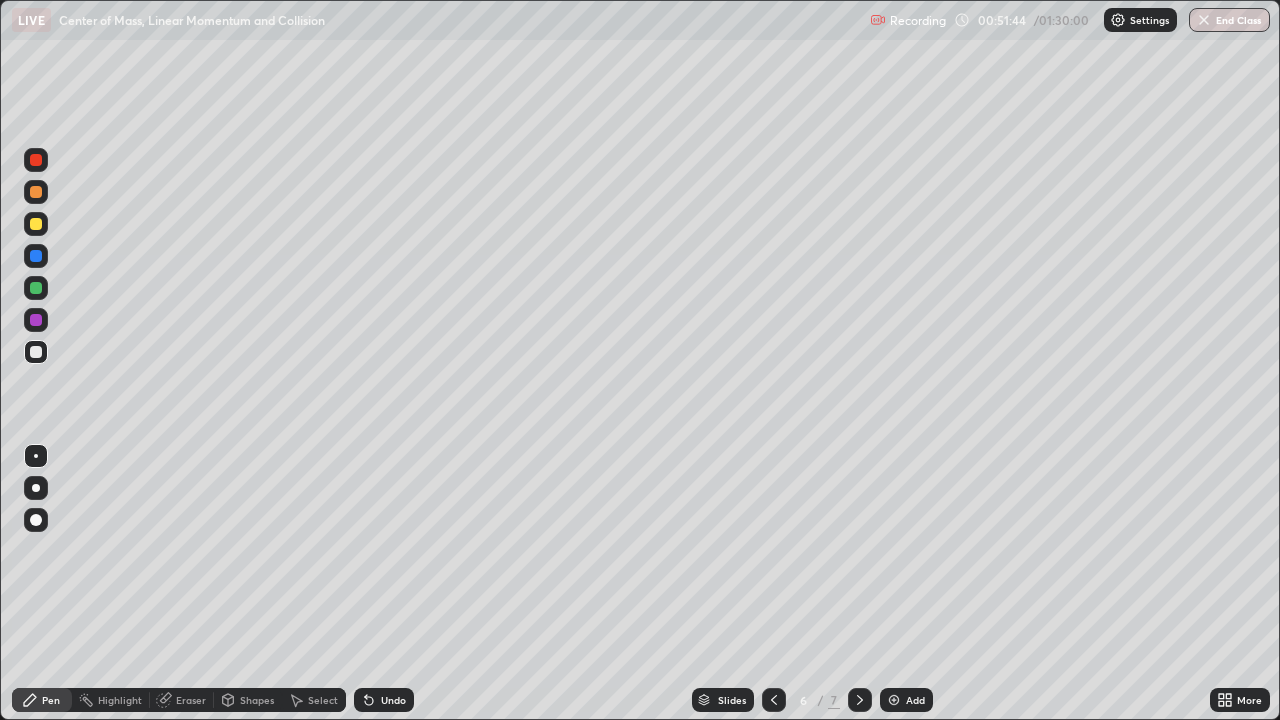 click at bounding box center (774, 700) 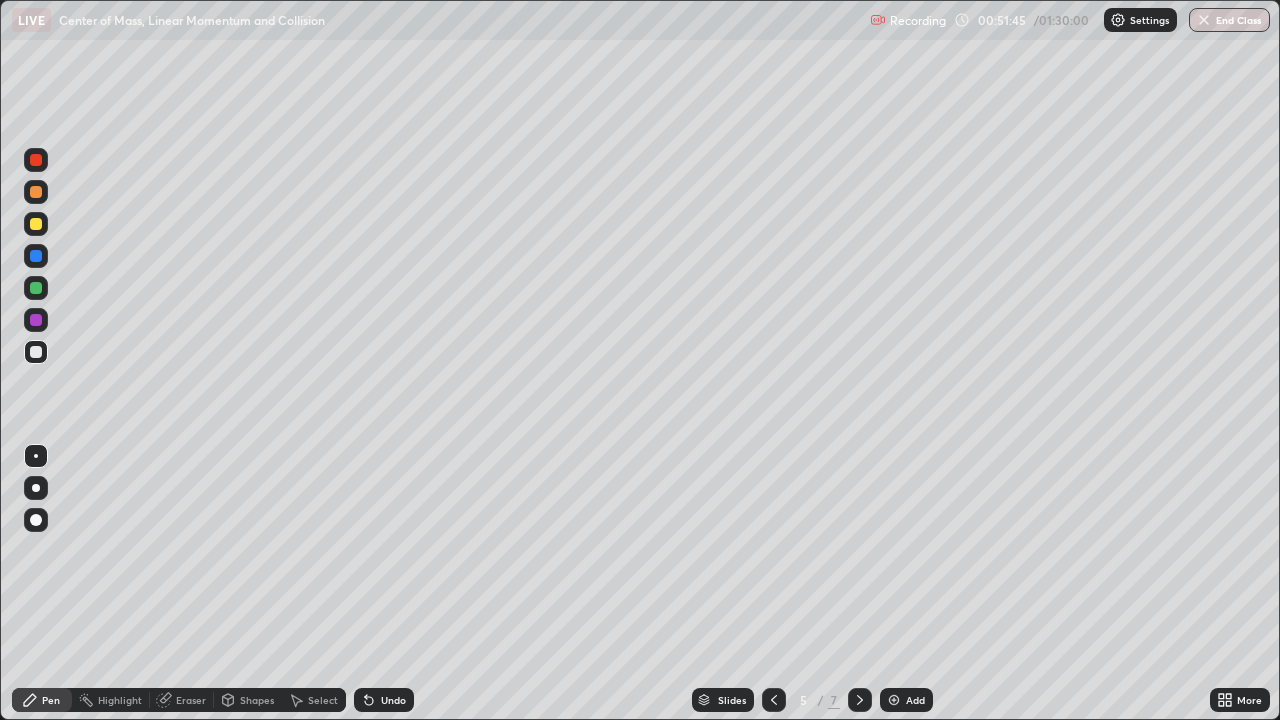 click at bounding box center (774, 700) 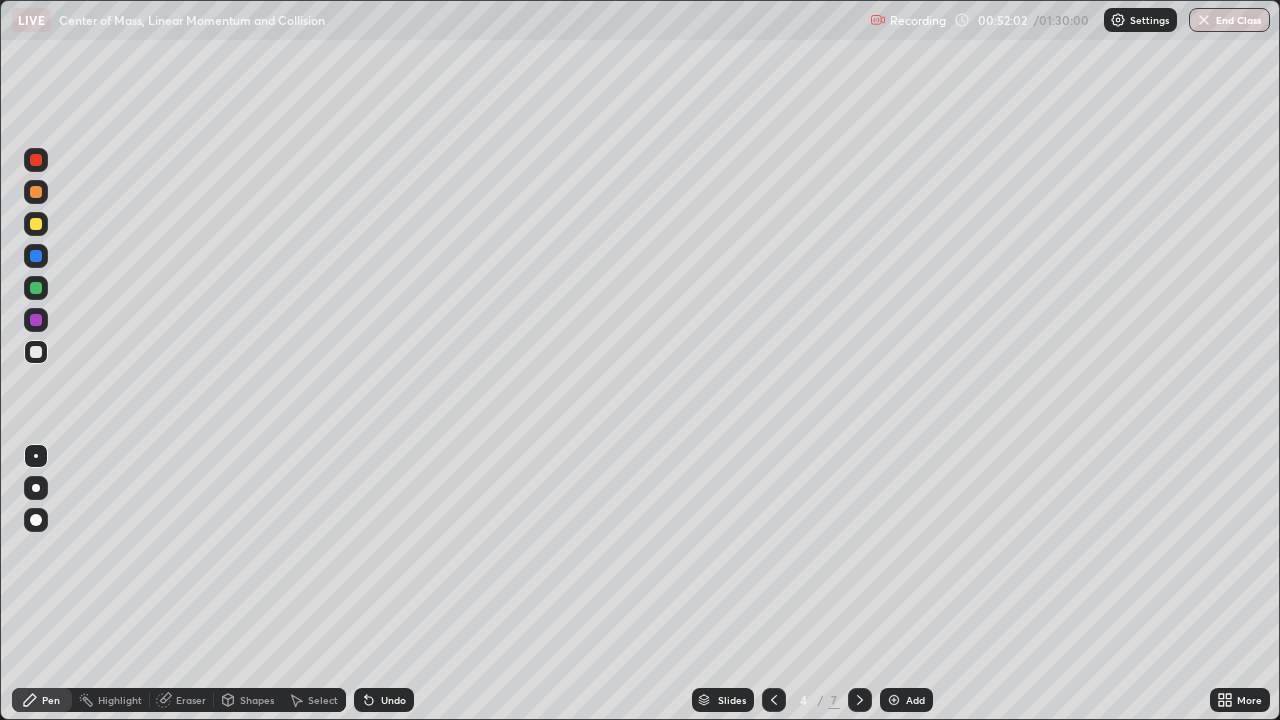 click 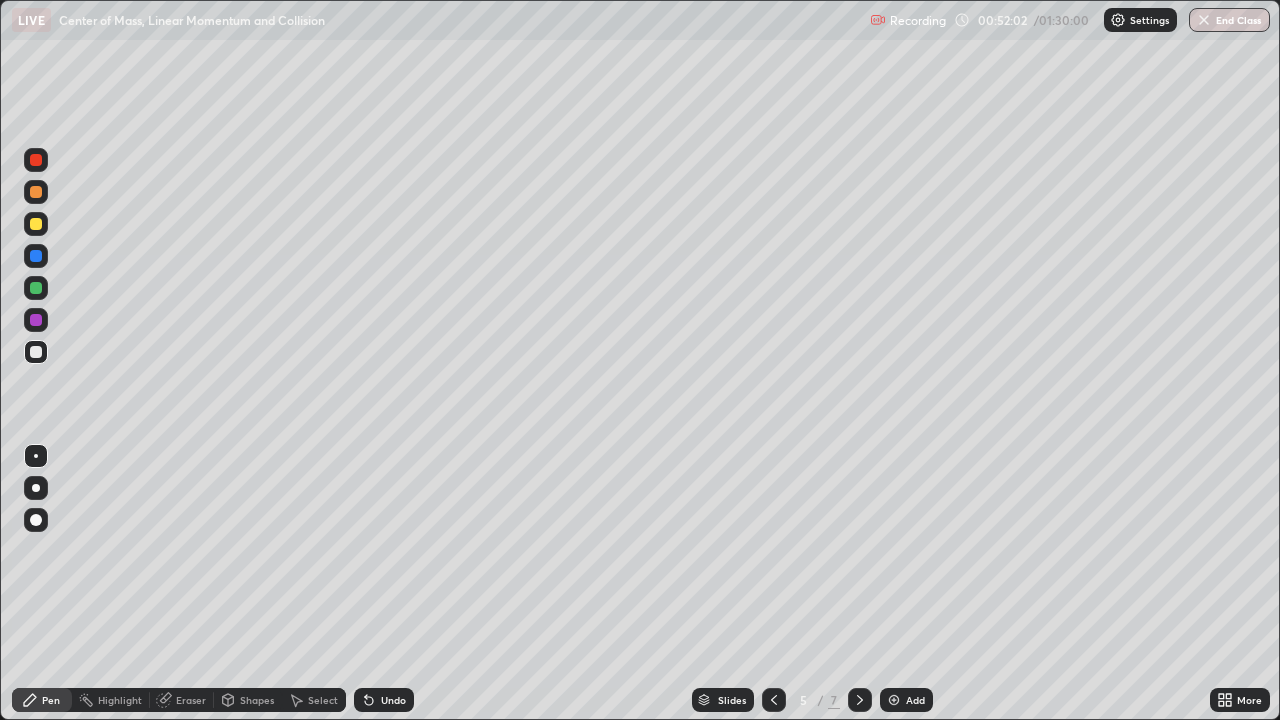 click at bounding box center (860, 700) 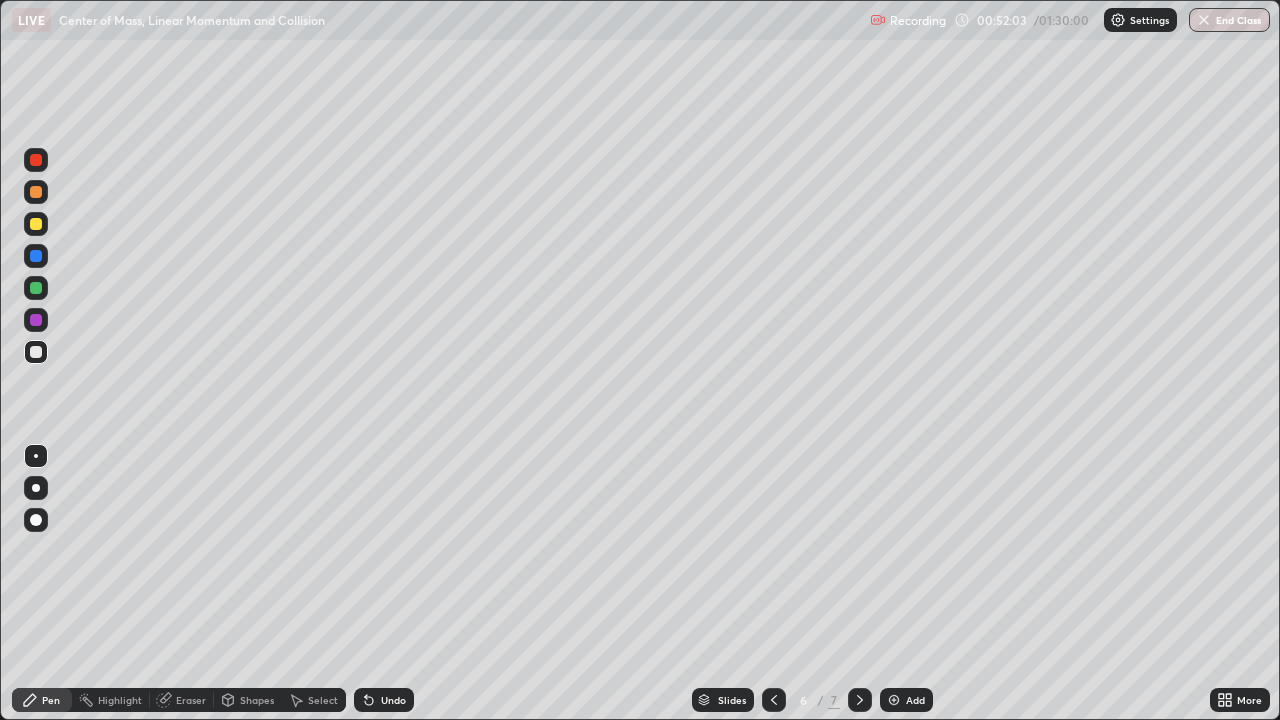 click at bounding box center [860, 700] 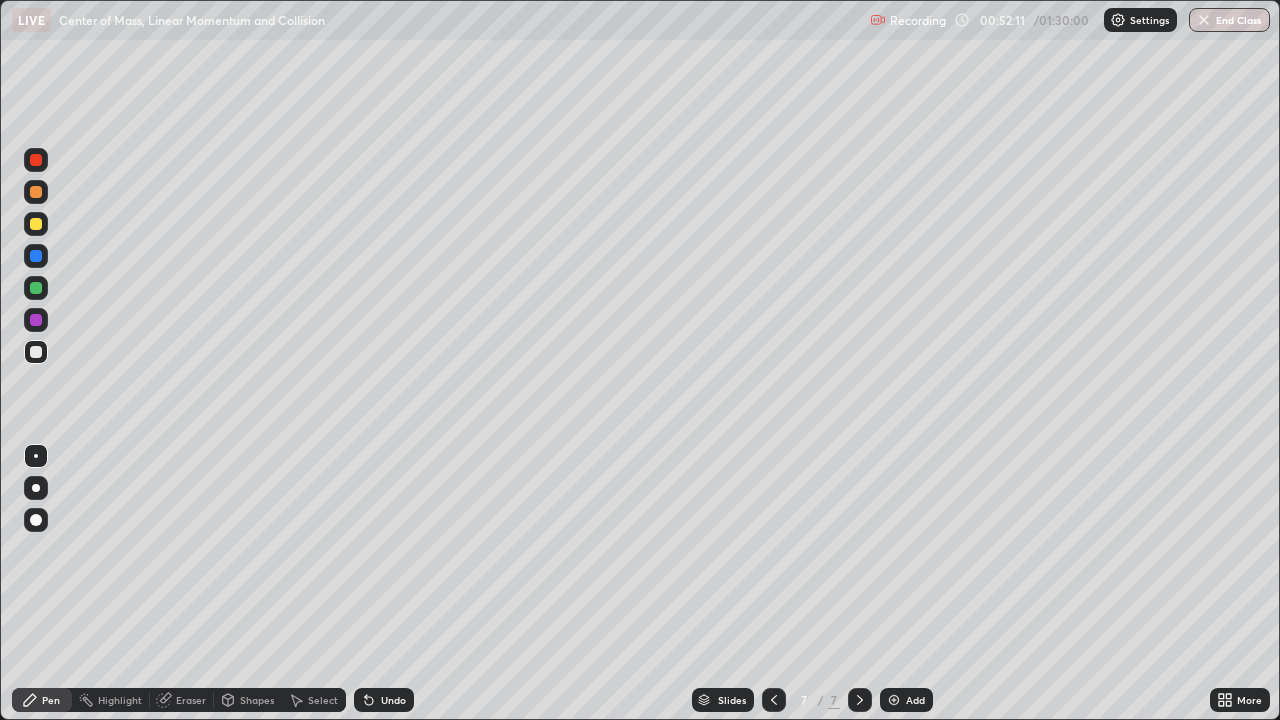 click on "Eraser" at bounding box center (191, 700) 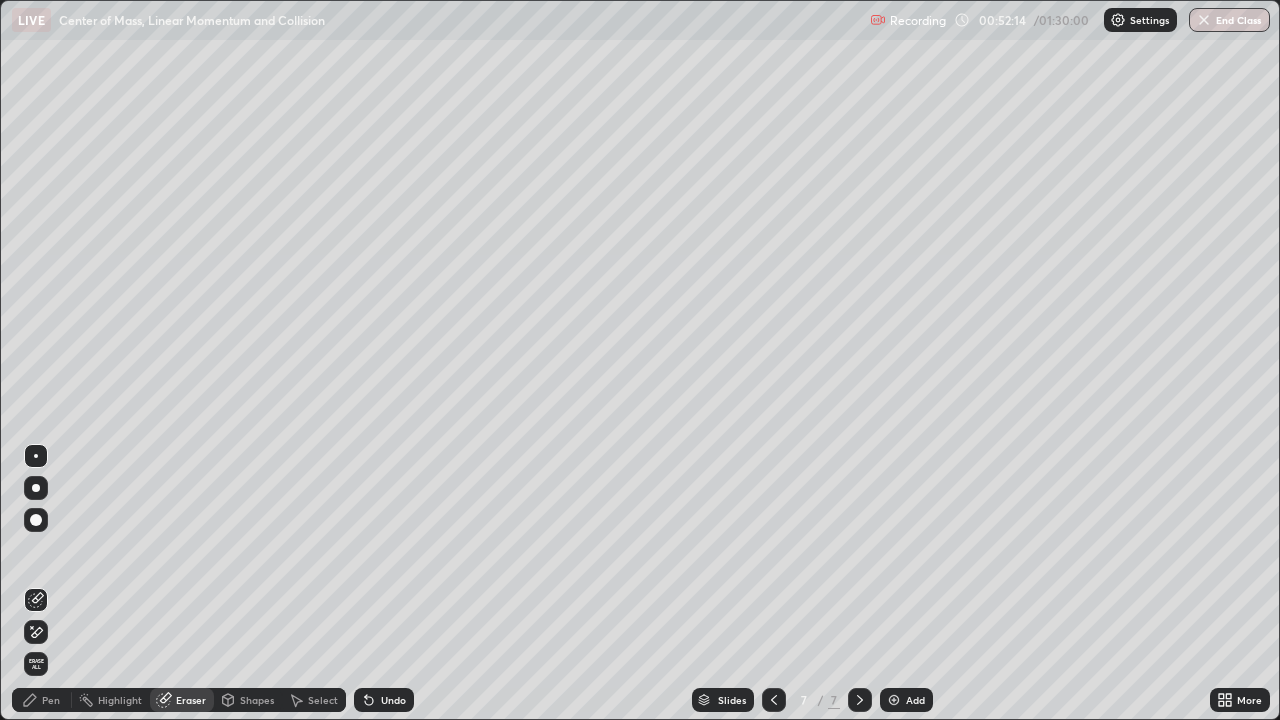click on "Pen" at bounding box center (51, 700) 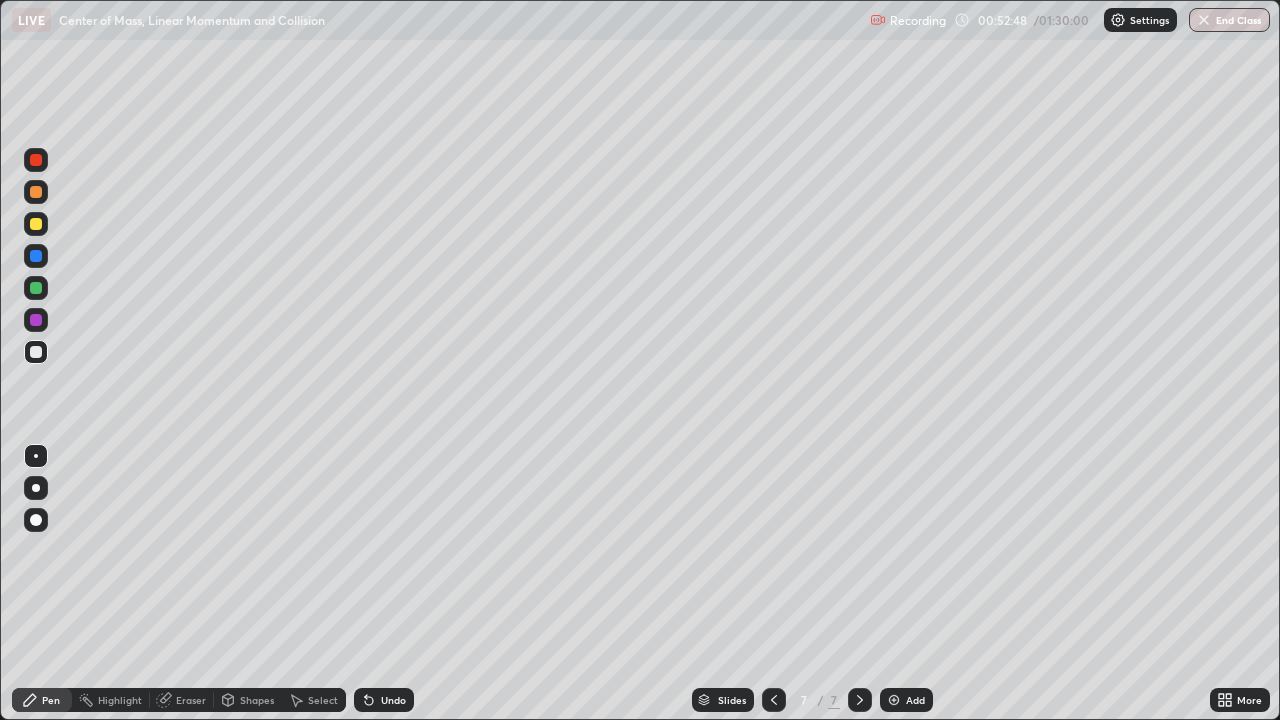 click at bounding box center (36, 224) 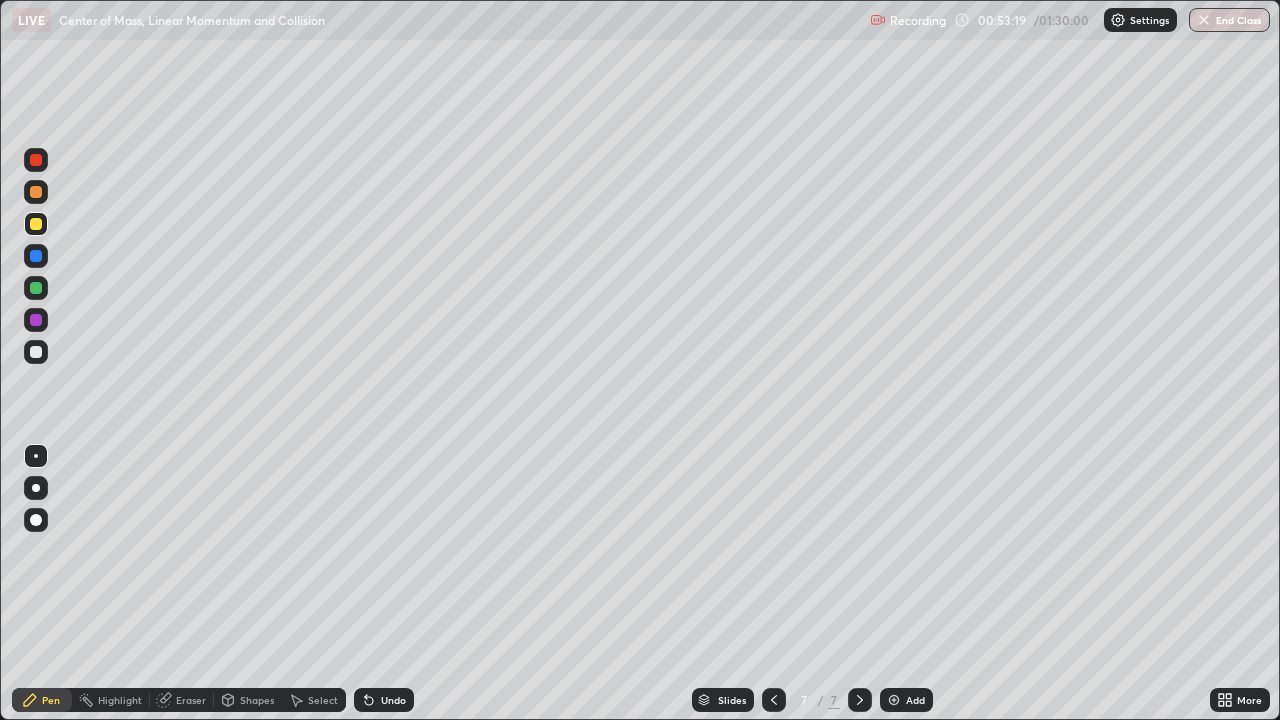 click at bounding box center (36, 256) 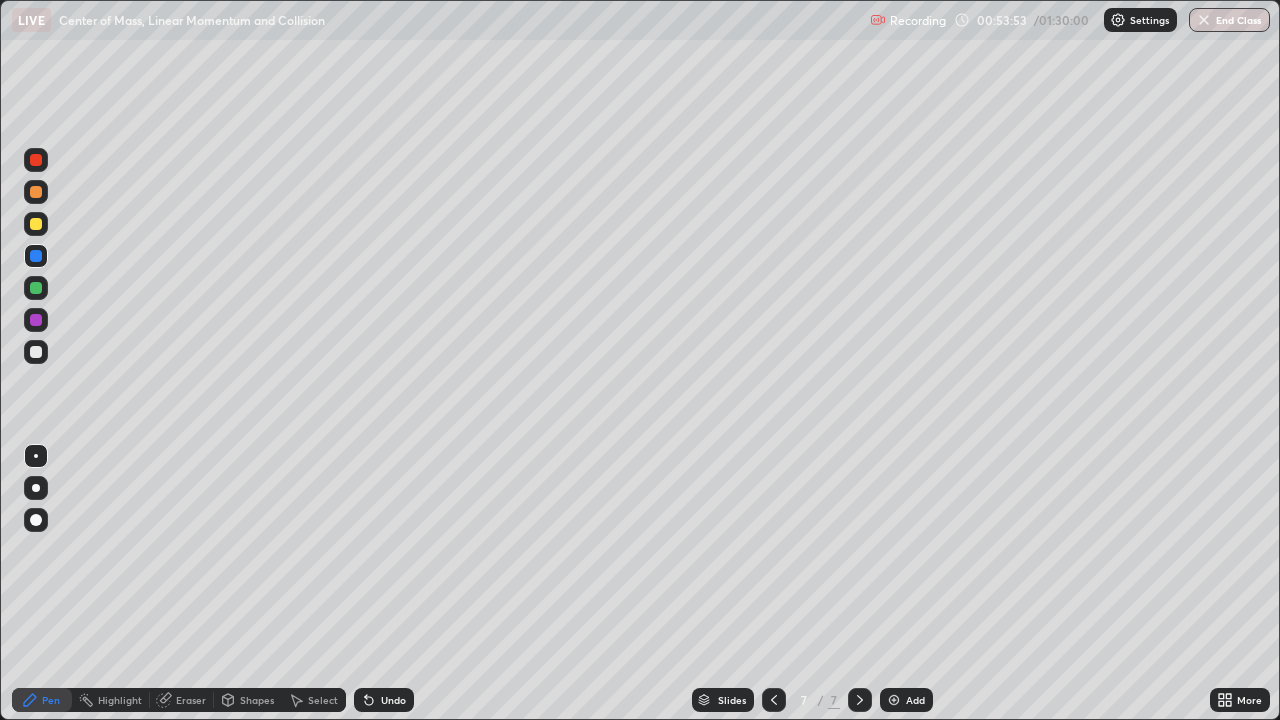 click on "Add" at bounding box center (906, 700) 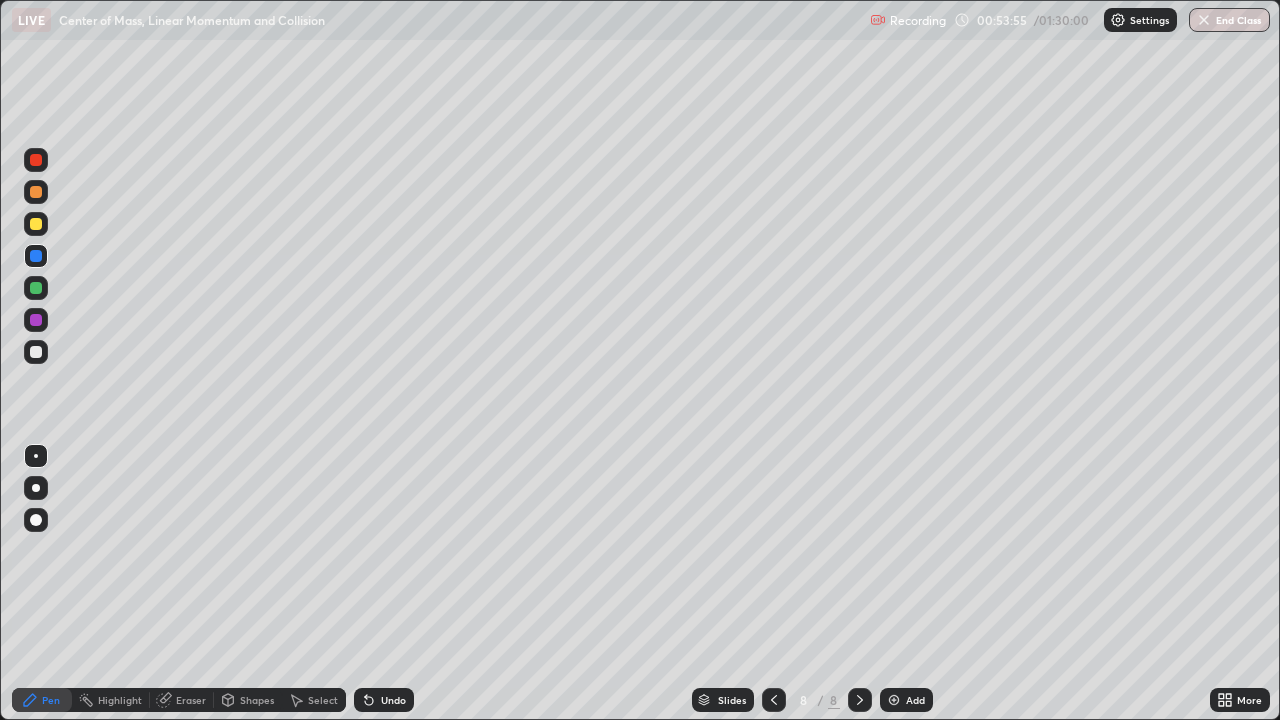 click at bounding box center (36, 352) 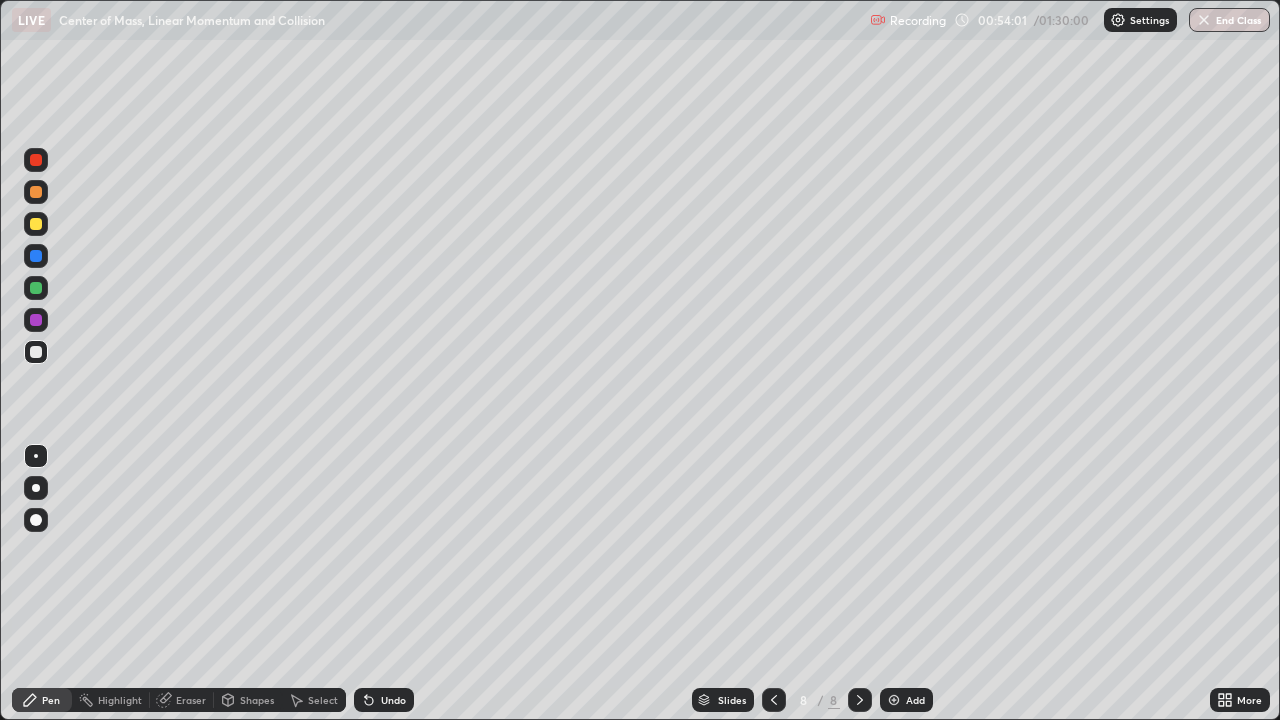 click at bounding box center (774, 700) 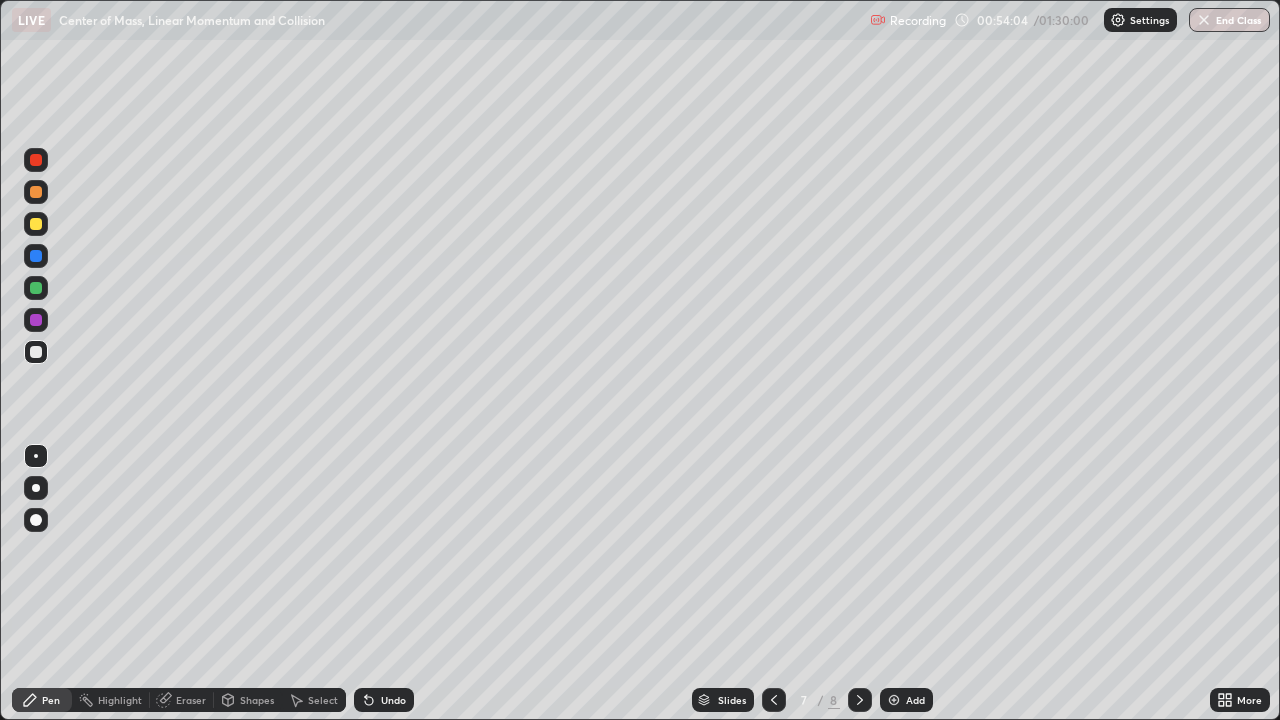 click at bounding box center [860, 700] 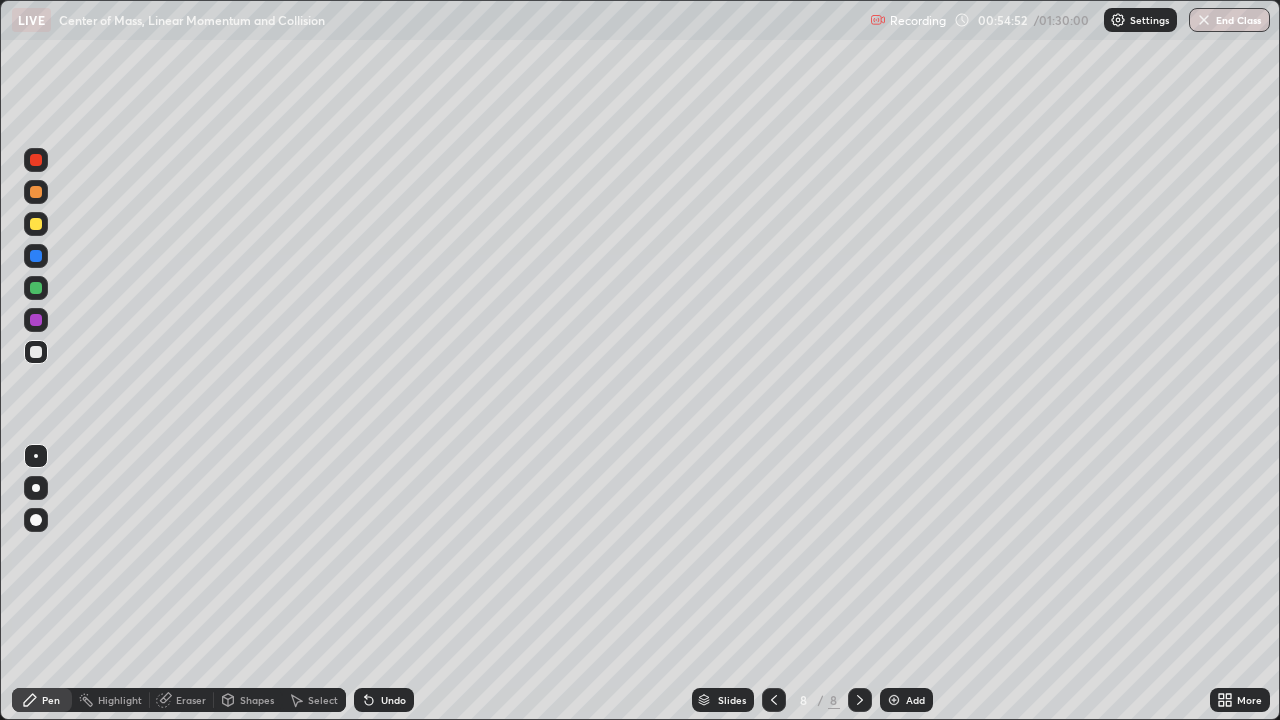 click 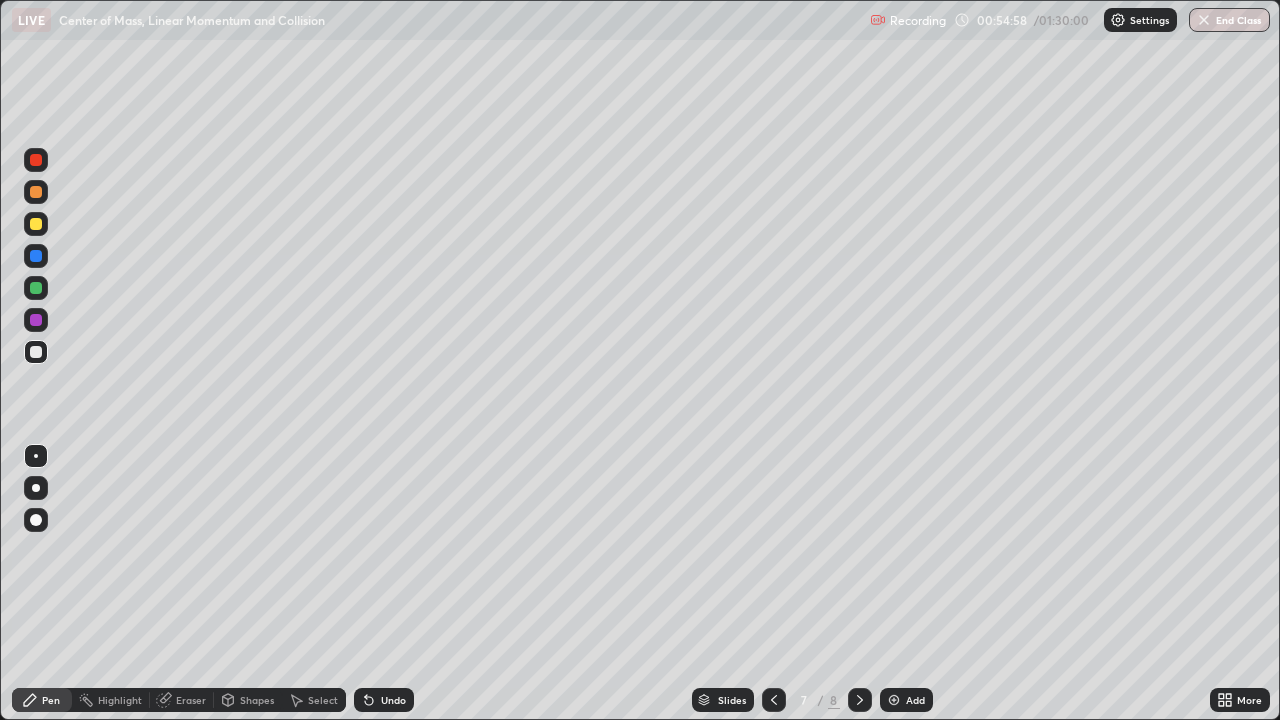 click 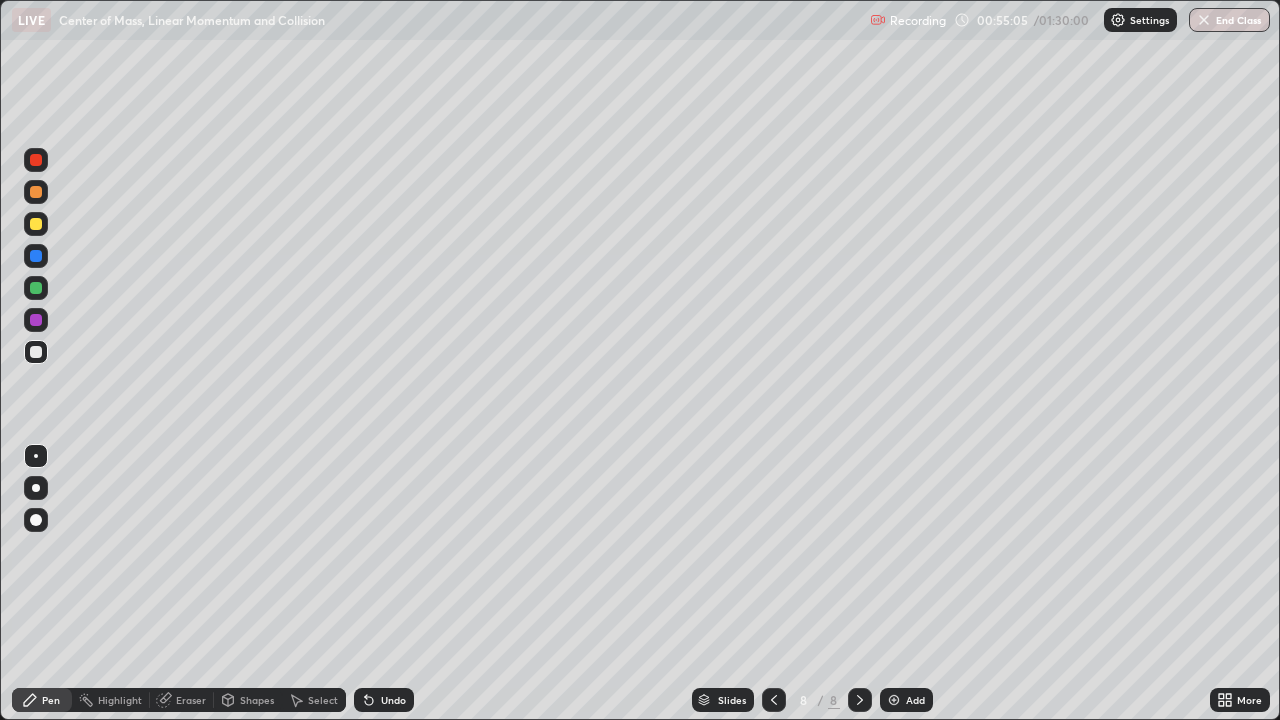 click on "Undo" at bounding box center (393, 700) 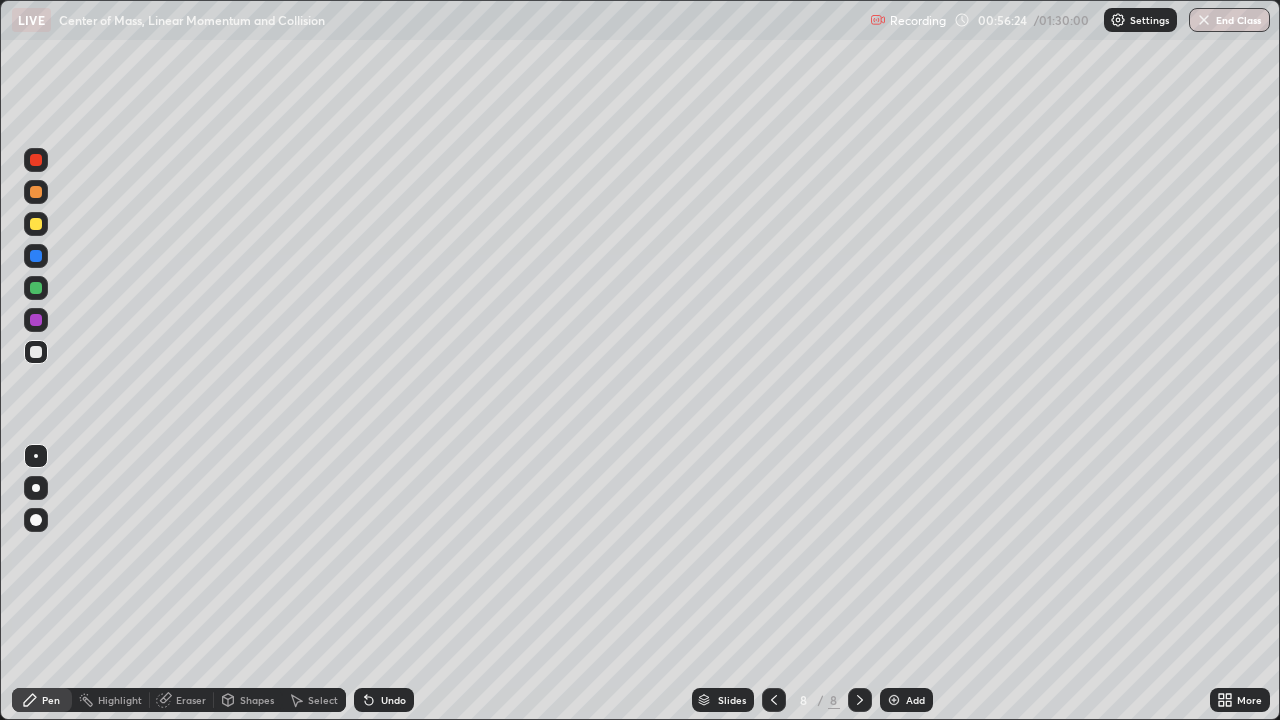 click at bounding box center (36, 256) 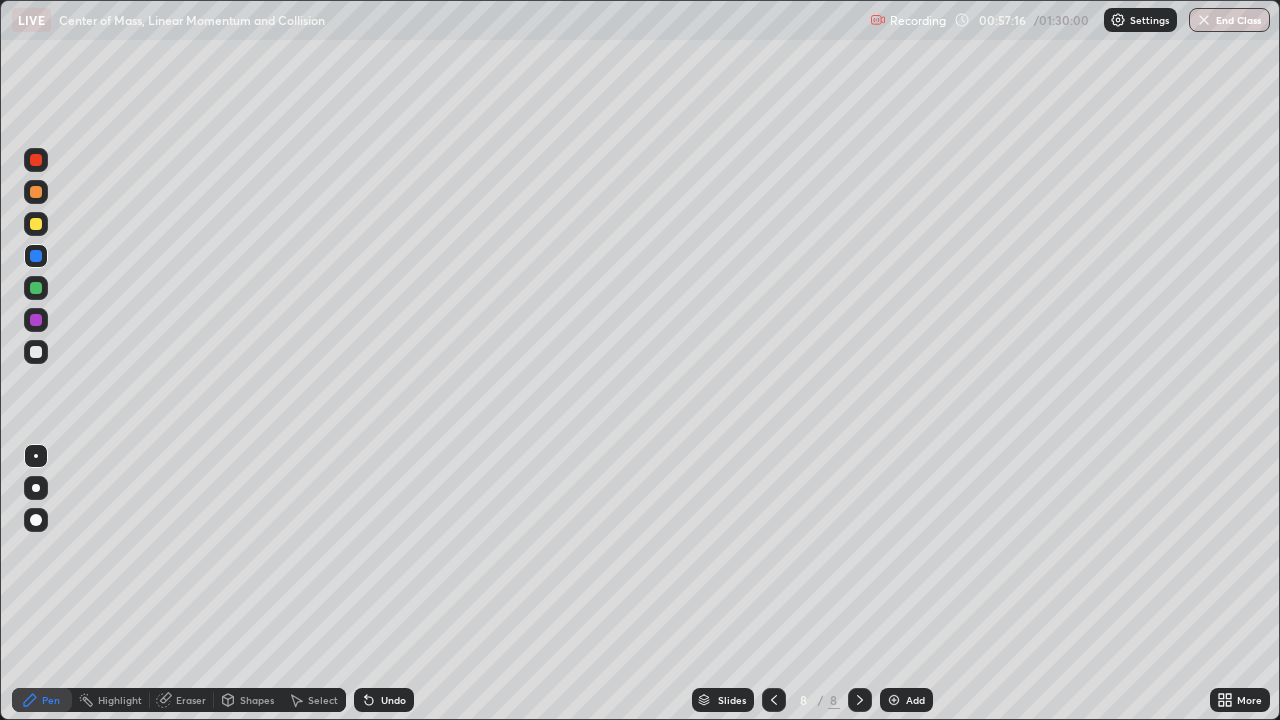 click at bounding box center (36, 288) 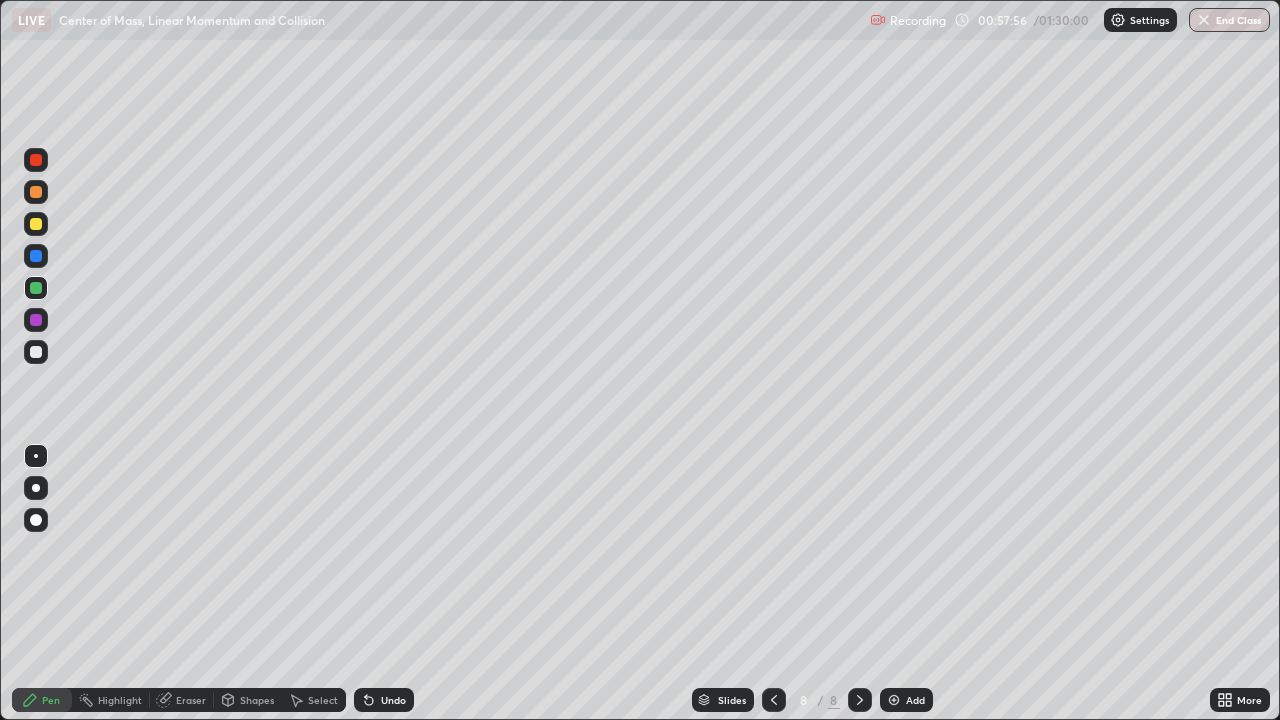 click at bounding box center [774, 700] 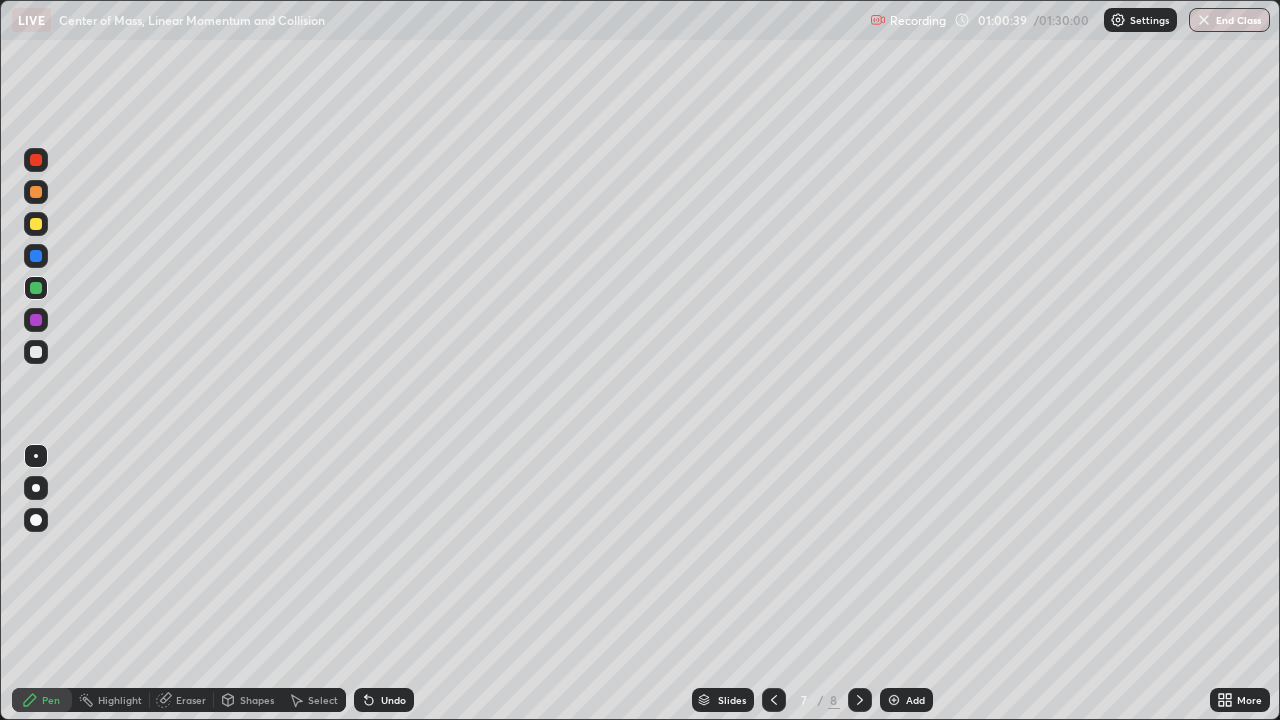 click 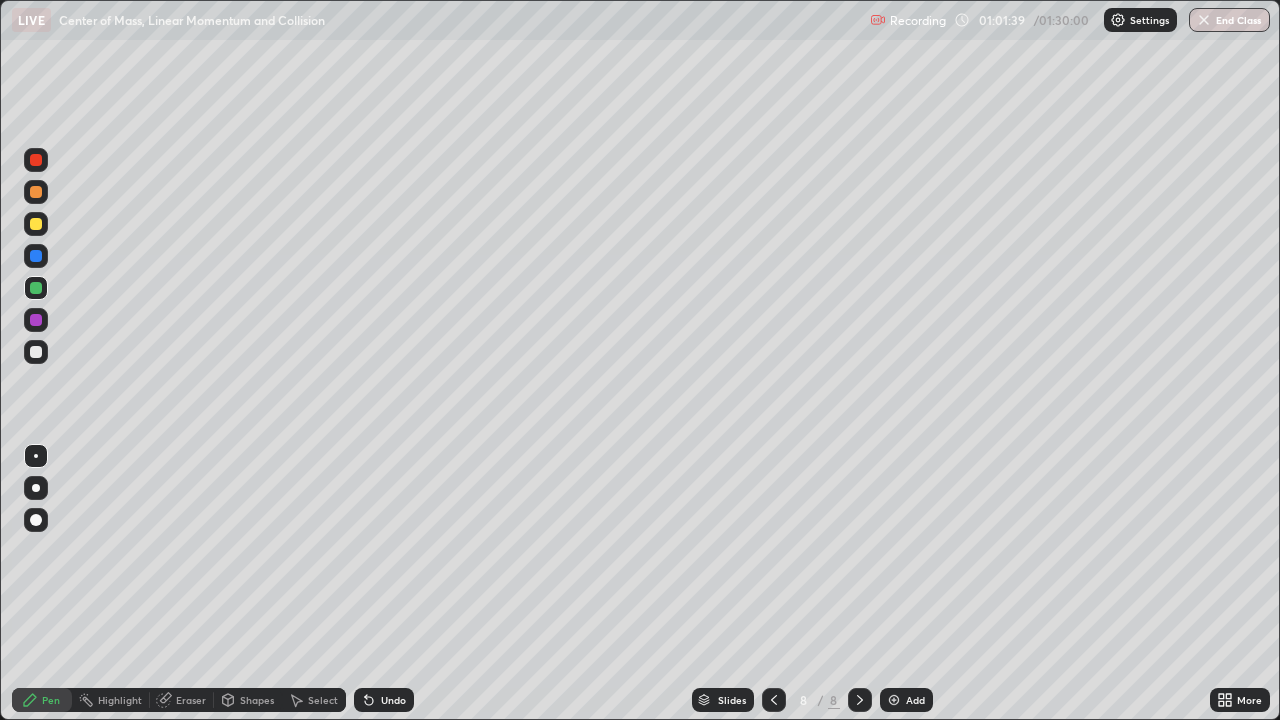 click at bounding box center [894, 700] 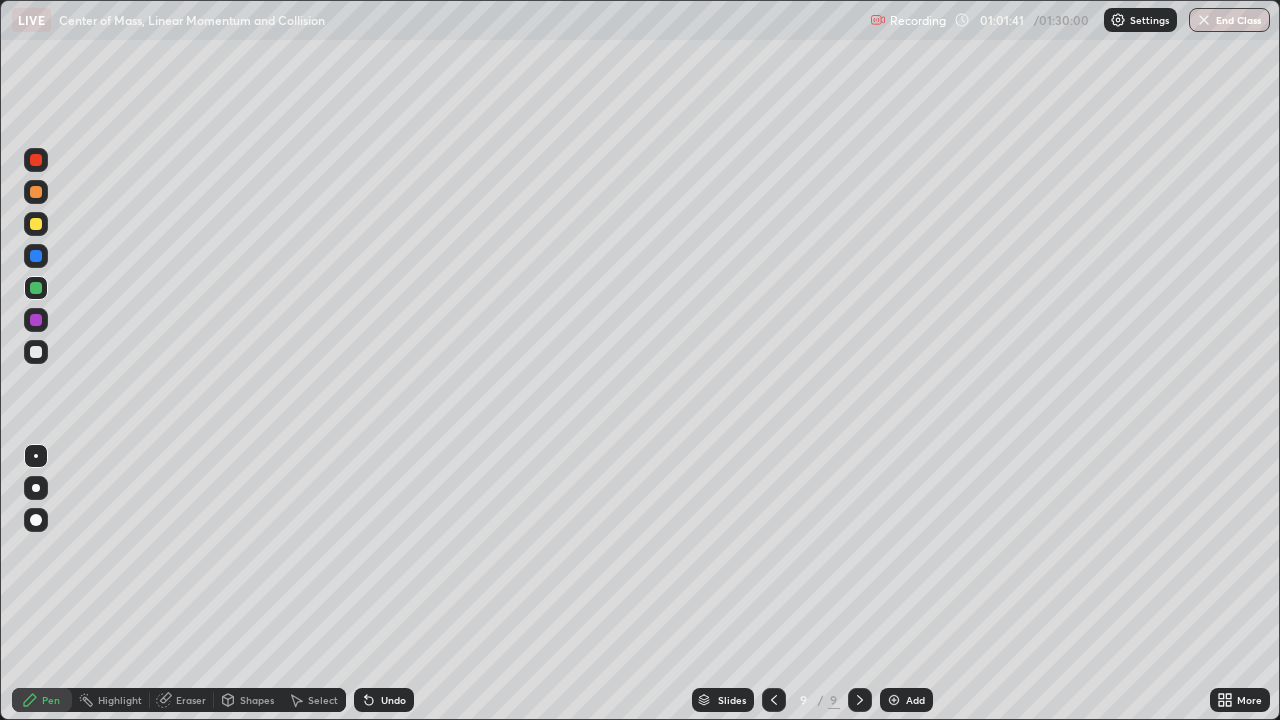 click at bounding box center (36, 224) 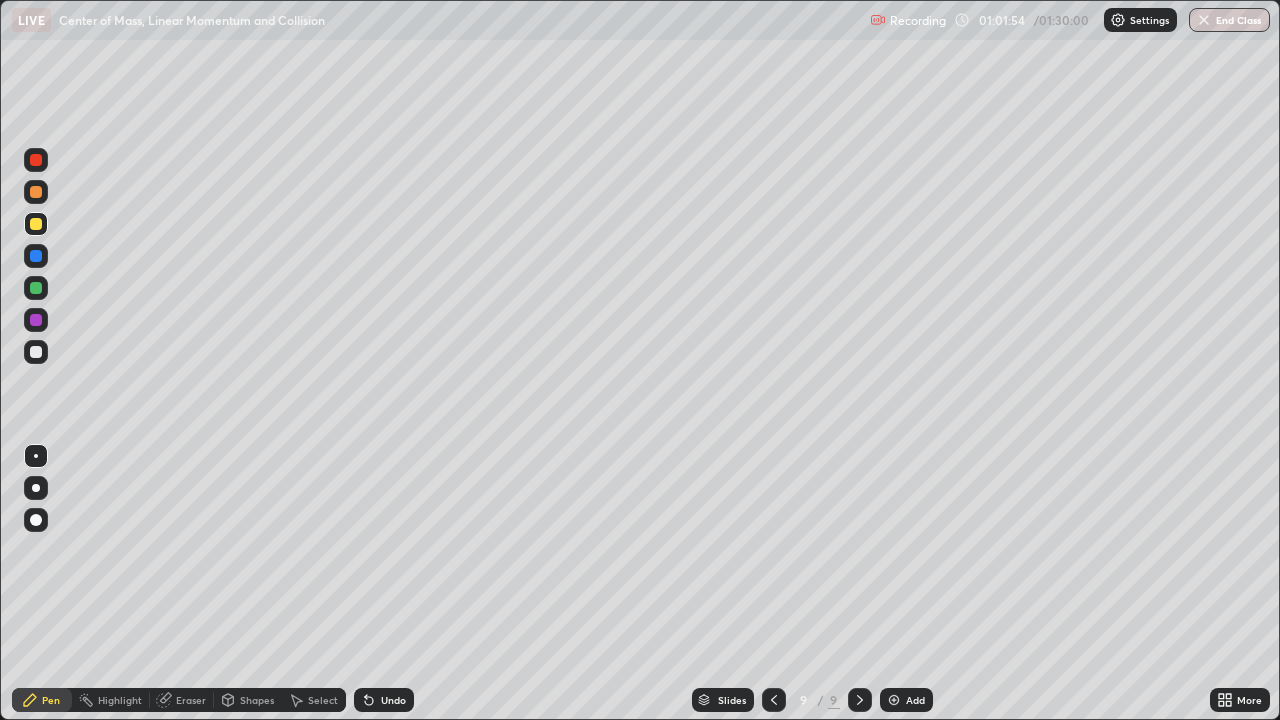 click at bounding box center (36, 256) 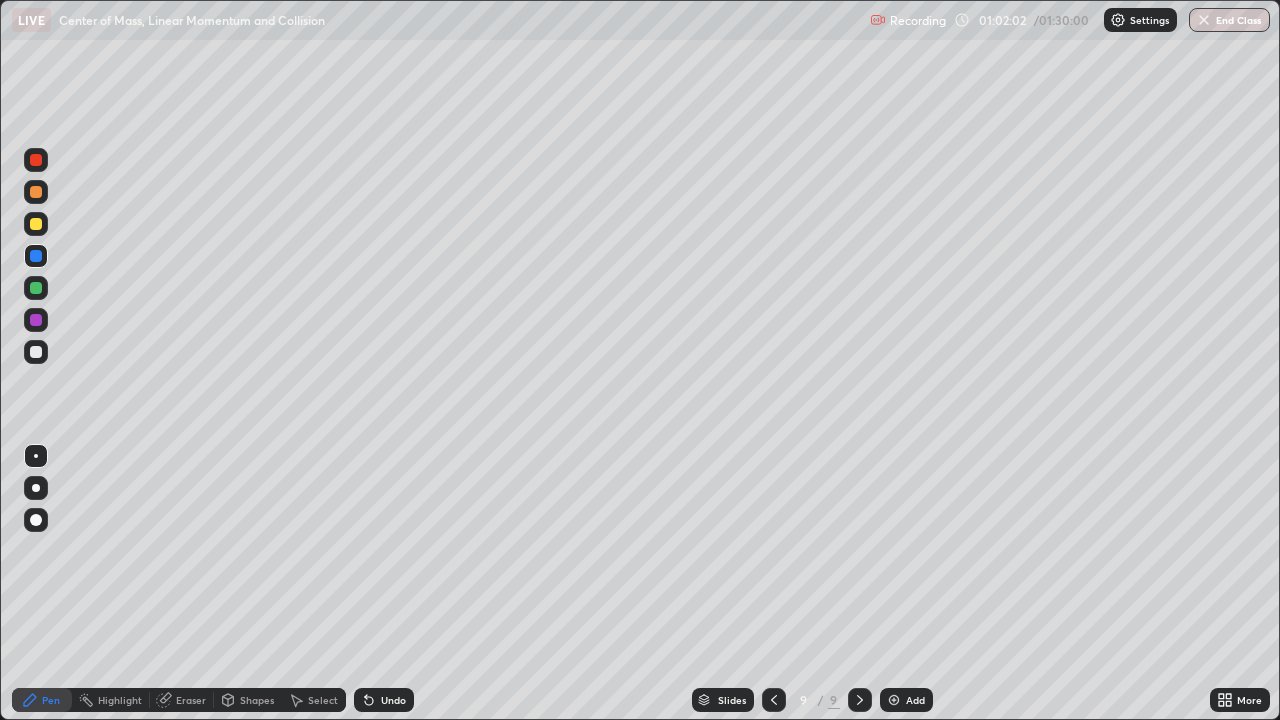 click at bounding box center [36, 256] 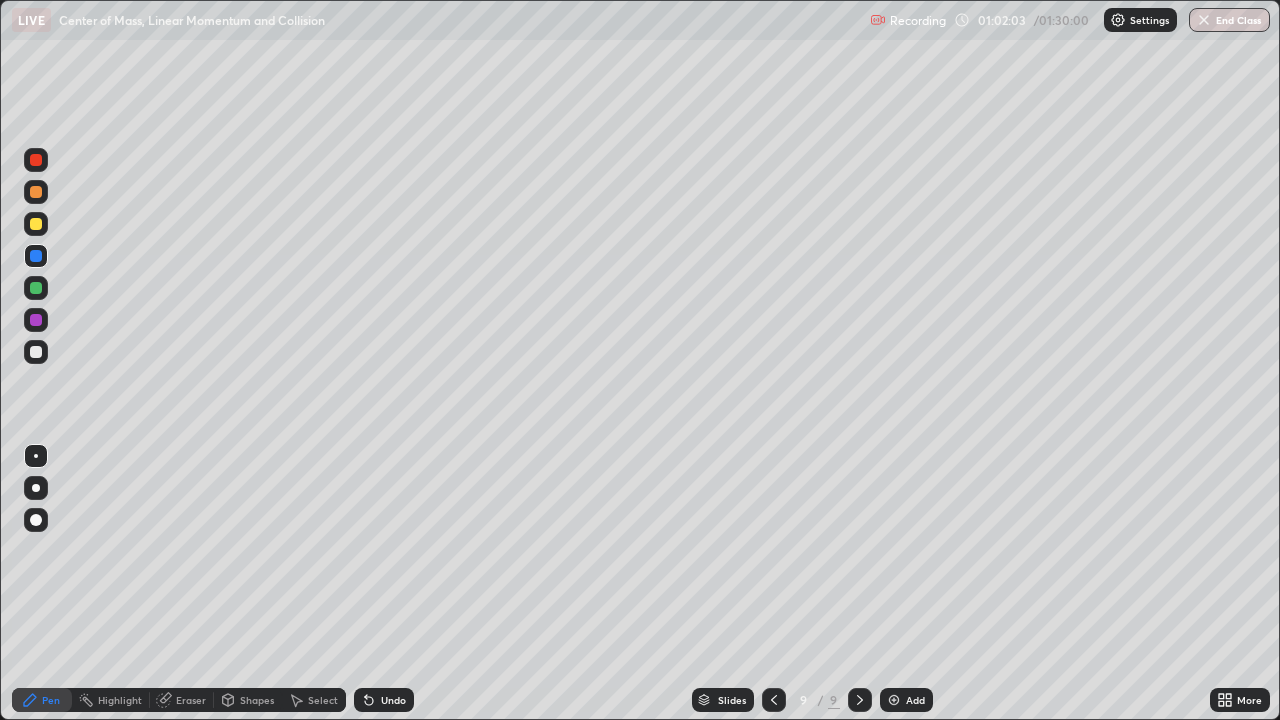 click at bounding box center [36, 352] 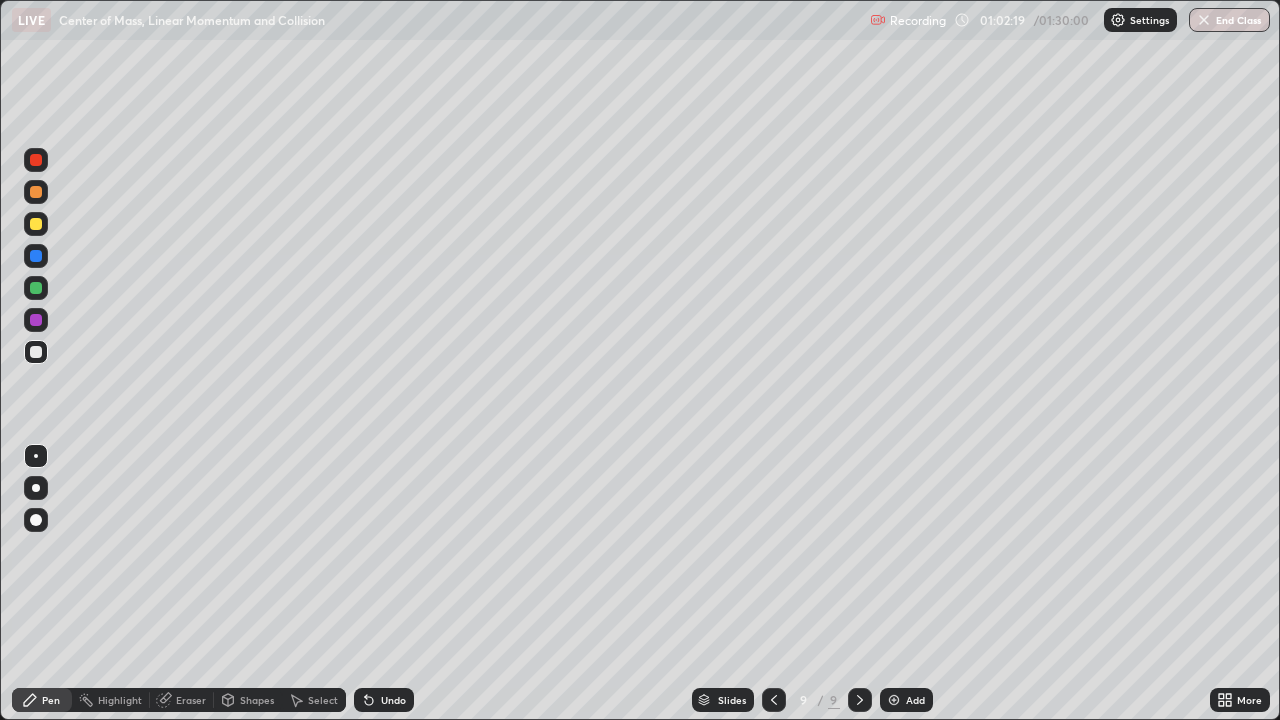 click on "Undo" at bounding box center [393, 700] 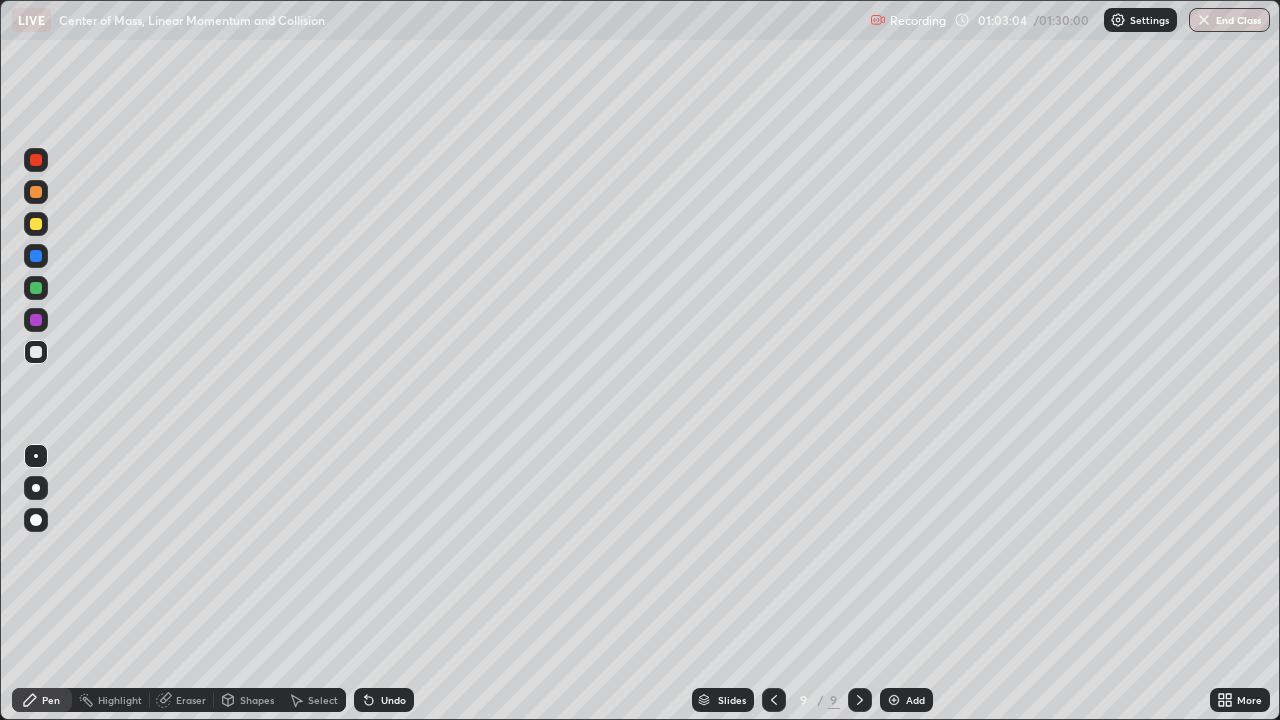click on "Undo" at bounding box center [393, 700] 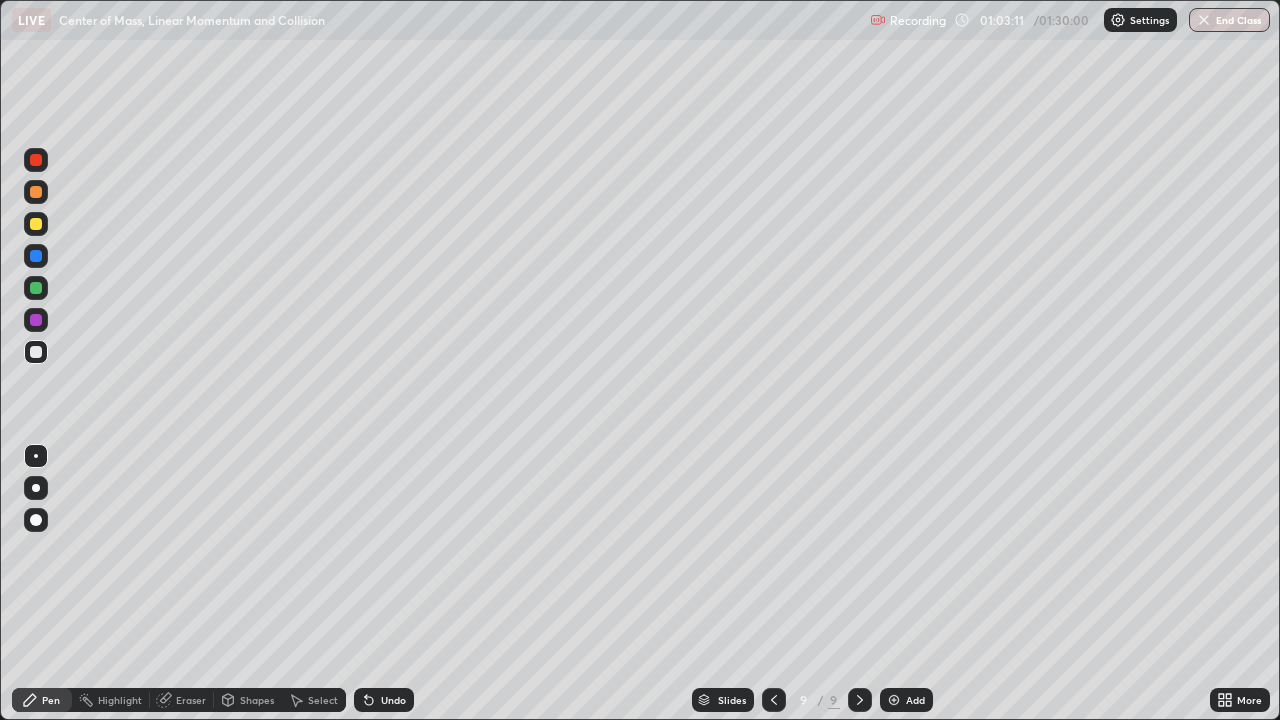 click on "Shapes" at bounding box center [257, 700] 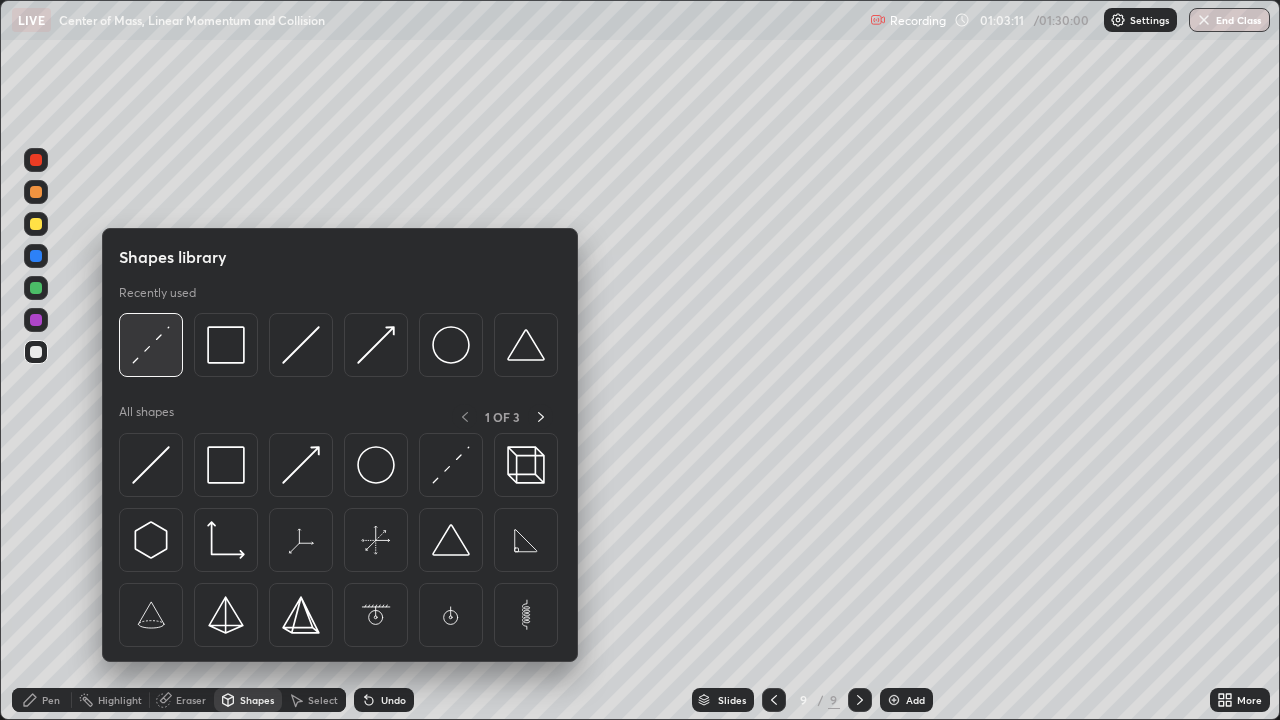 click at bounding box center [151, 345] 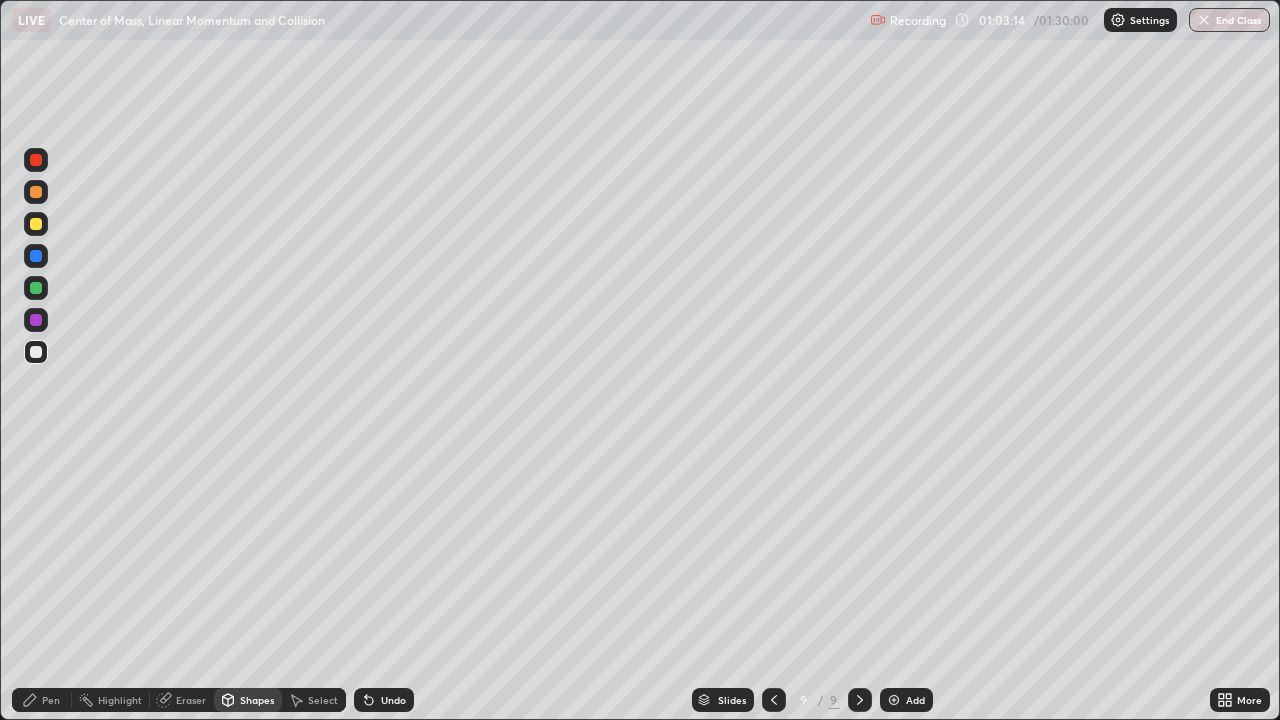 click on "Shapes" at bounding box center [257, 700] 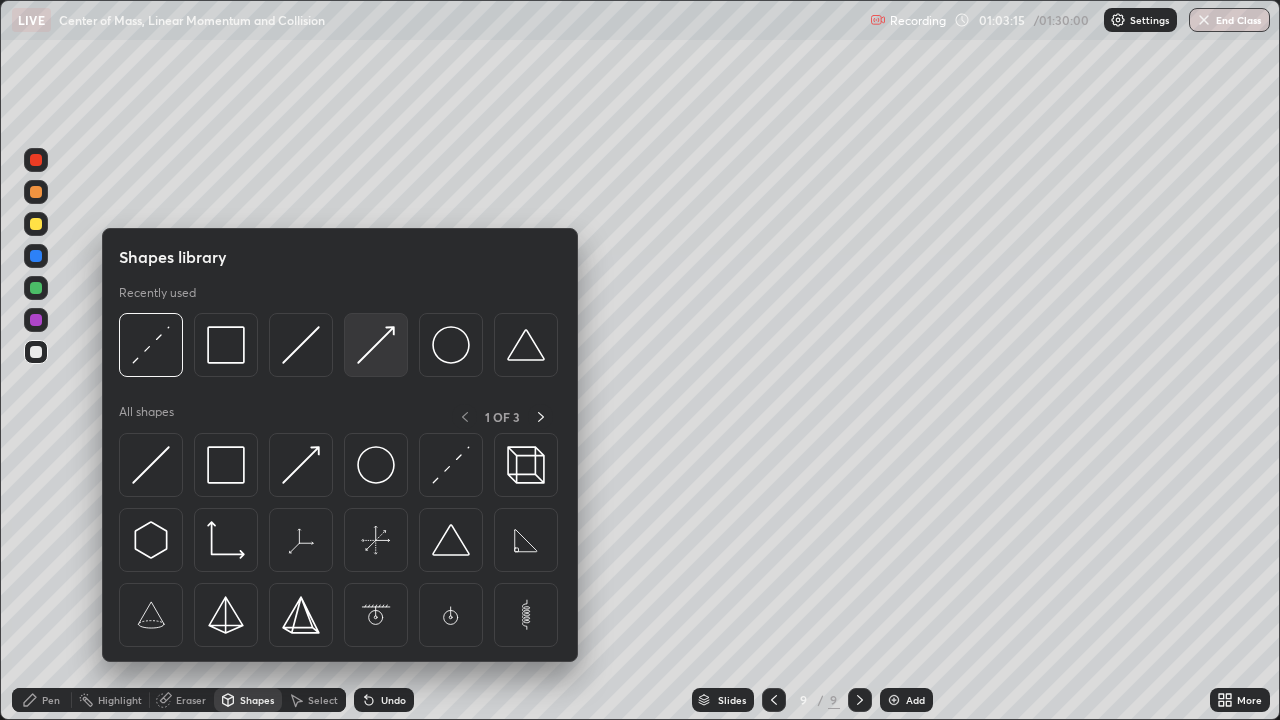 click at bounding box center (376, 345) 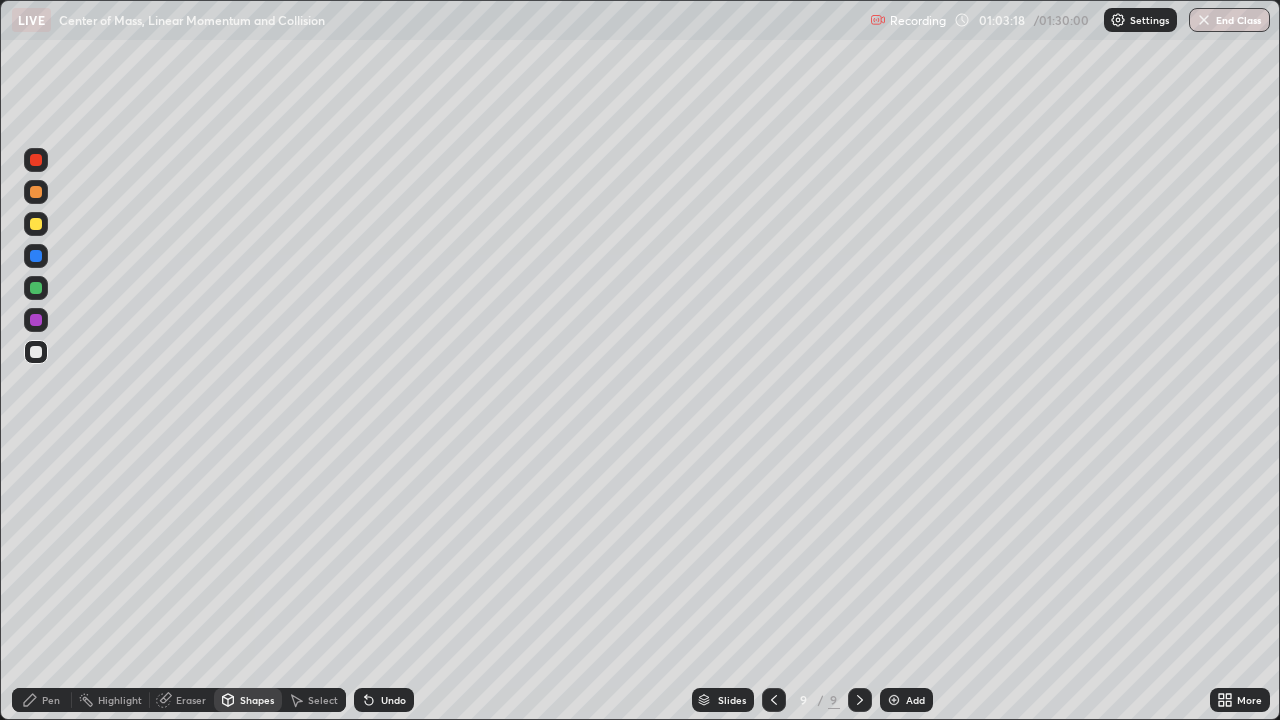 click on "Pen" at bounding box center (51, 700) 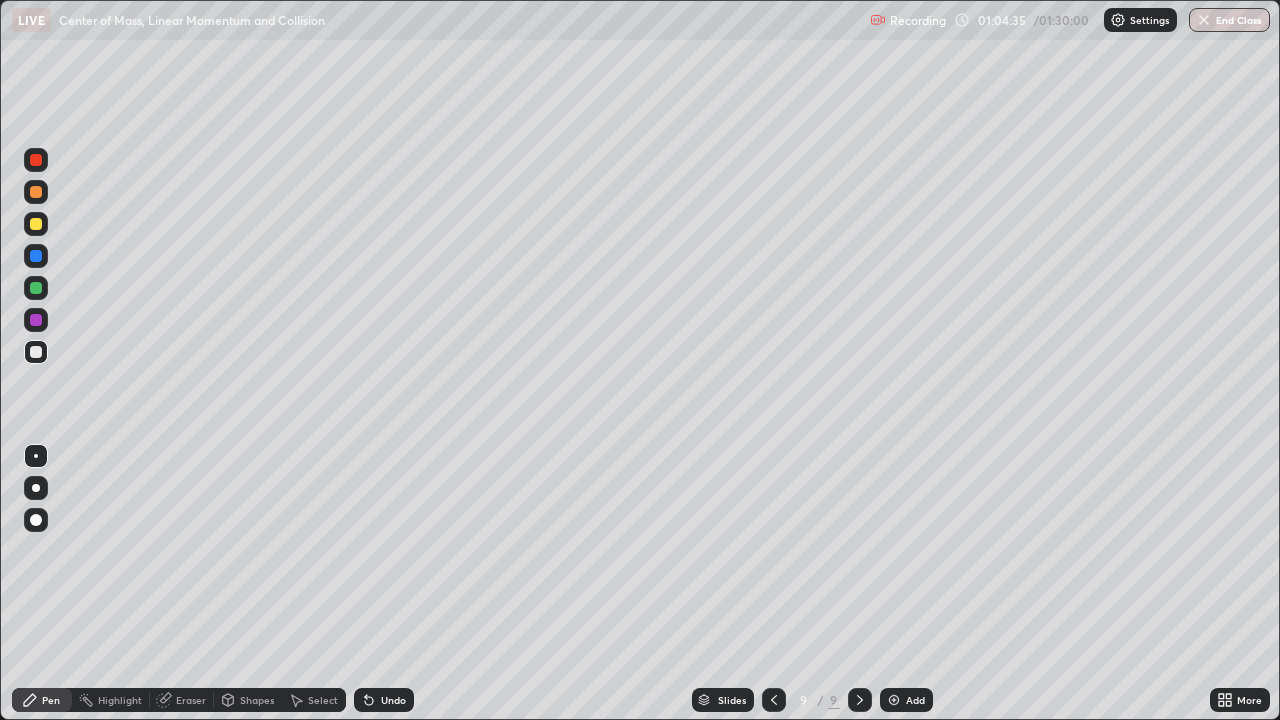 click 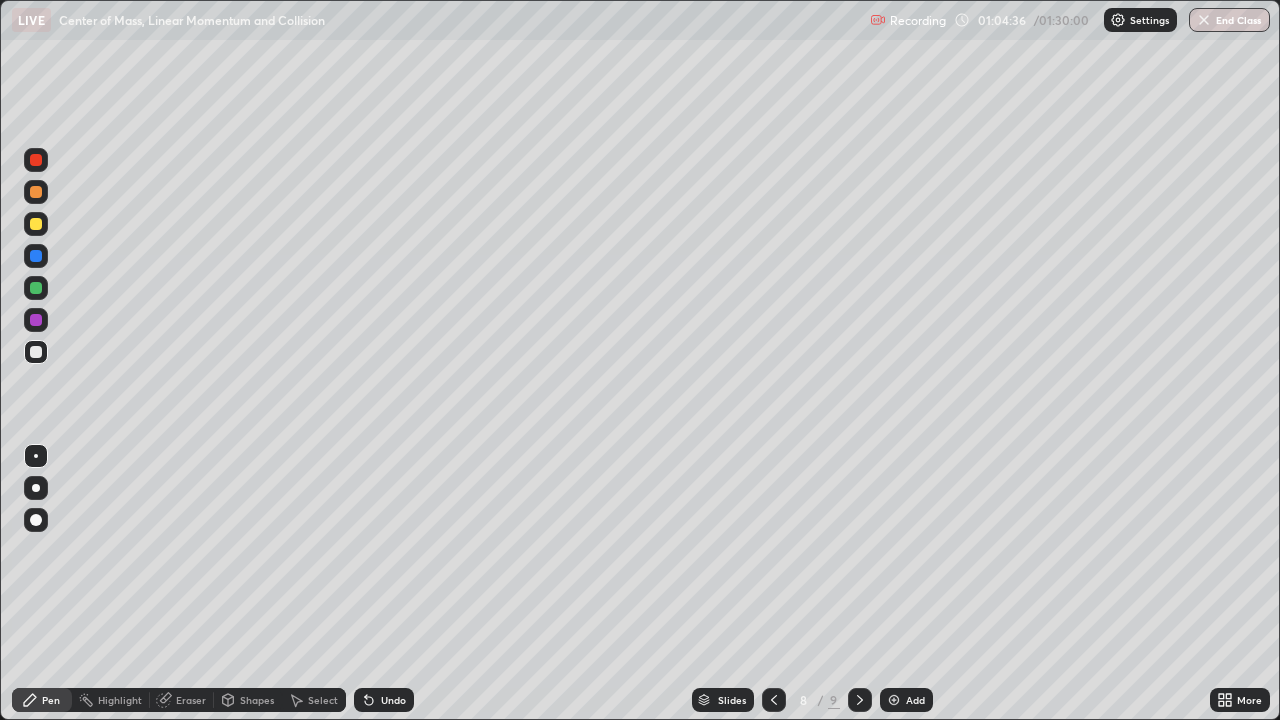 click at bounding box center [774, 700] 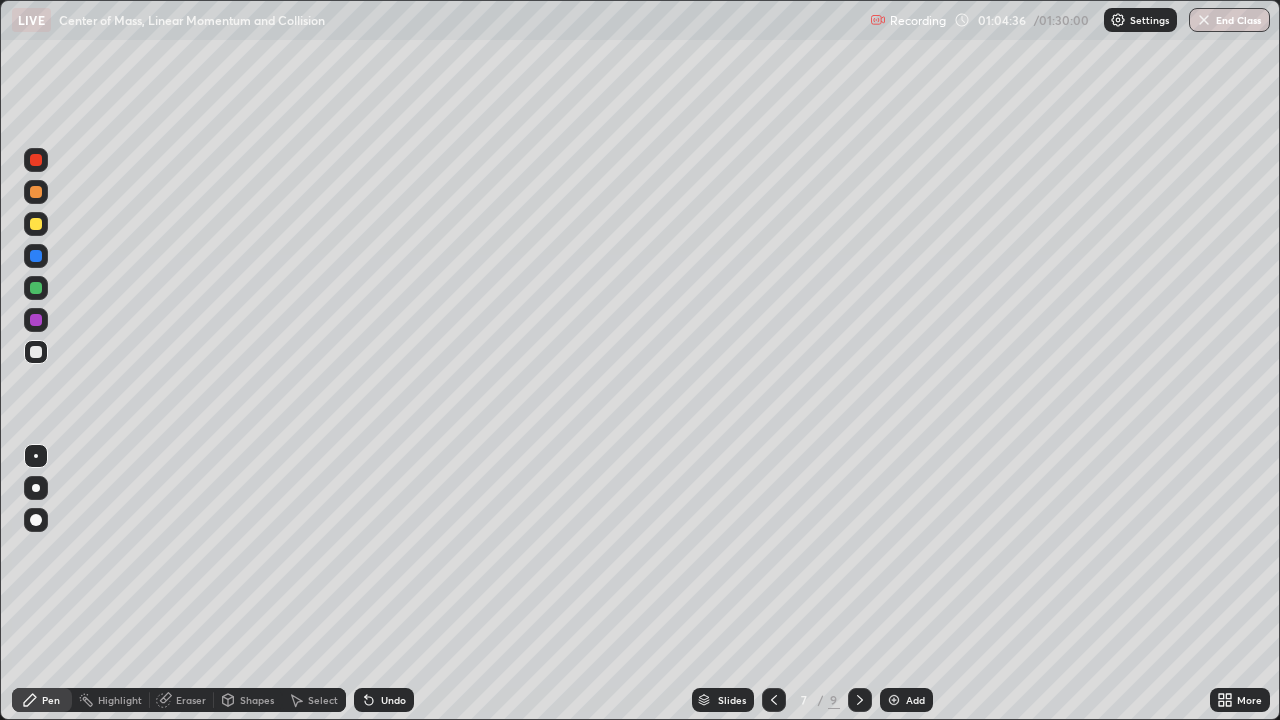 click 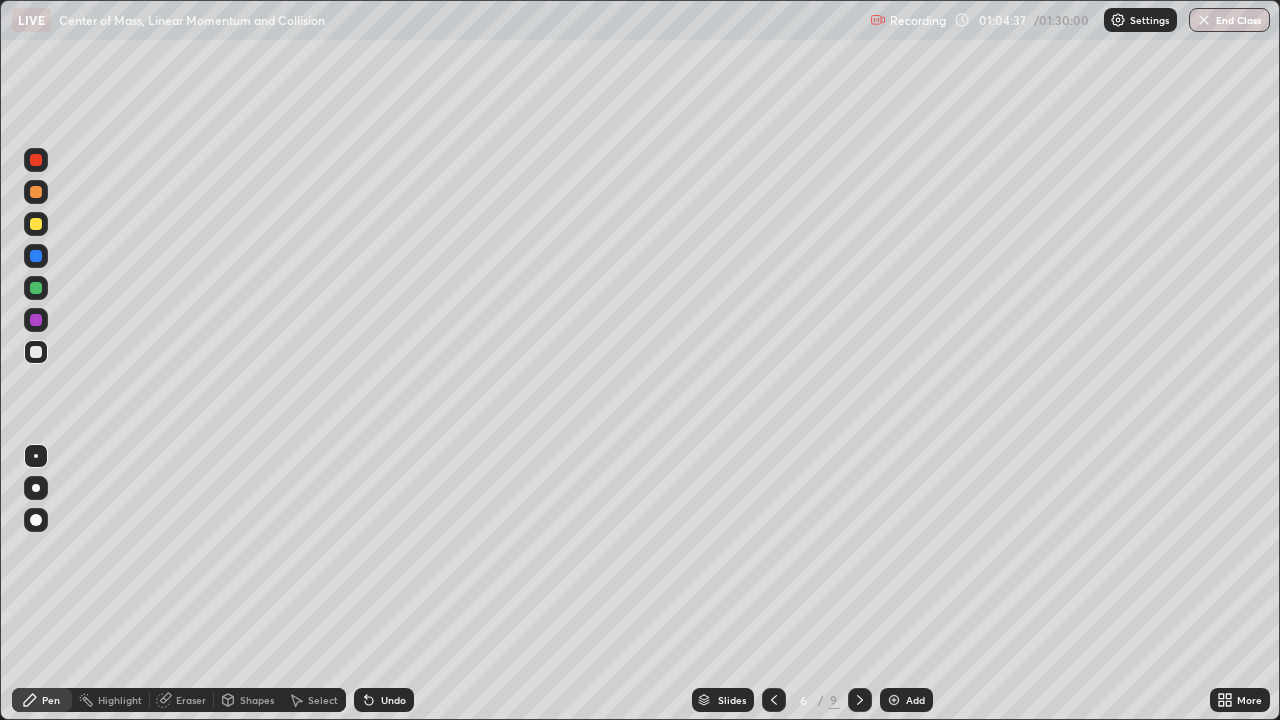 click 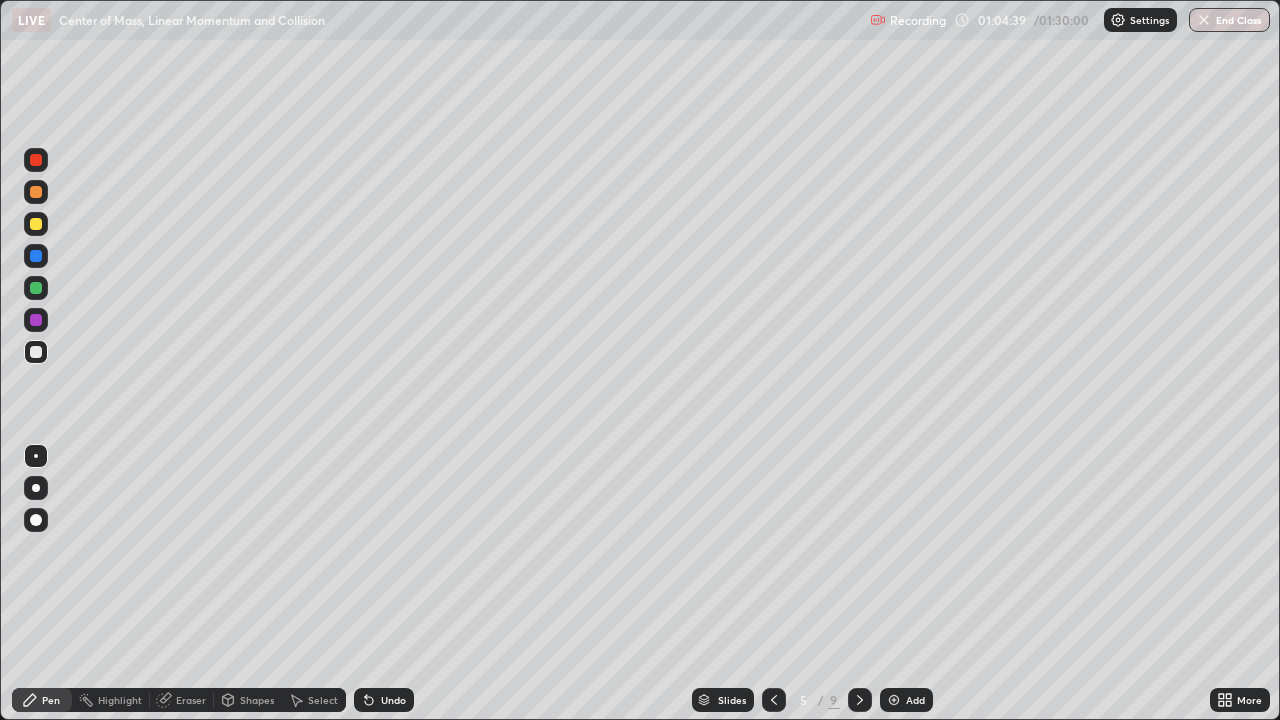 click at bounding box center [774, 700] 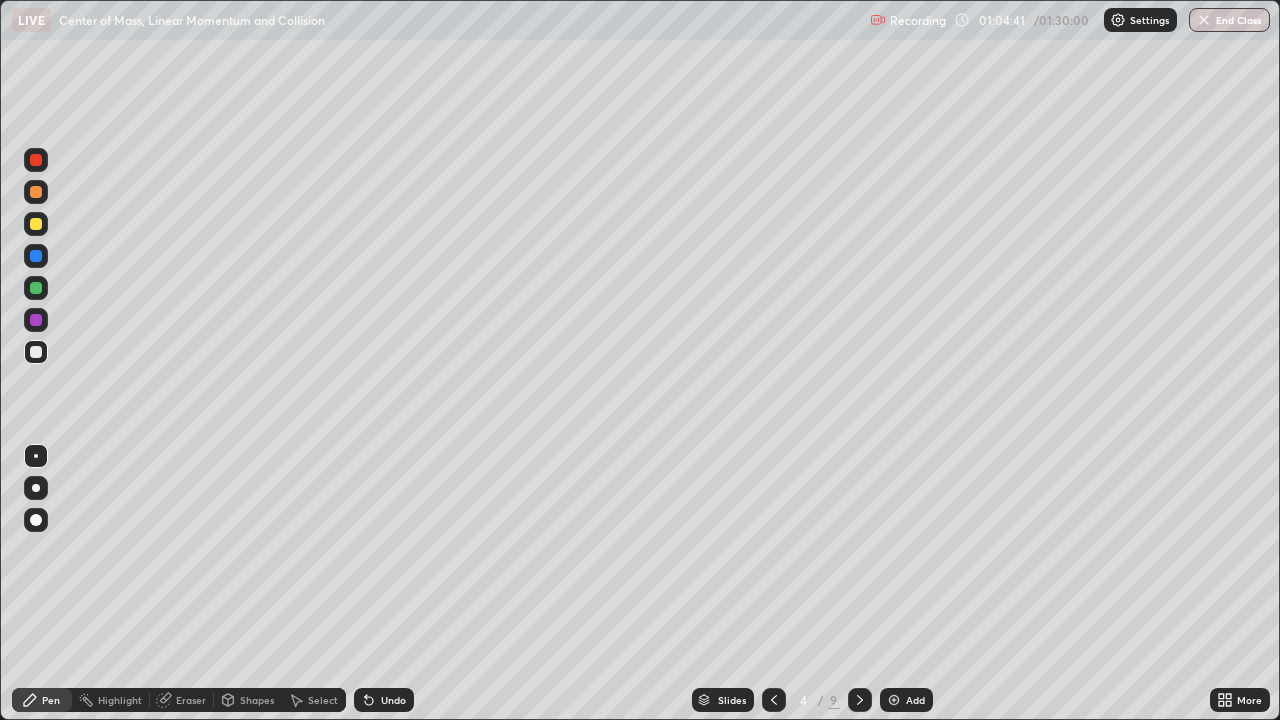 click at bounding box center [774, 700] 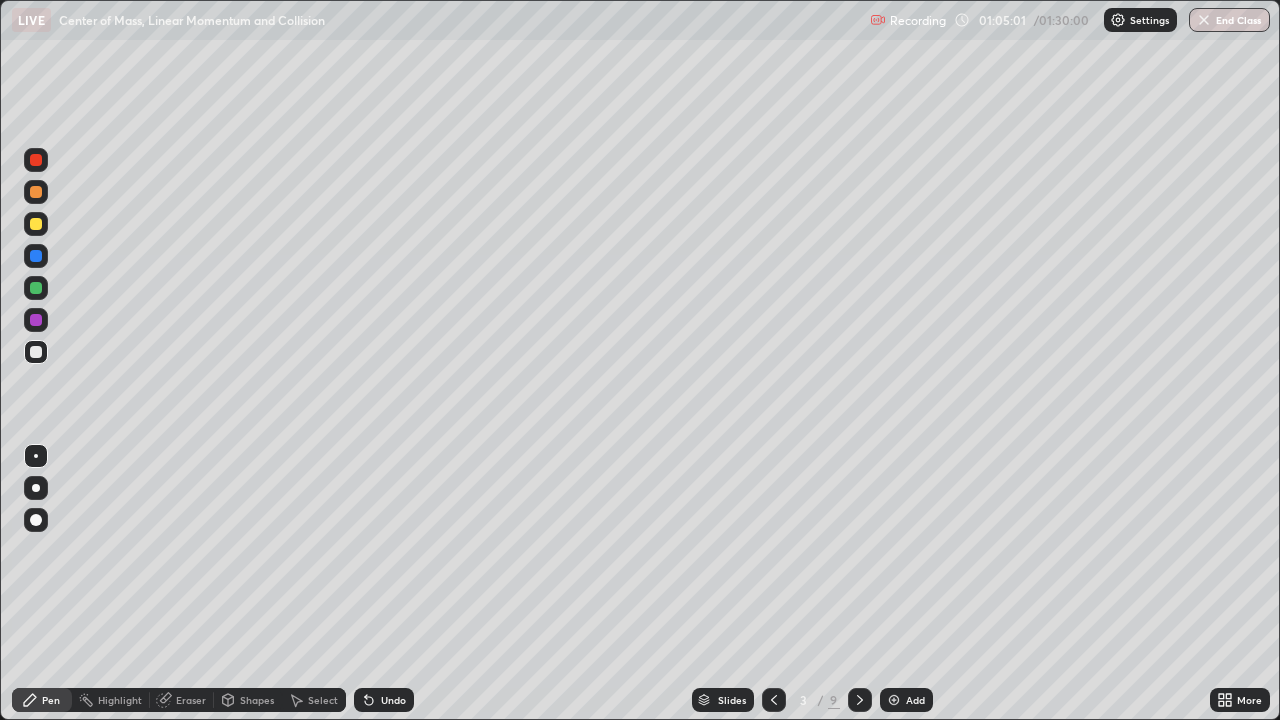 click 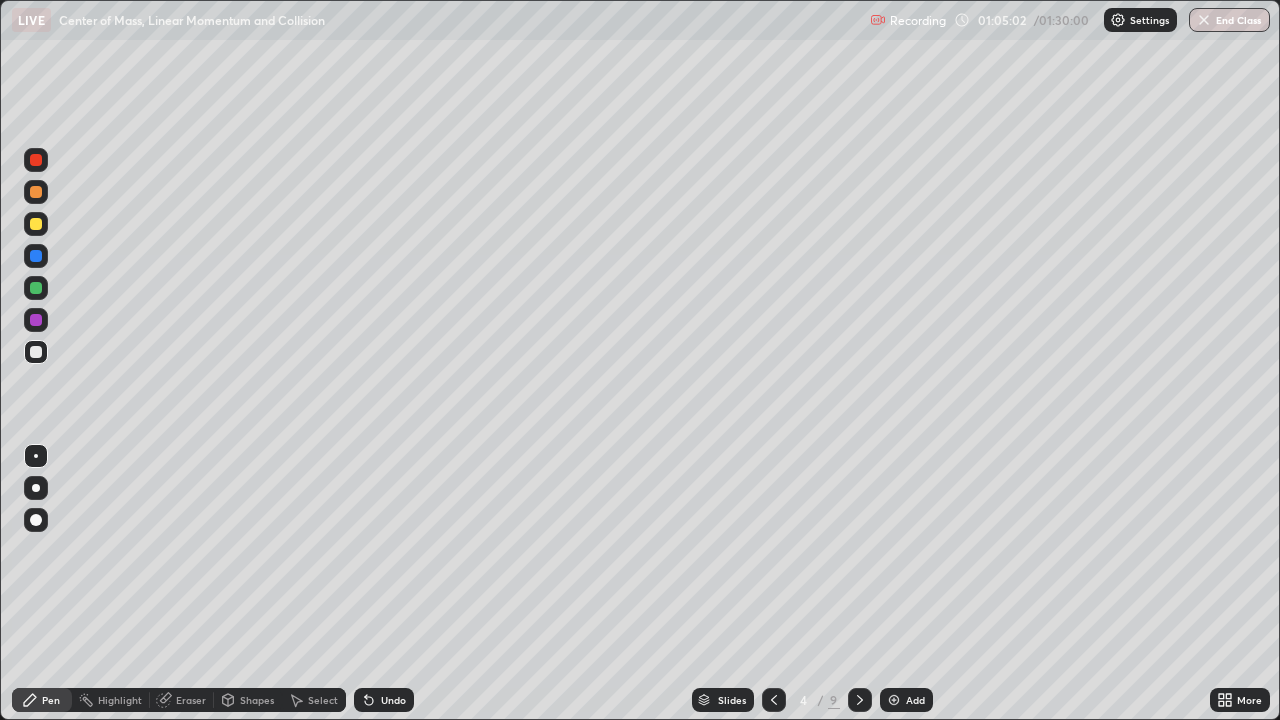 click at bounding box center [860, 700] 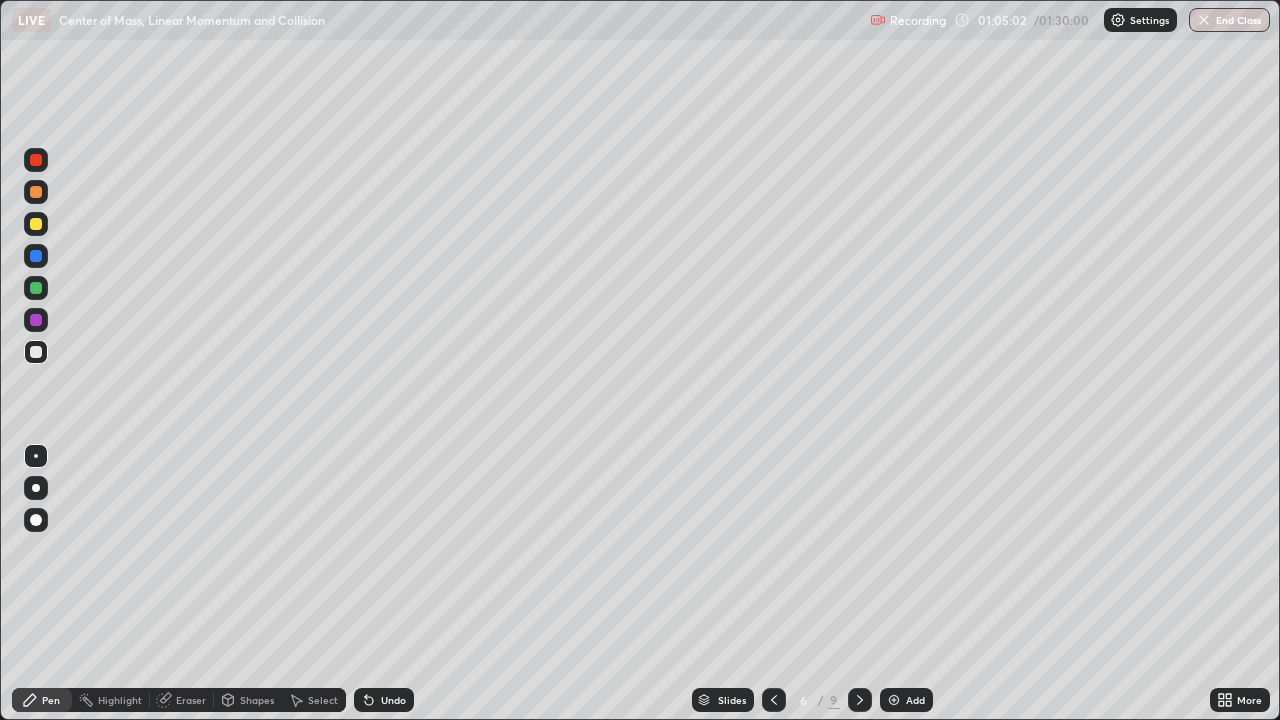 click 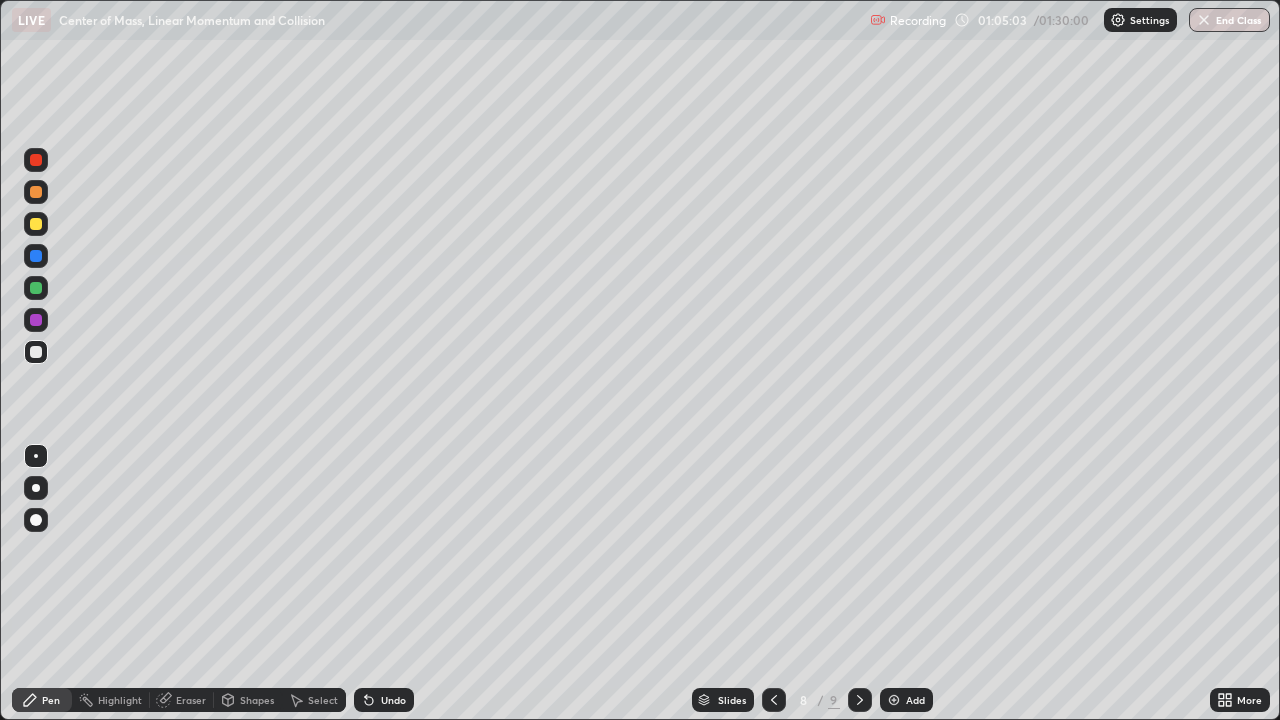 click at bounding box center [860, 700] 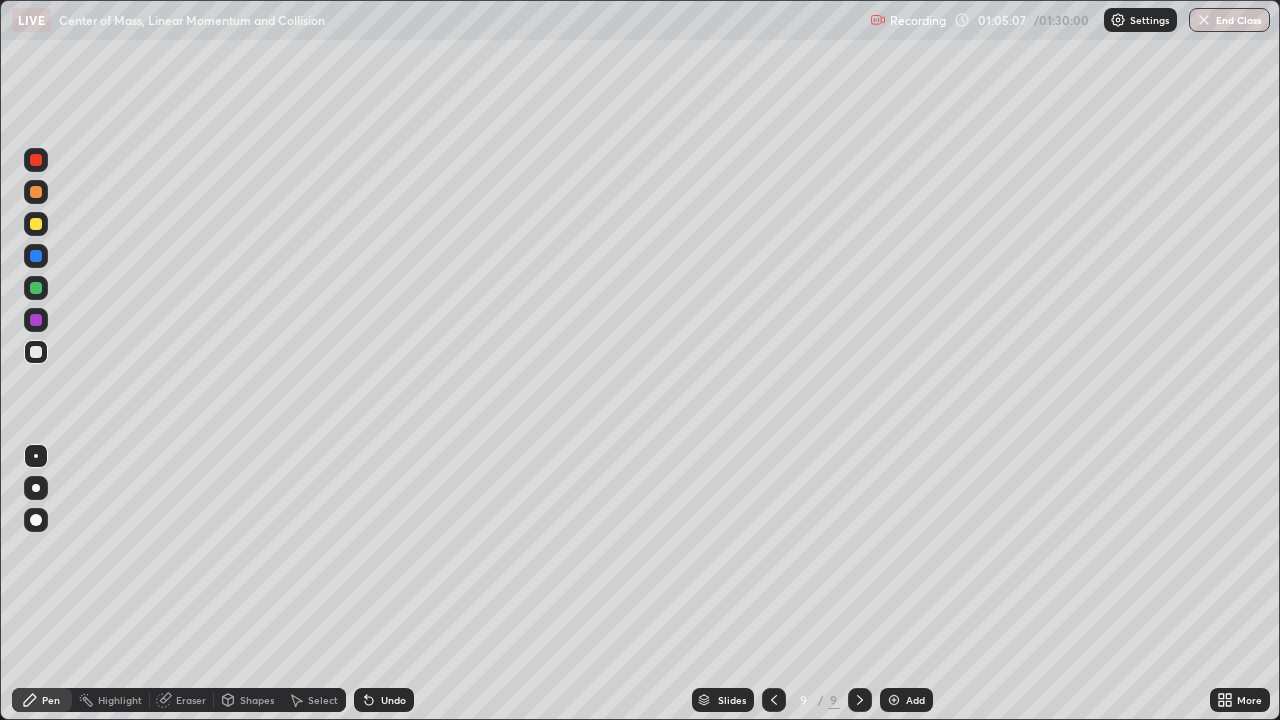 click at bounding box center [894, 700] 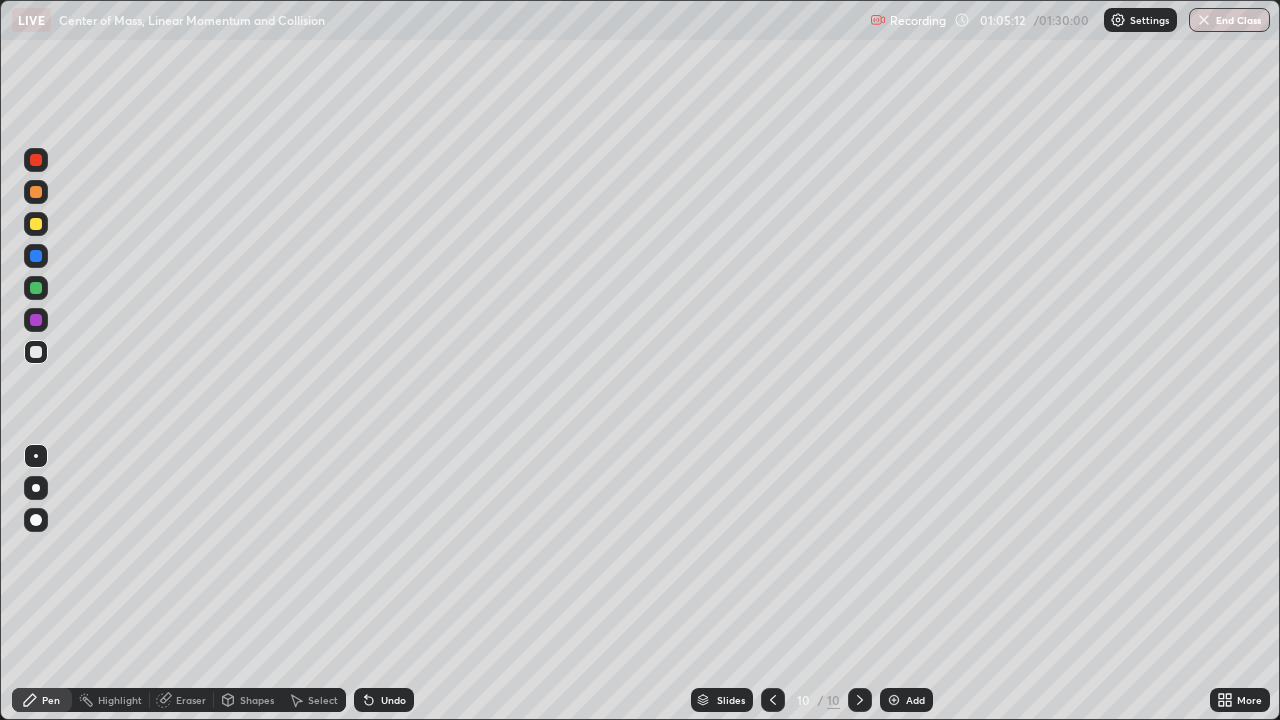 click on "Shapes" at bounding box center (248, 700) 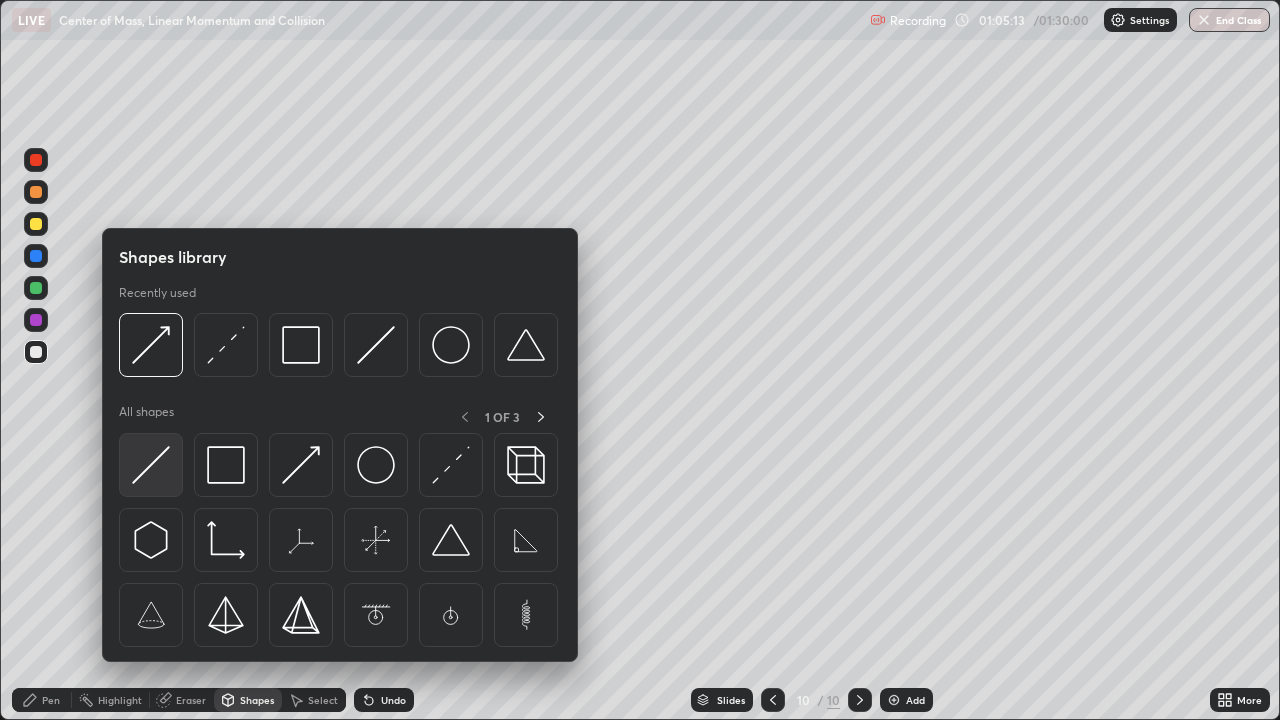 click at bounding box center [151, 465] 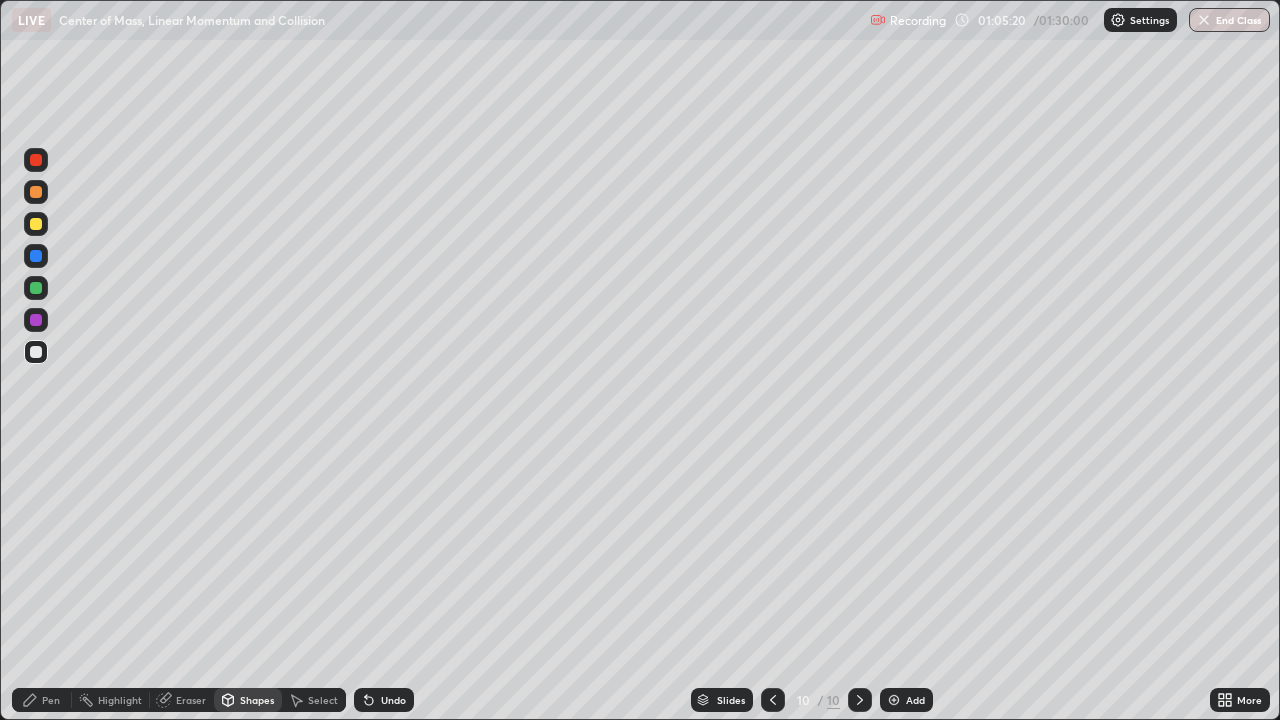 click on "Pen" at bounding box center [51, 700] 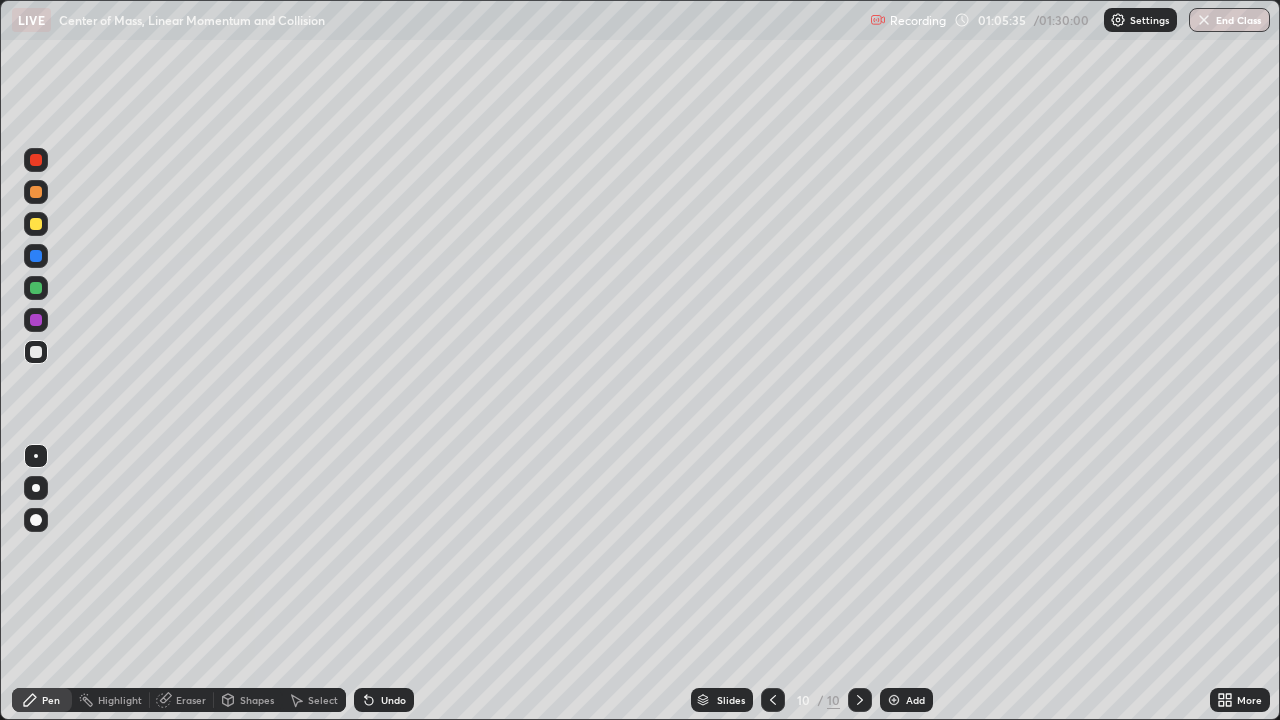 click on "Shapes" at bounding box center (248, 700) 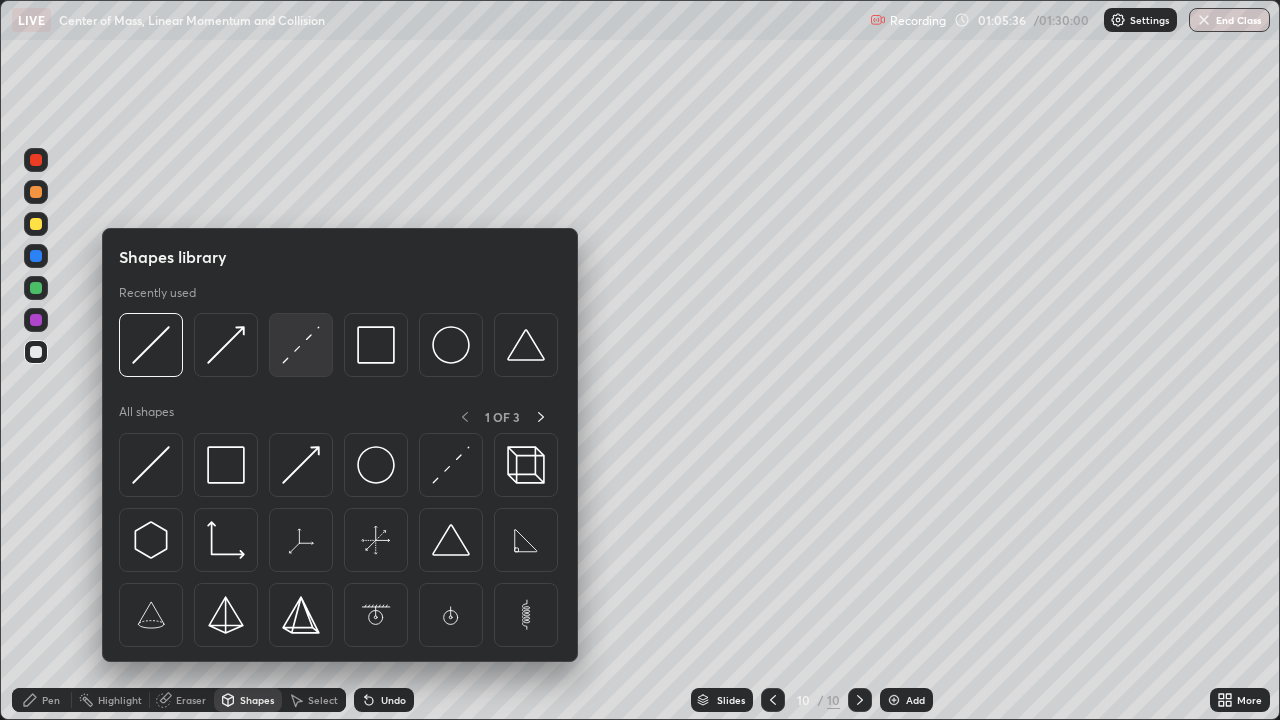 click at bounding box center (301, 345) 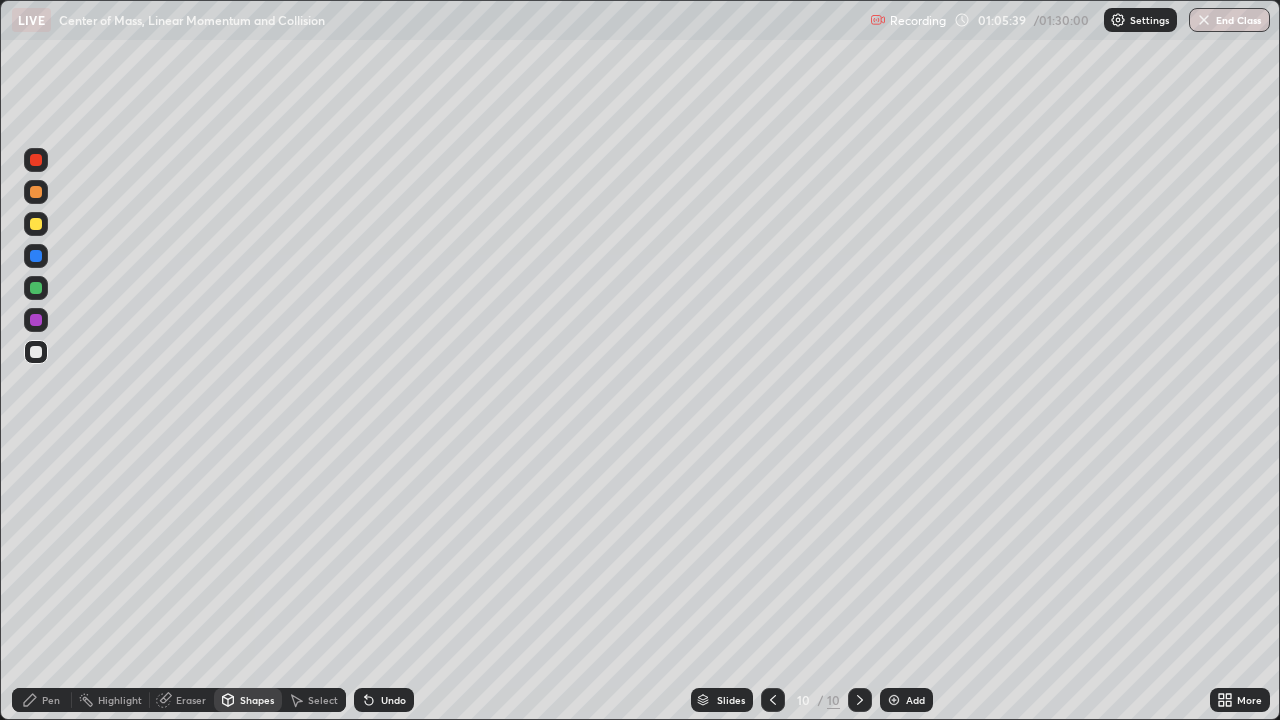 click 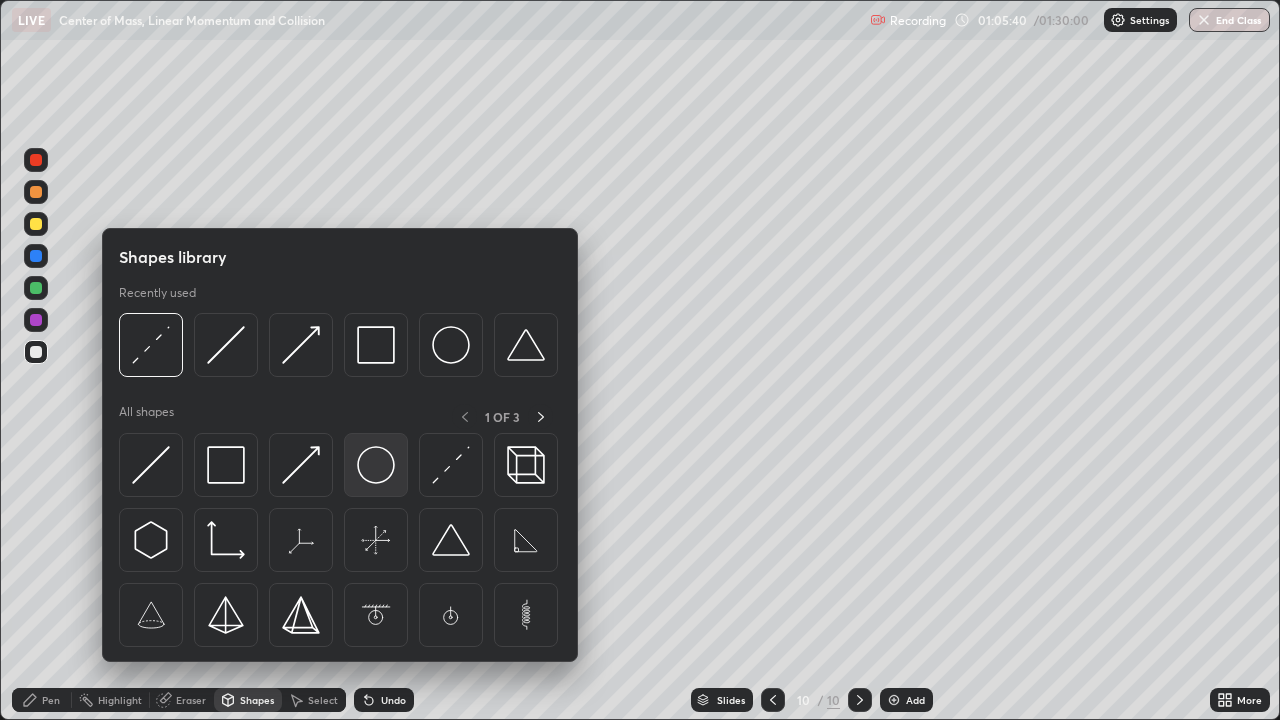 click at bounding box center (376, 465) 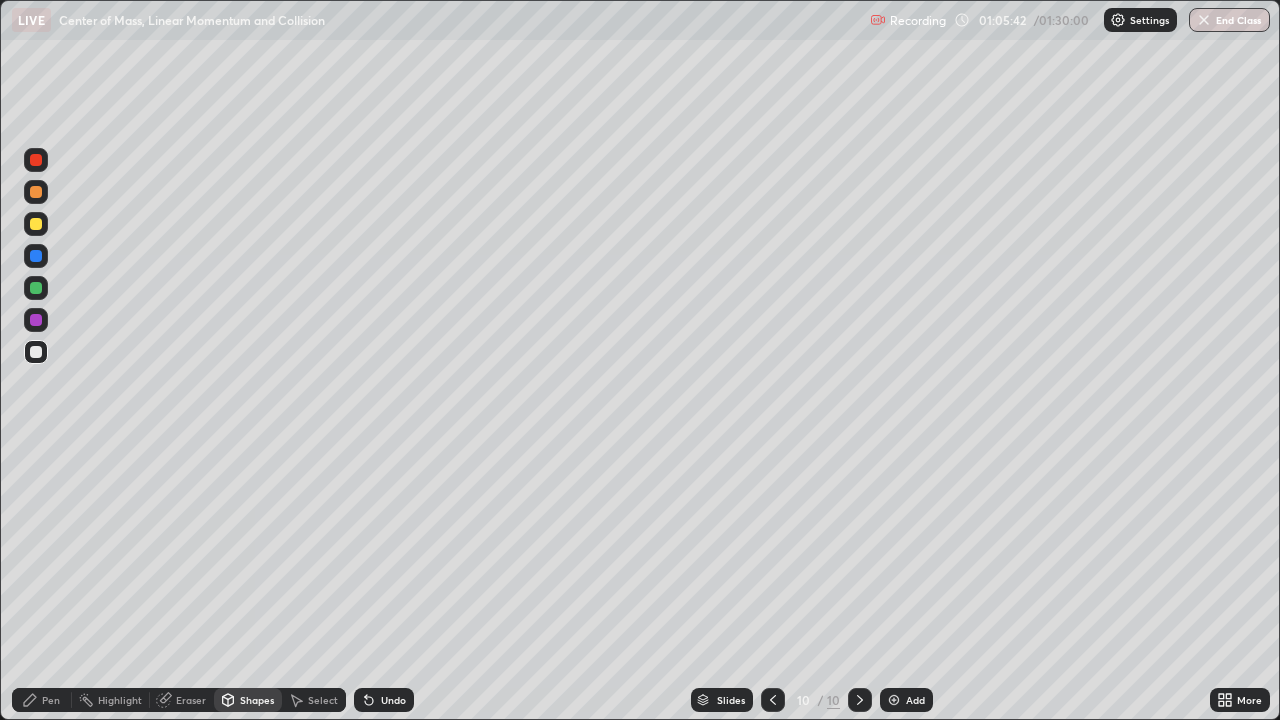 click on "Shapes" at bounding box center [257, 700] 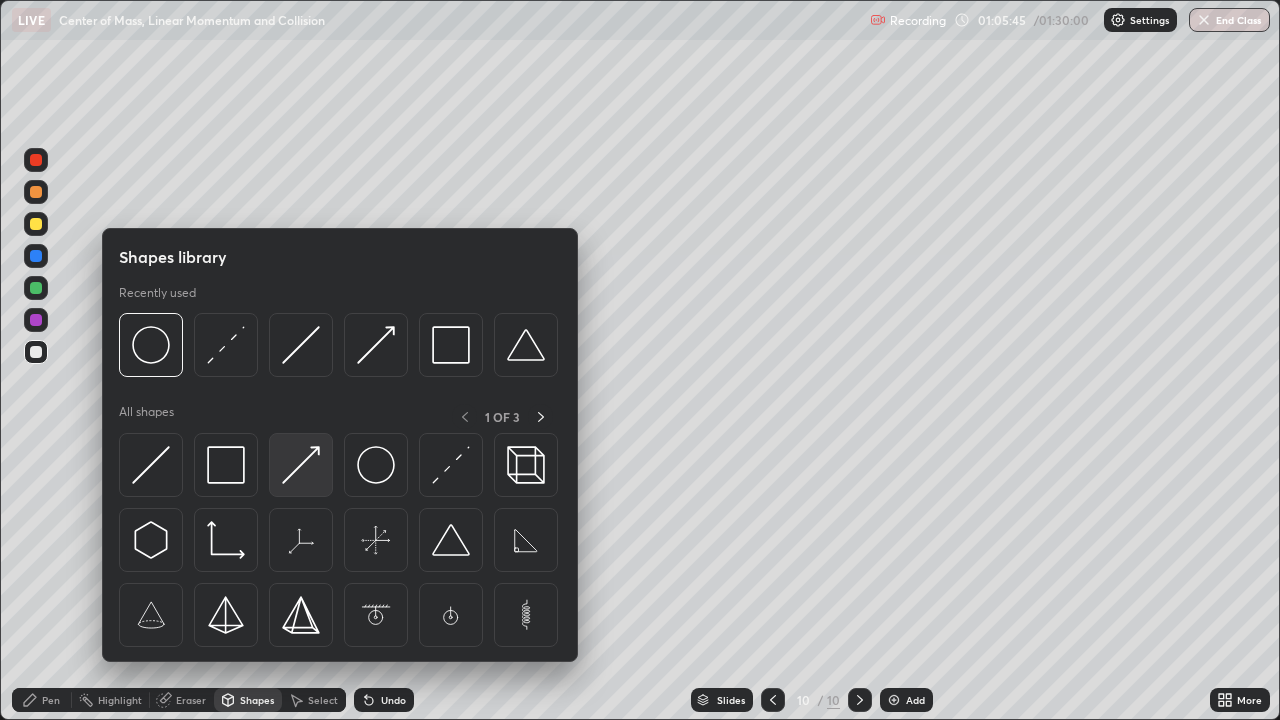 click at bounding box center (301, 465) 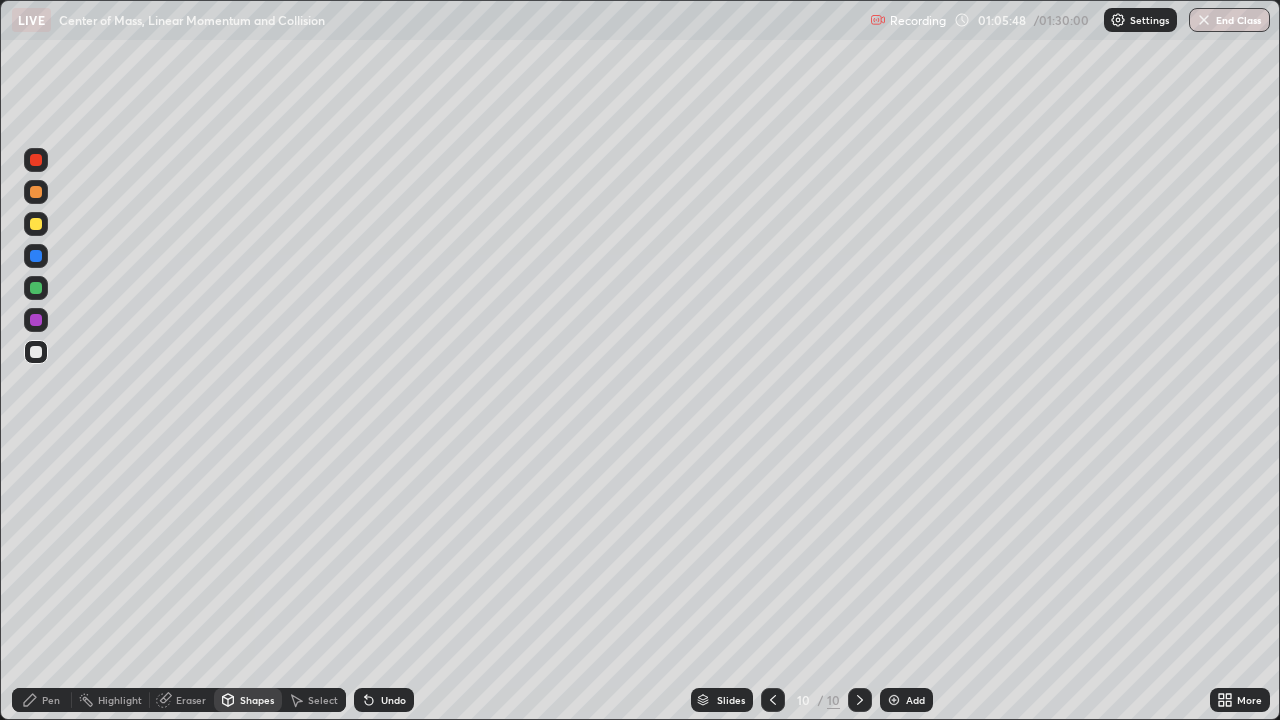 click on "Shapes" at bounding box center [257, 700] 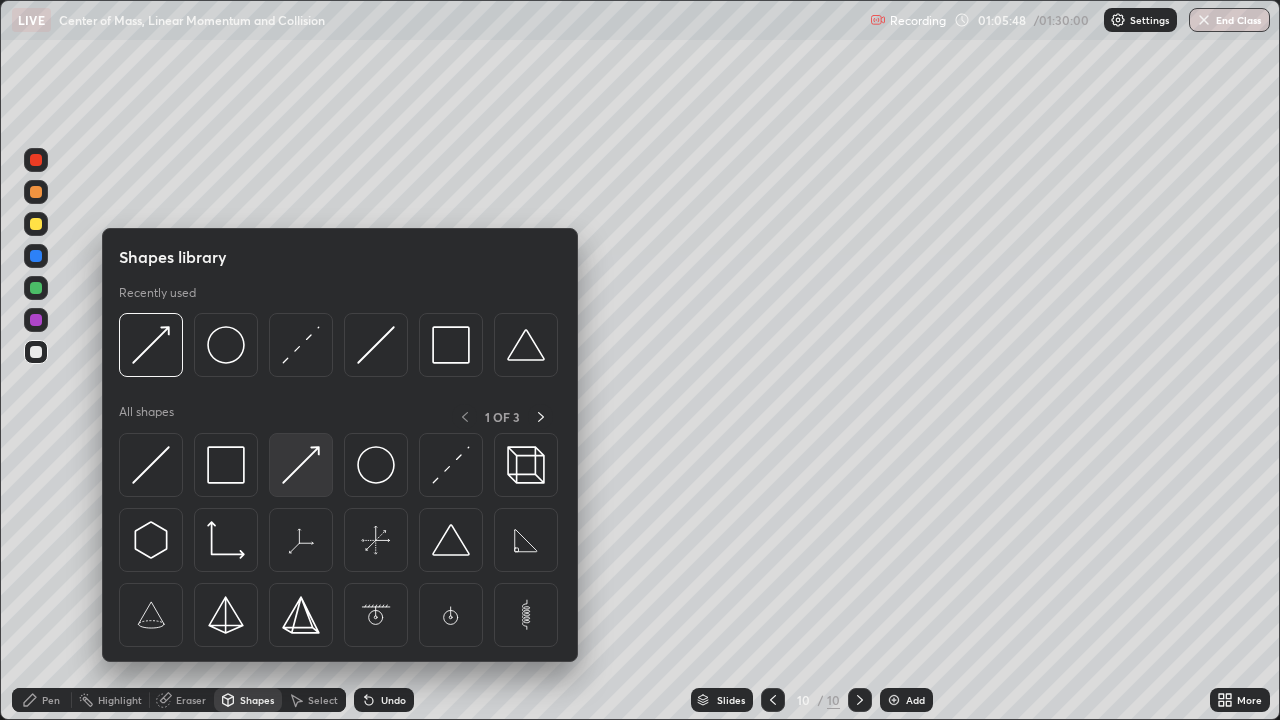 click at bounding box center [301, 465] 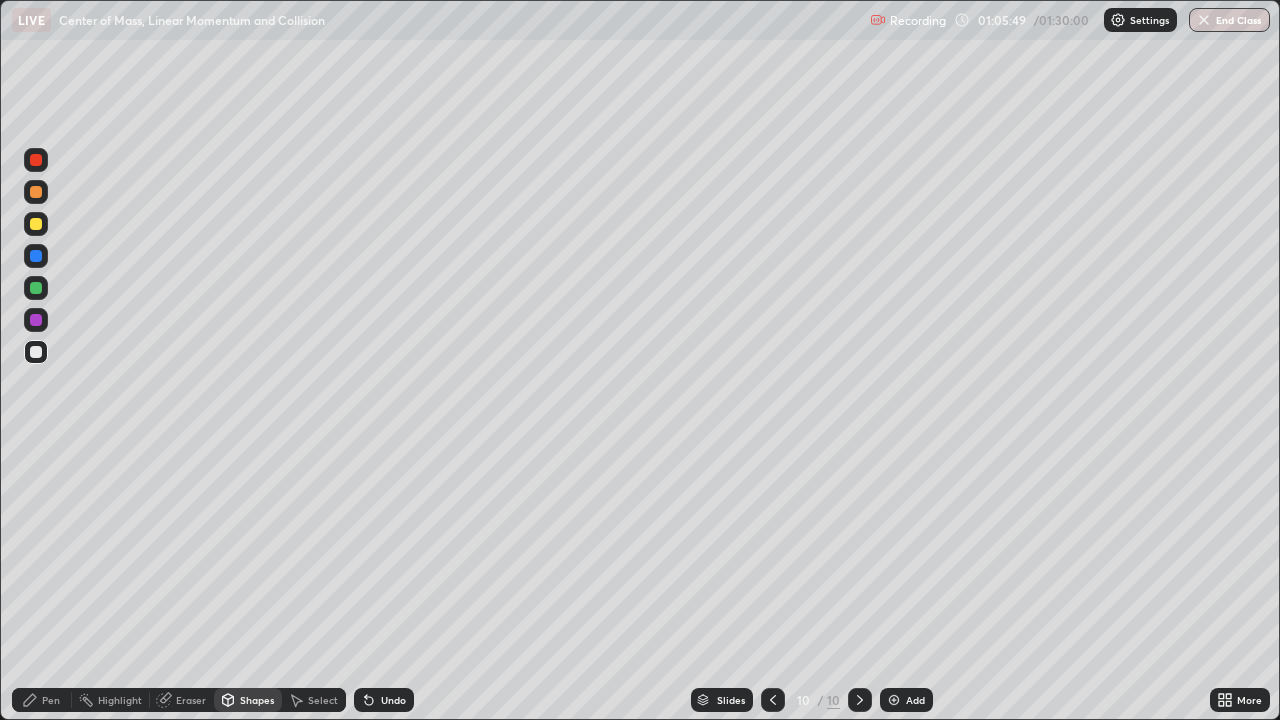click at bounding box center (36, 256) 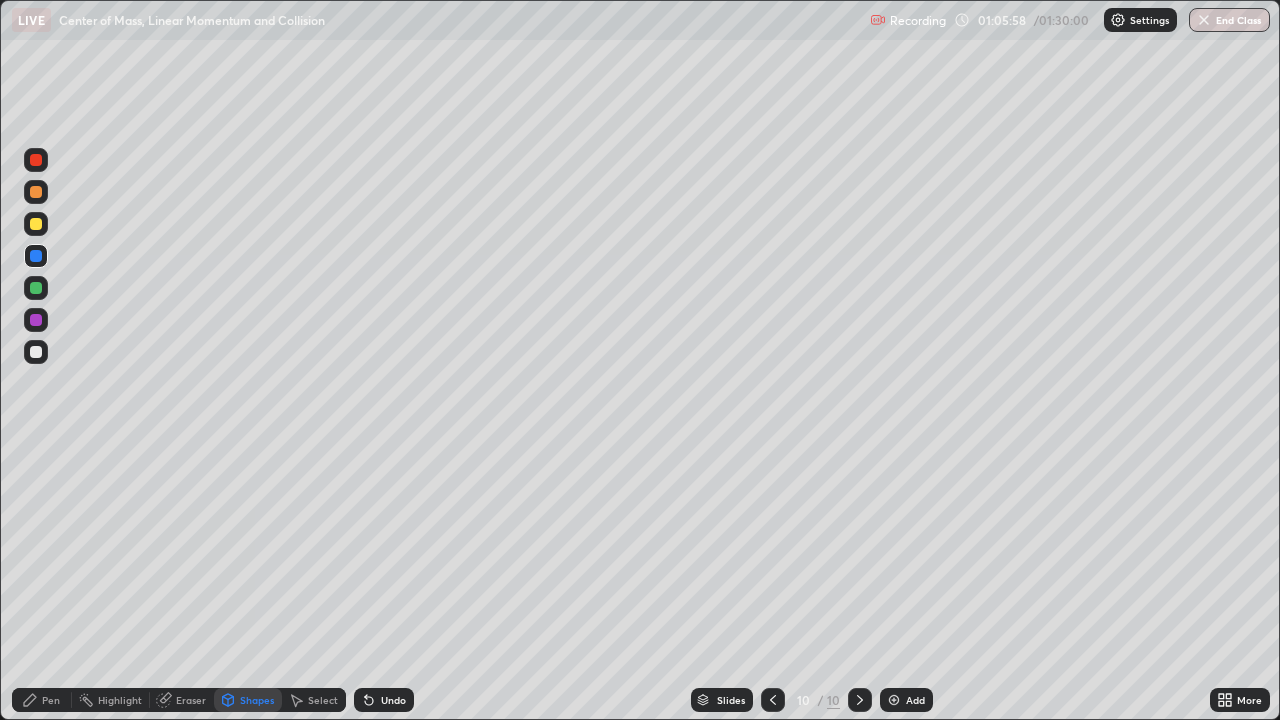 click on "Pen" at bounding box center (42, 700) 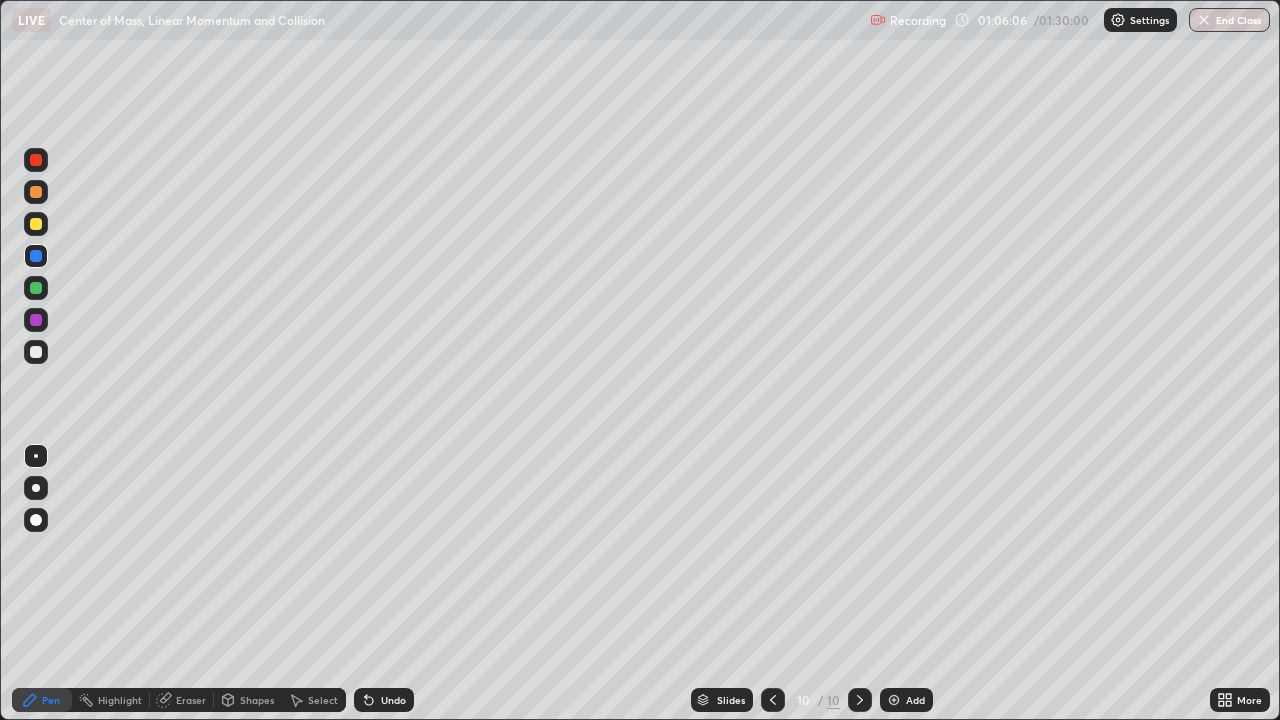 click on "Undo" at bounding box center (393, 700) 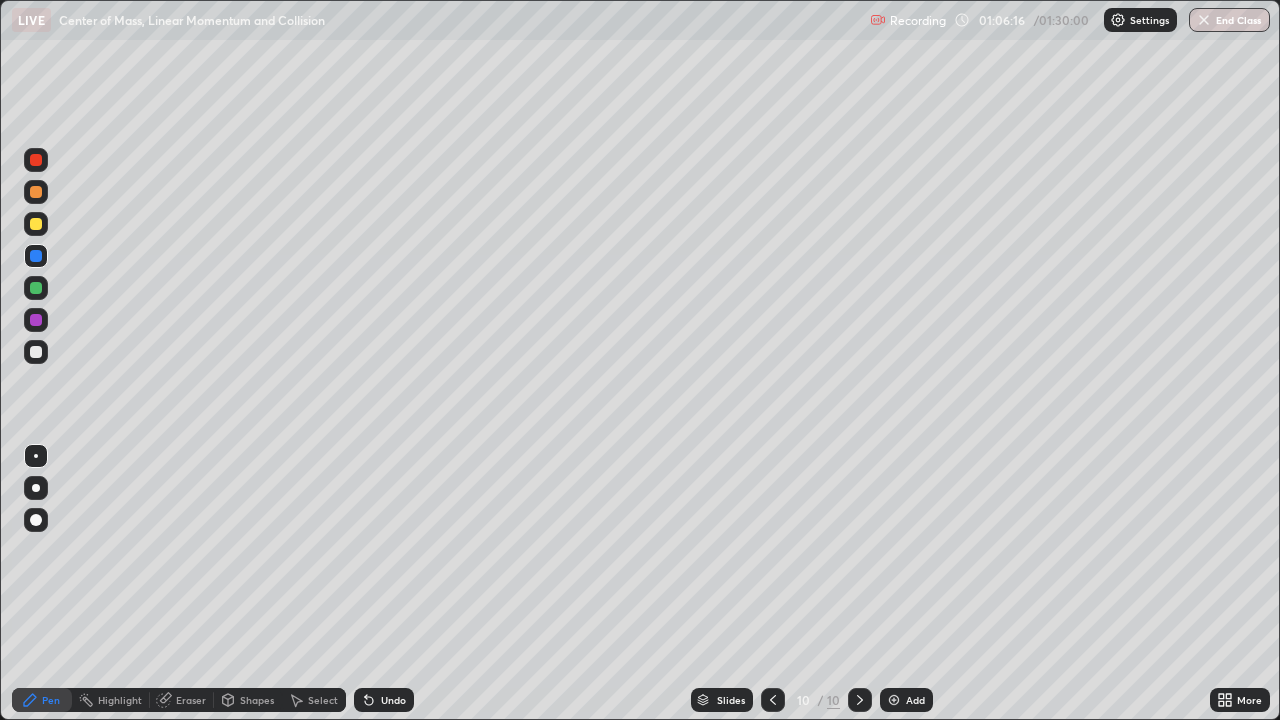 click on "Highlight" at bounding box center [120, 700] 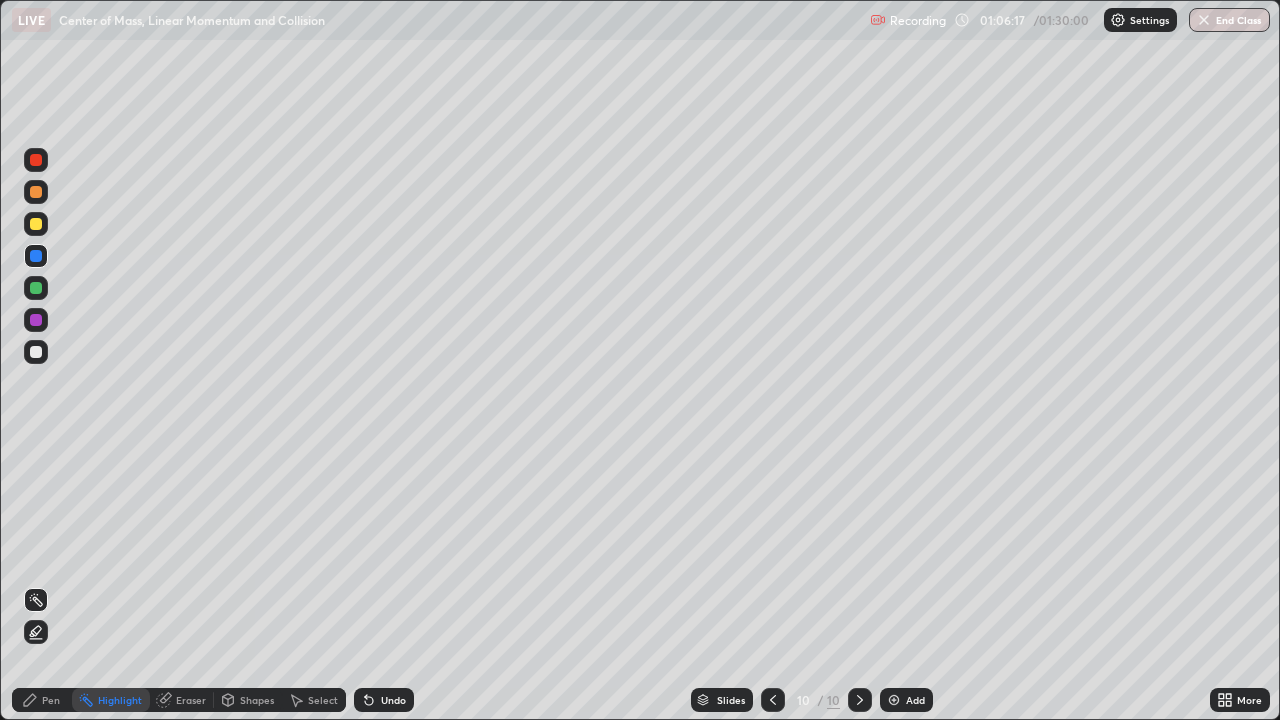 click at bounding box center (36, 224) 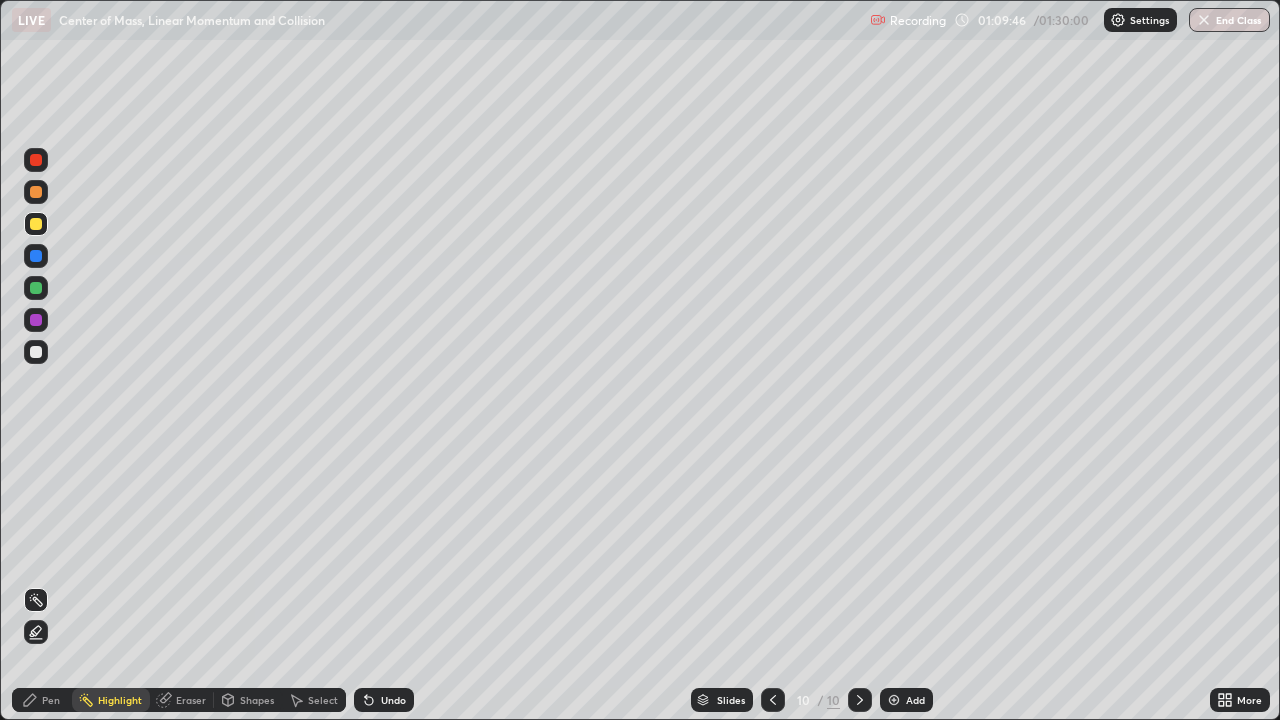click on "Pen" at bounding box center [51, 700] 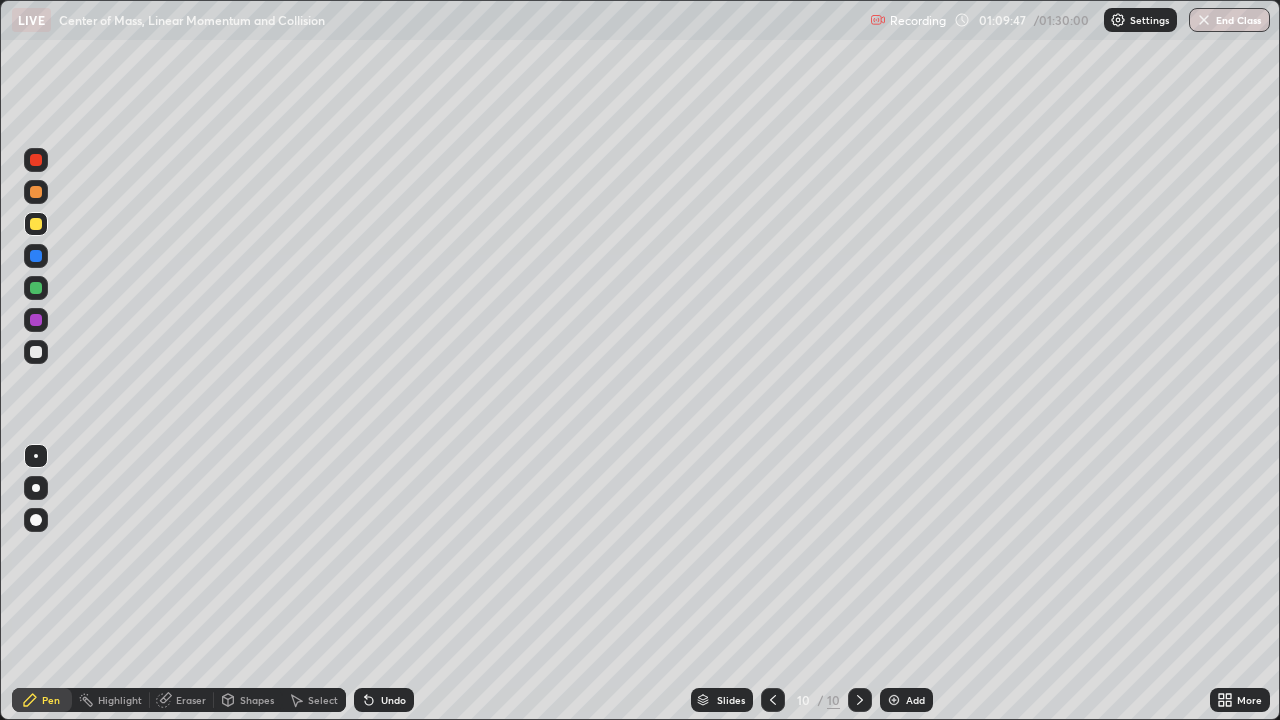 click at bounding box center [36, 352] 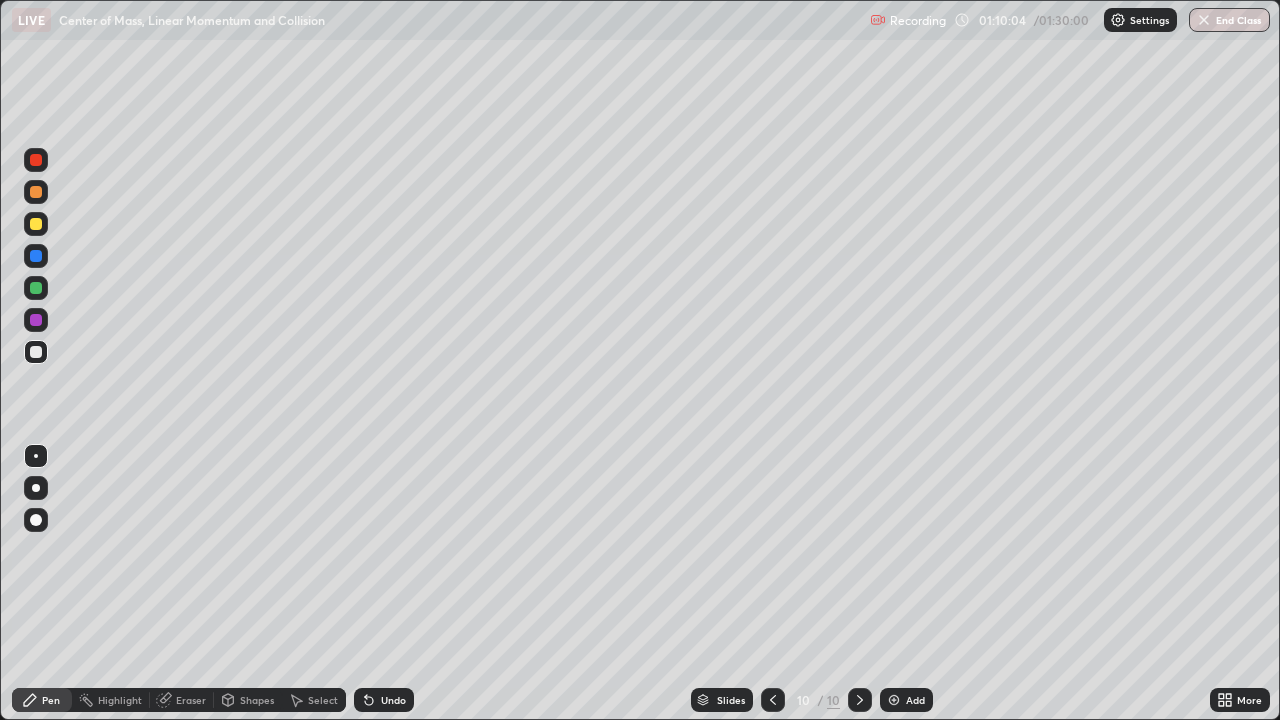 click on "Undo" at bounding box center (393, 700) 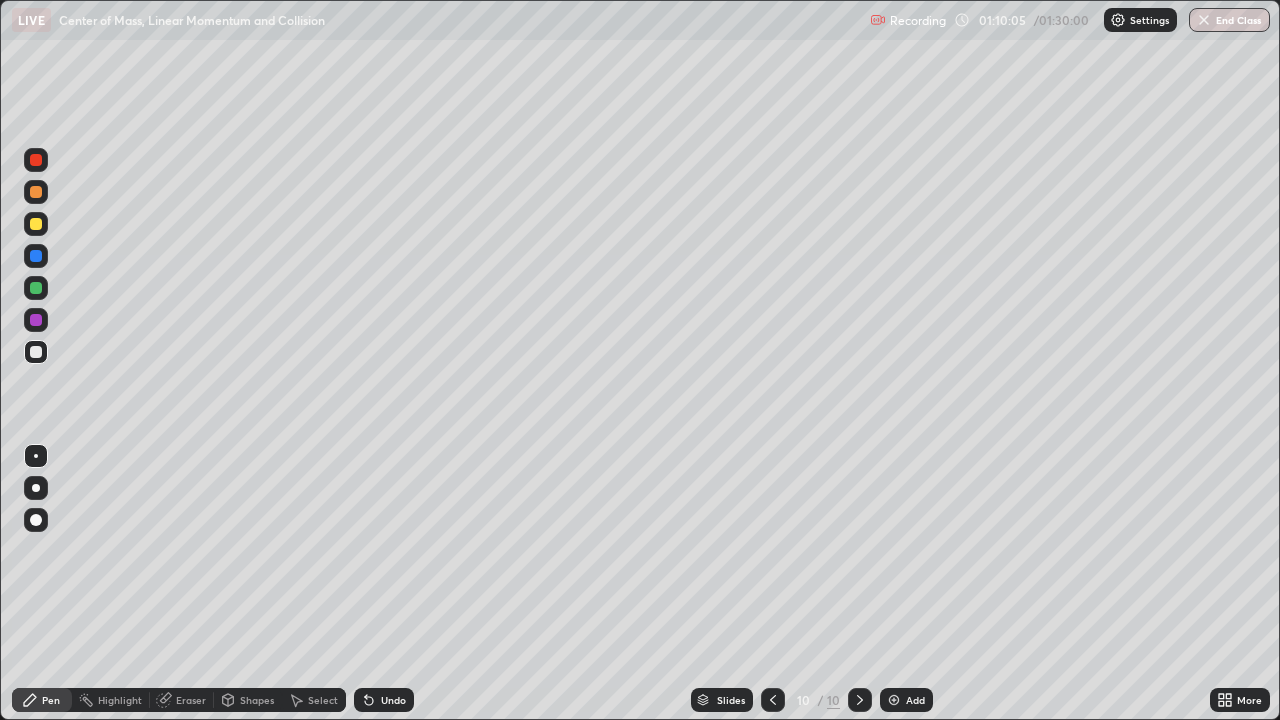 click on "Undo" at bounding box center [393, 700] 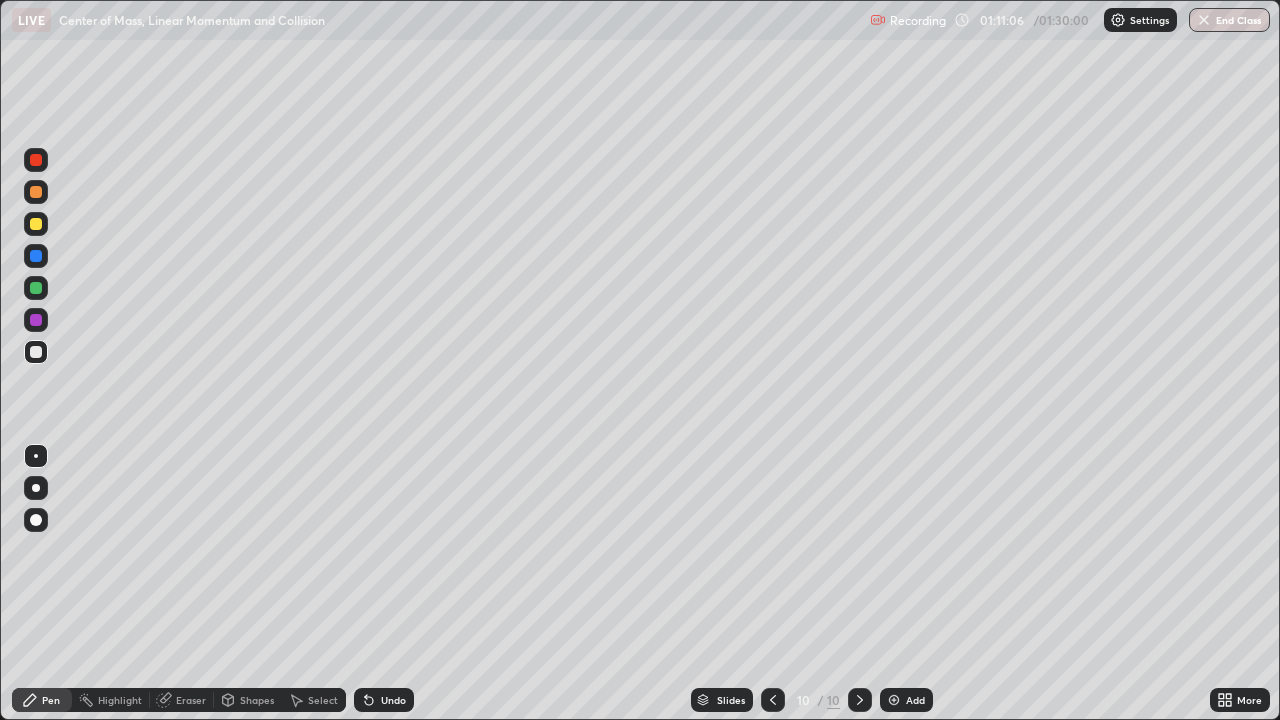 click on "Undo" at bounding box center (384, 700) 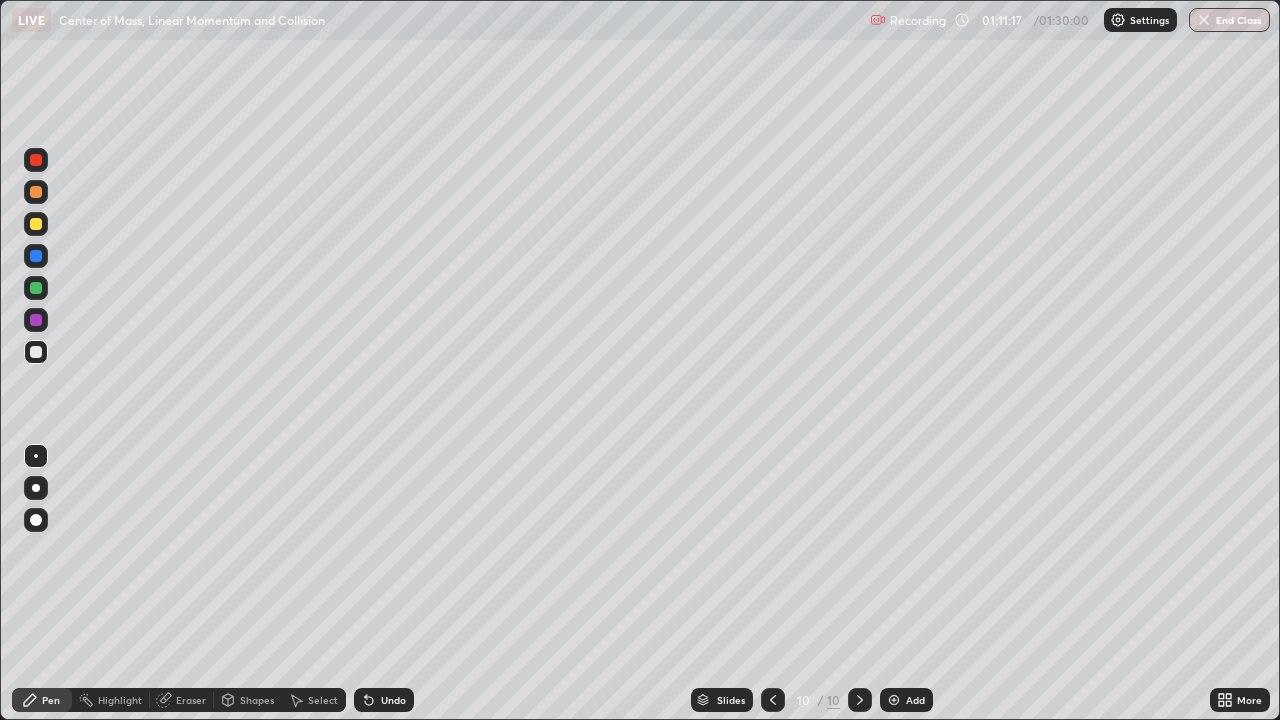 click at bounding box center (36, 256) 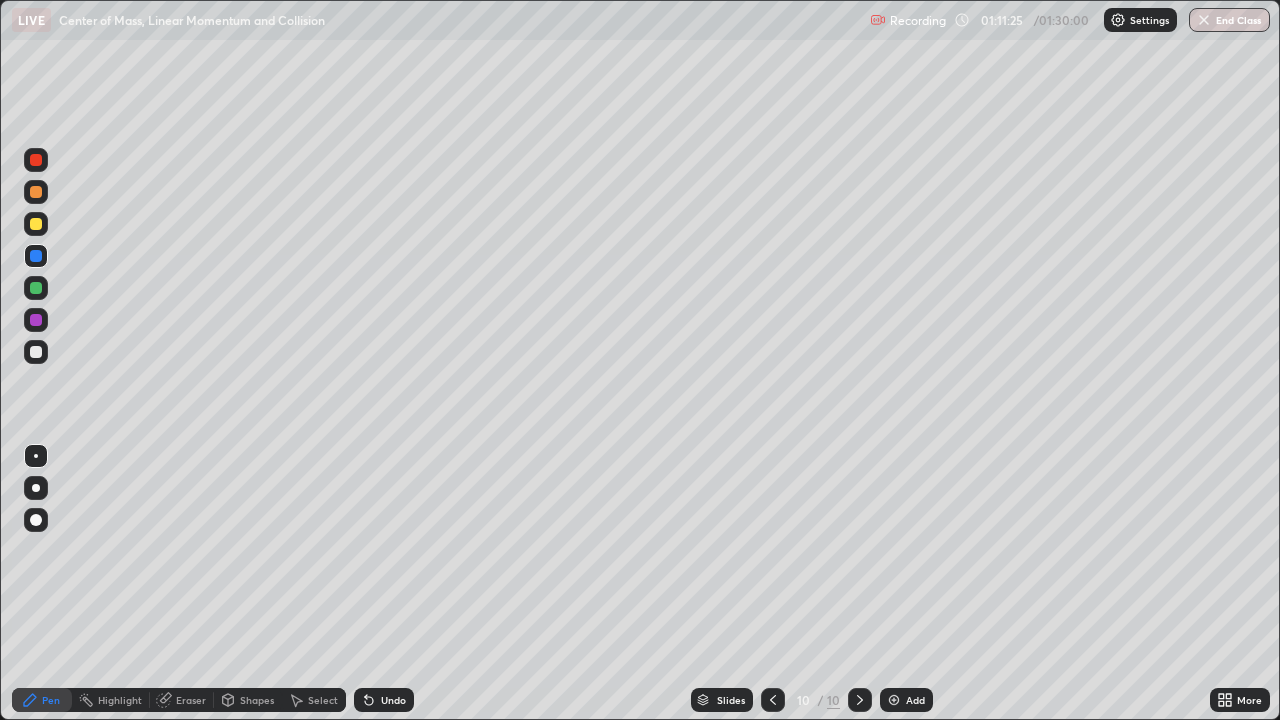 click at bounding box center (36, 224) 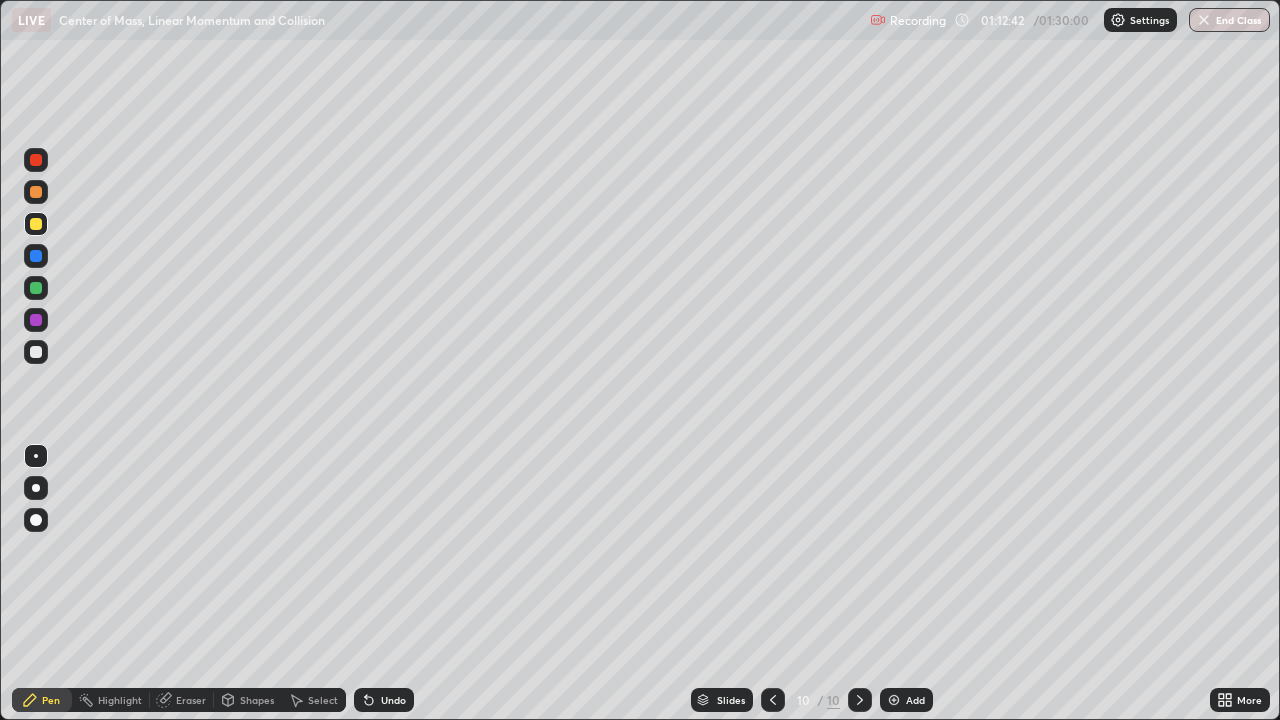 click on "Undo" at bounding box center [384, 700] 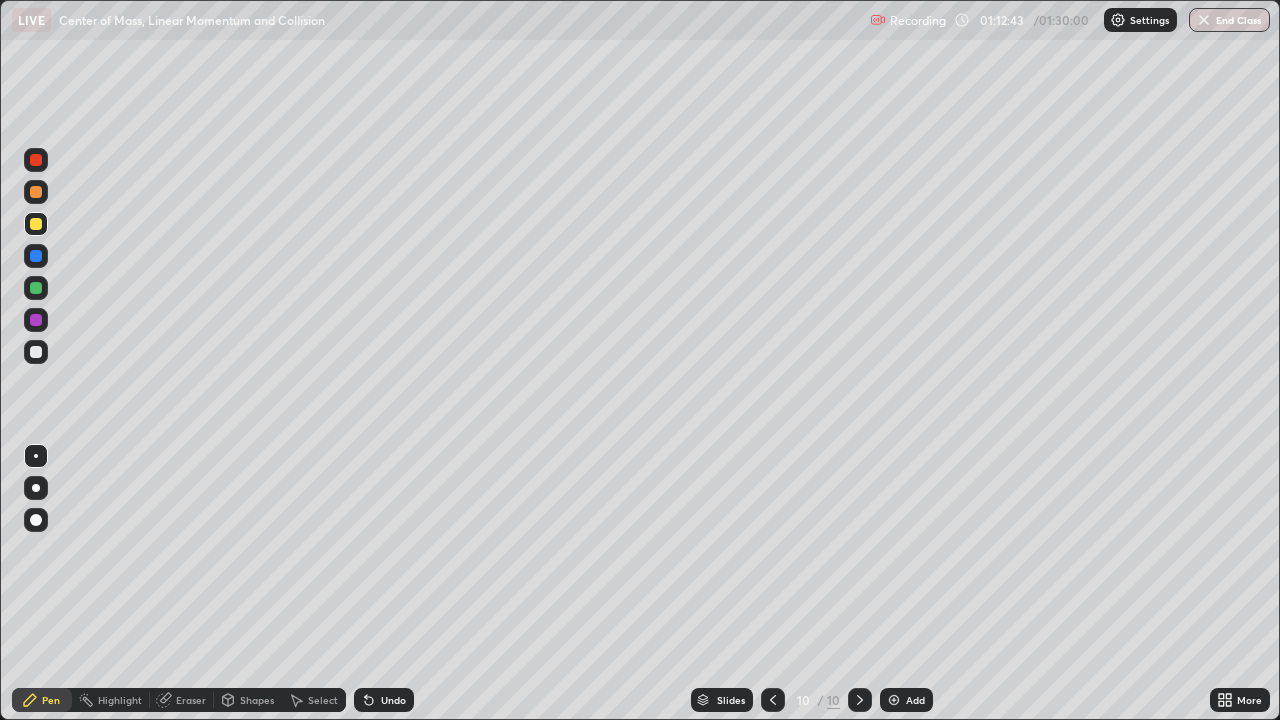 click on "Undo" at bounding box center [384, 700] 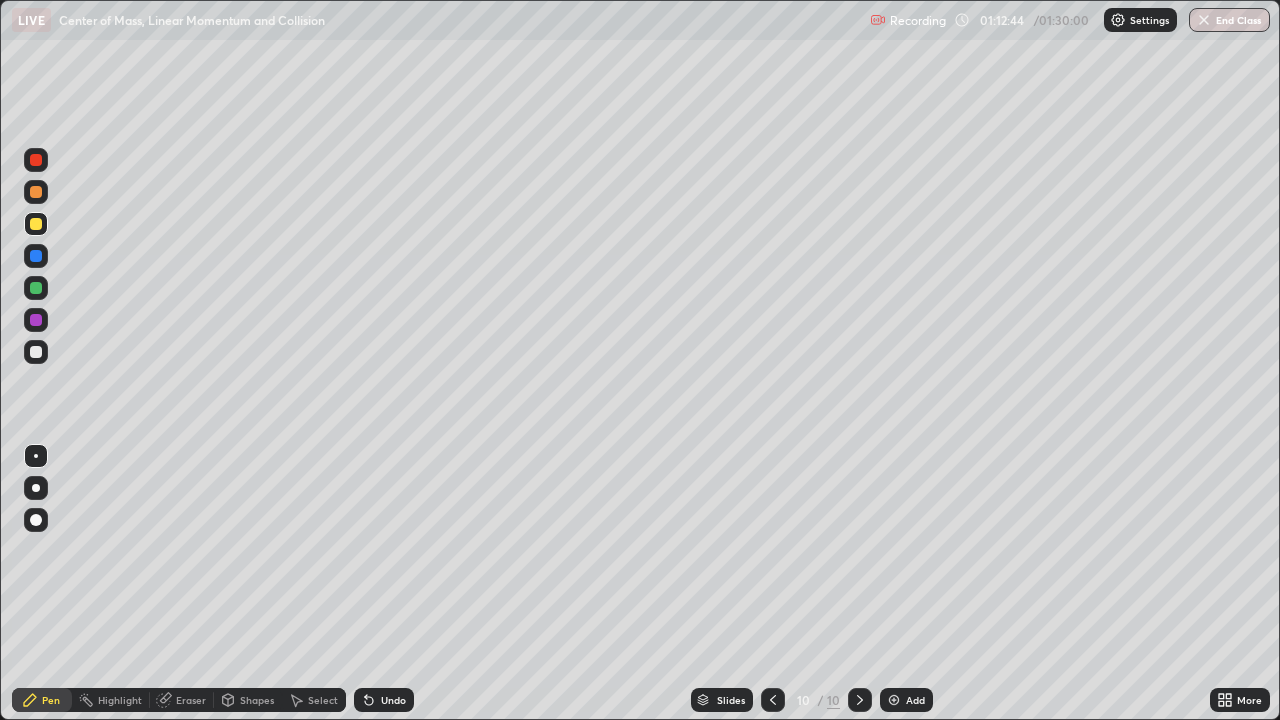 click on "Undo" at bounding box center [384, 700] 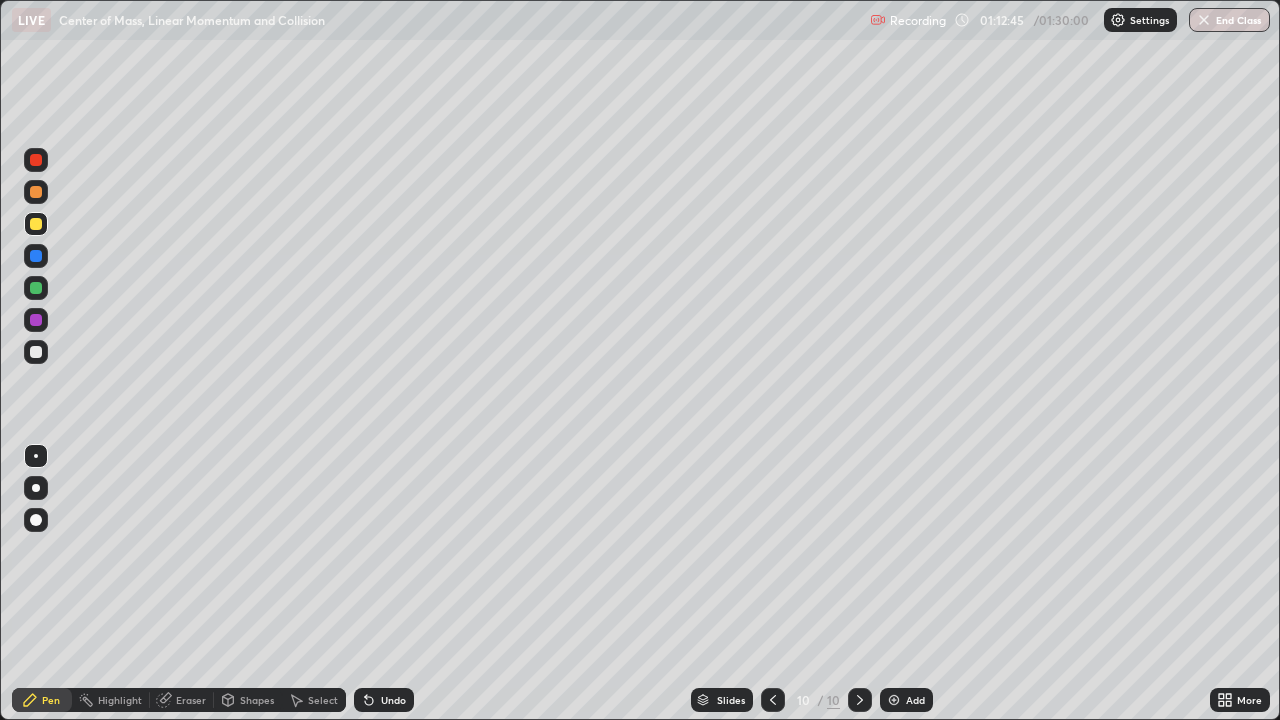 click on "Undo" at bounding box center [384, 700] 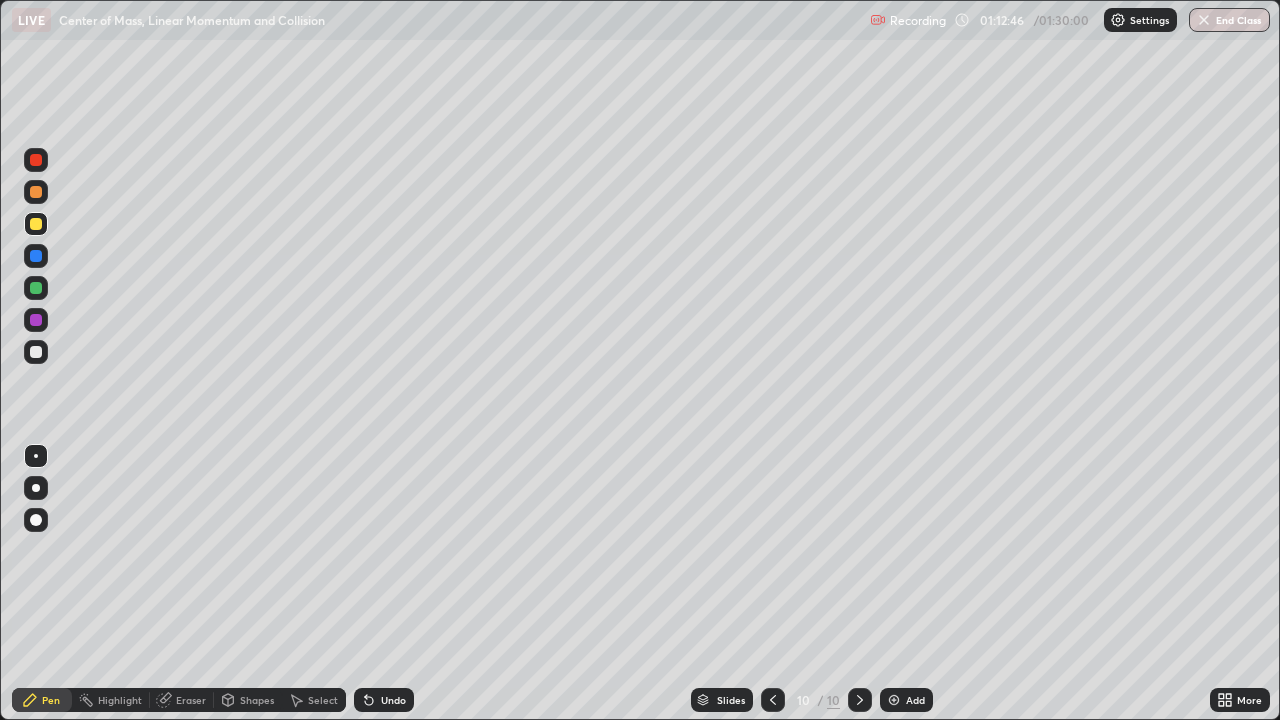 click on "Undo" at bounding box center (384, 700) 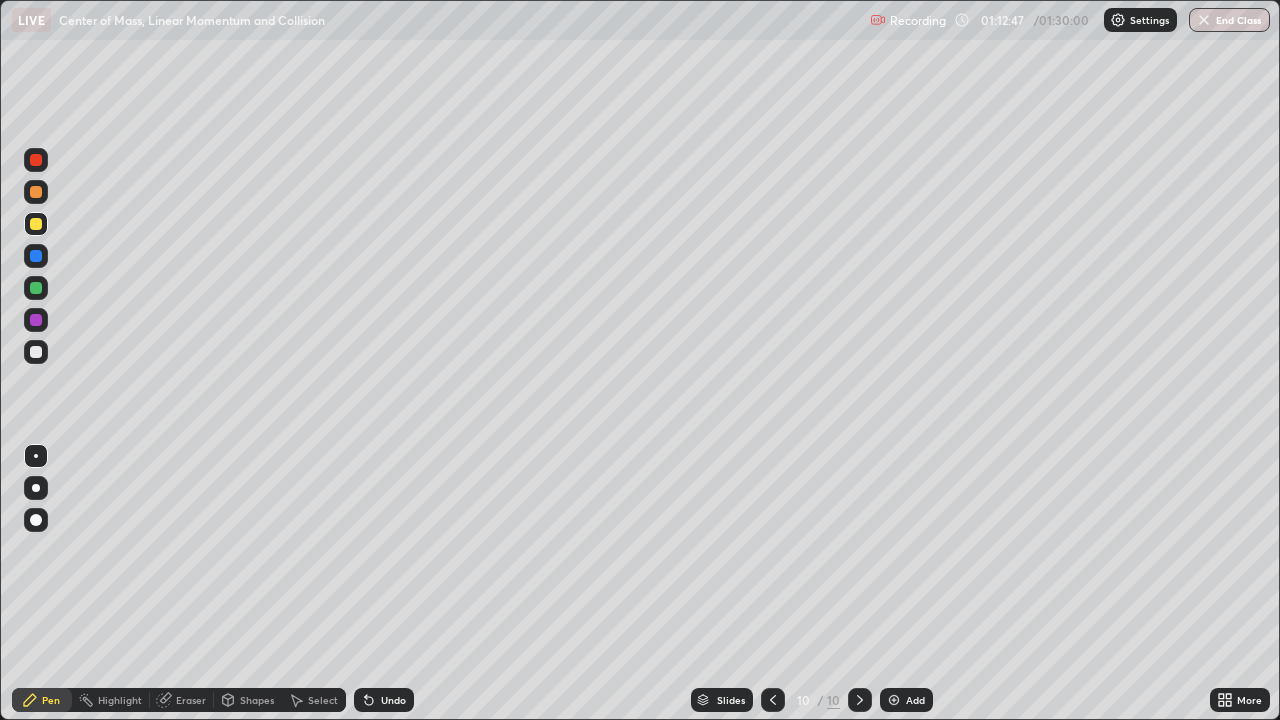 click on "Undo" at bounding box center (393, 700) 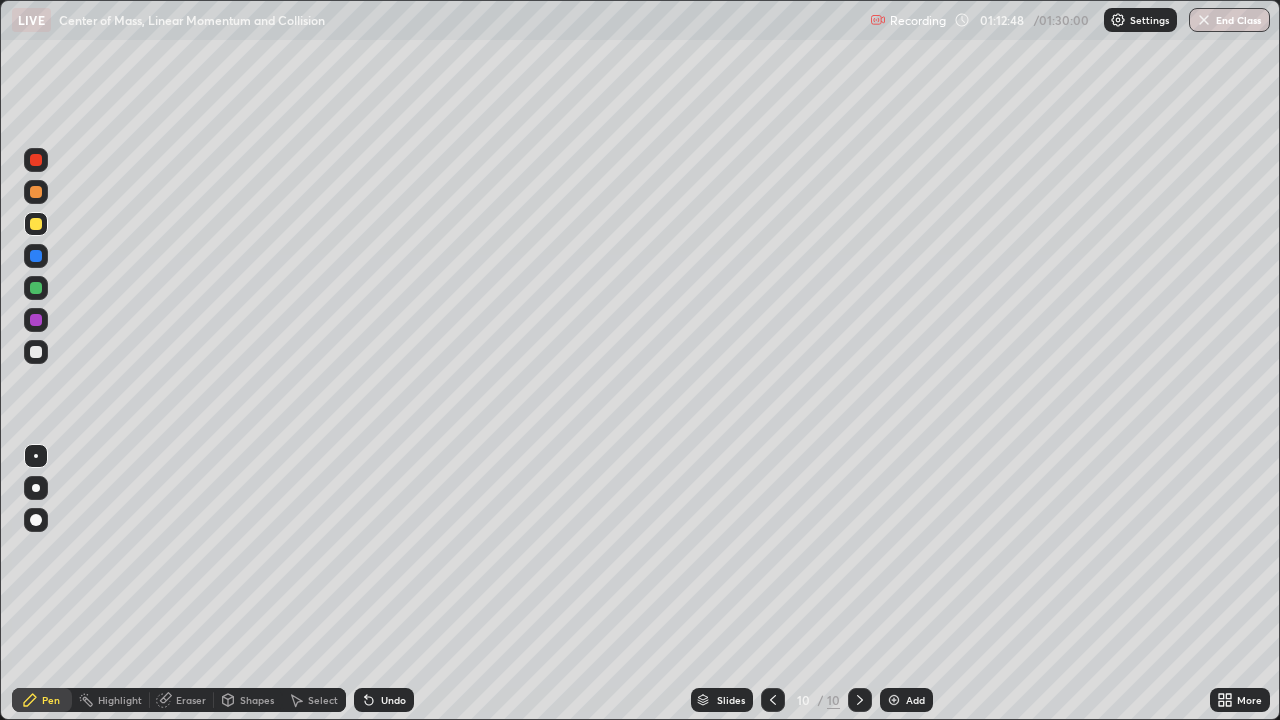click on "Undo" at bounding box center [393, 700] 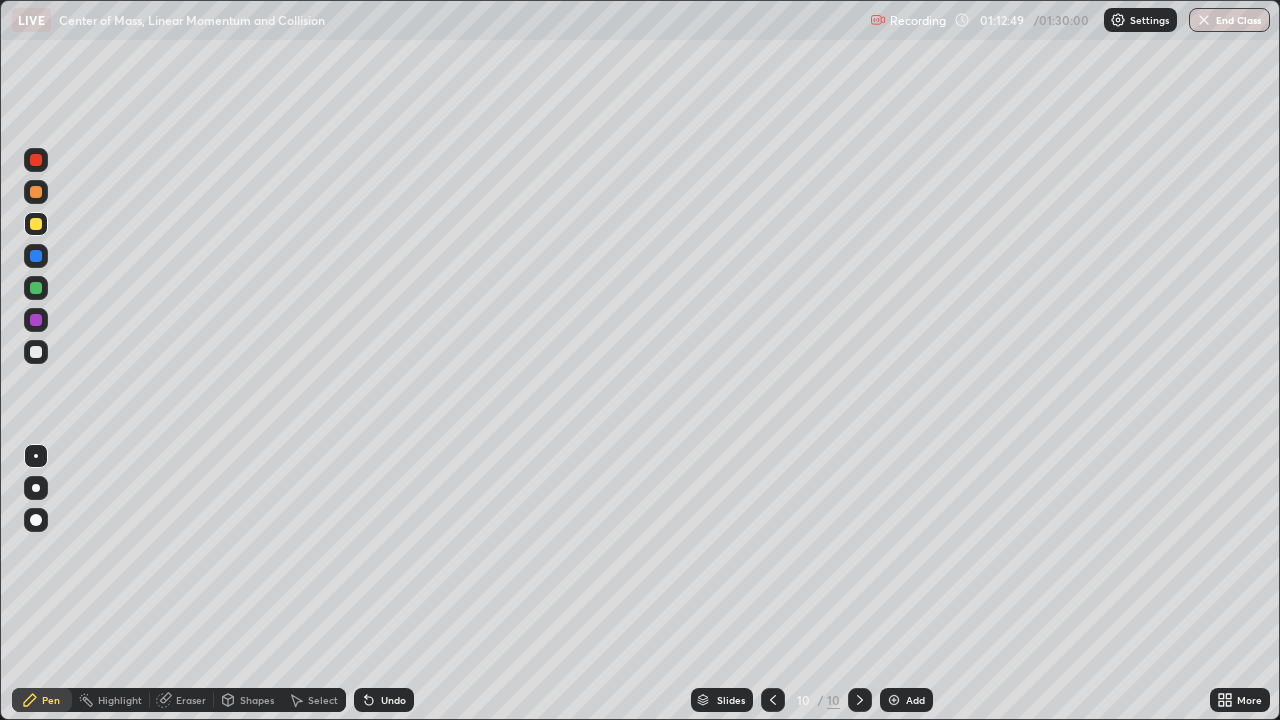 click on "Undo" at bounding box center (393, 700) 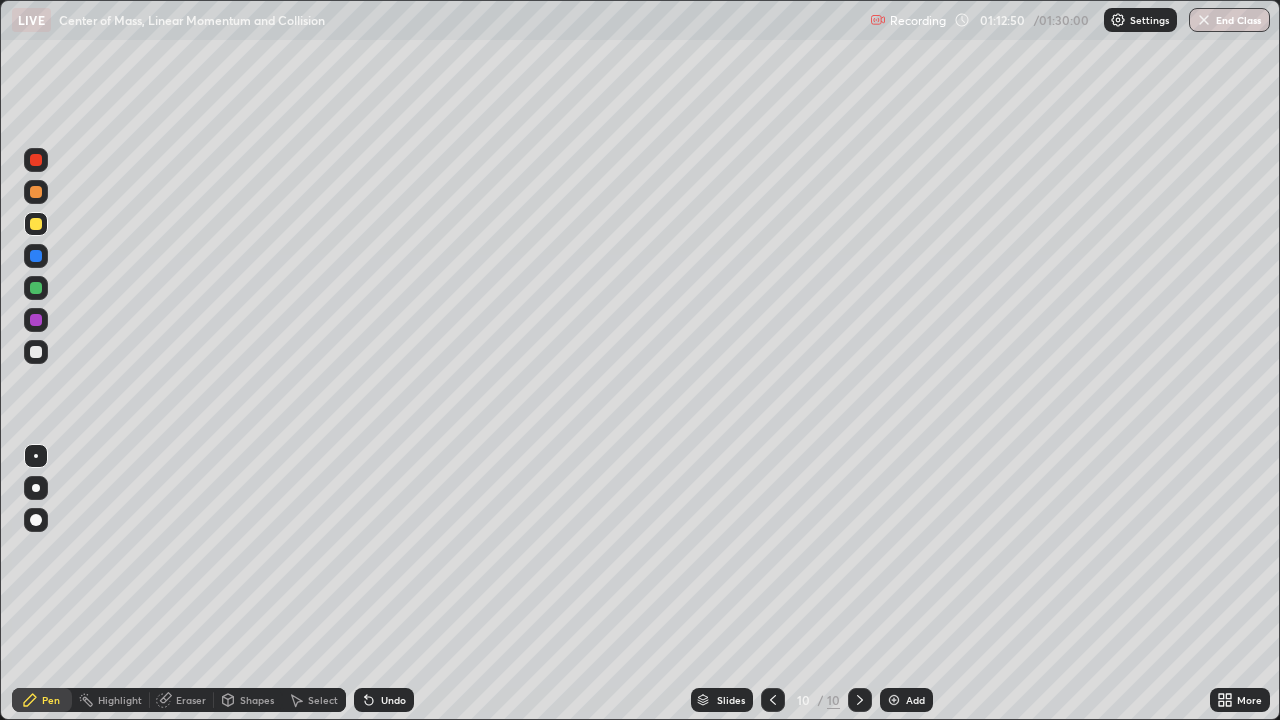 click on "Undo" at bounding box center (384, 700) 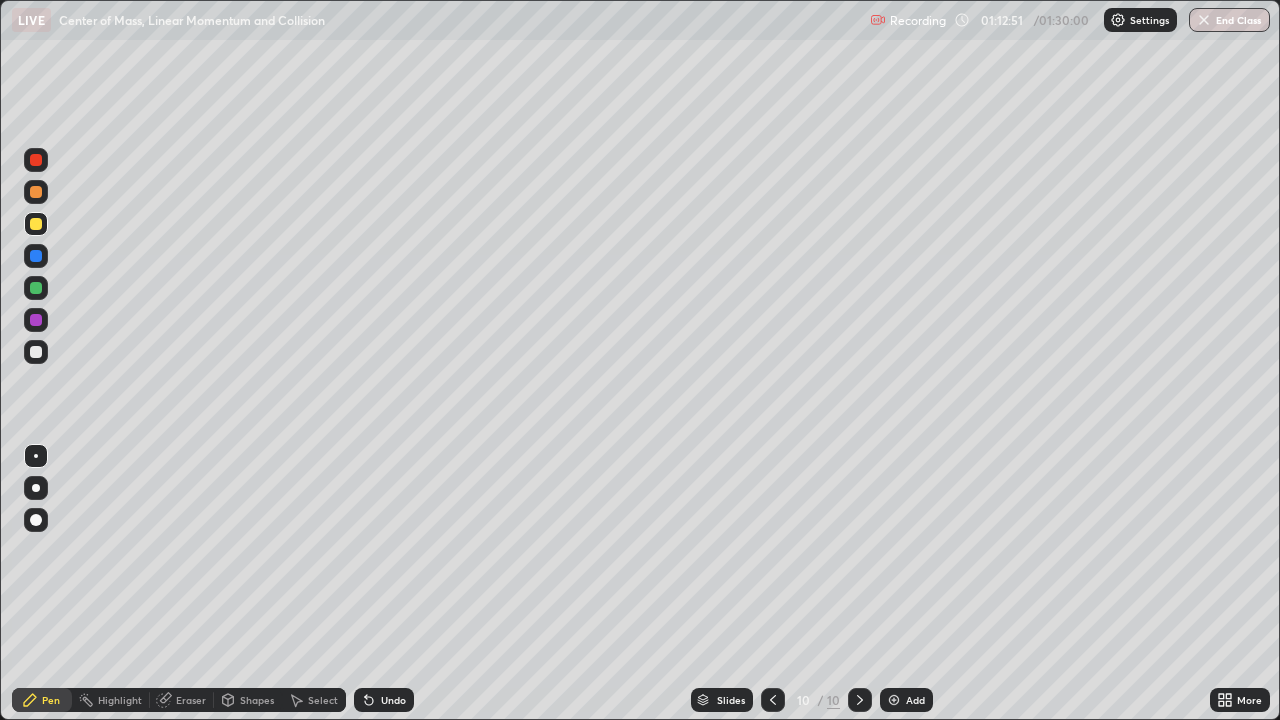 click on "Undo" at bounding box center (393, 700) 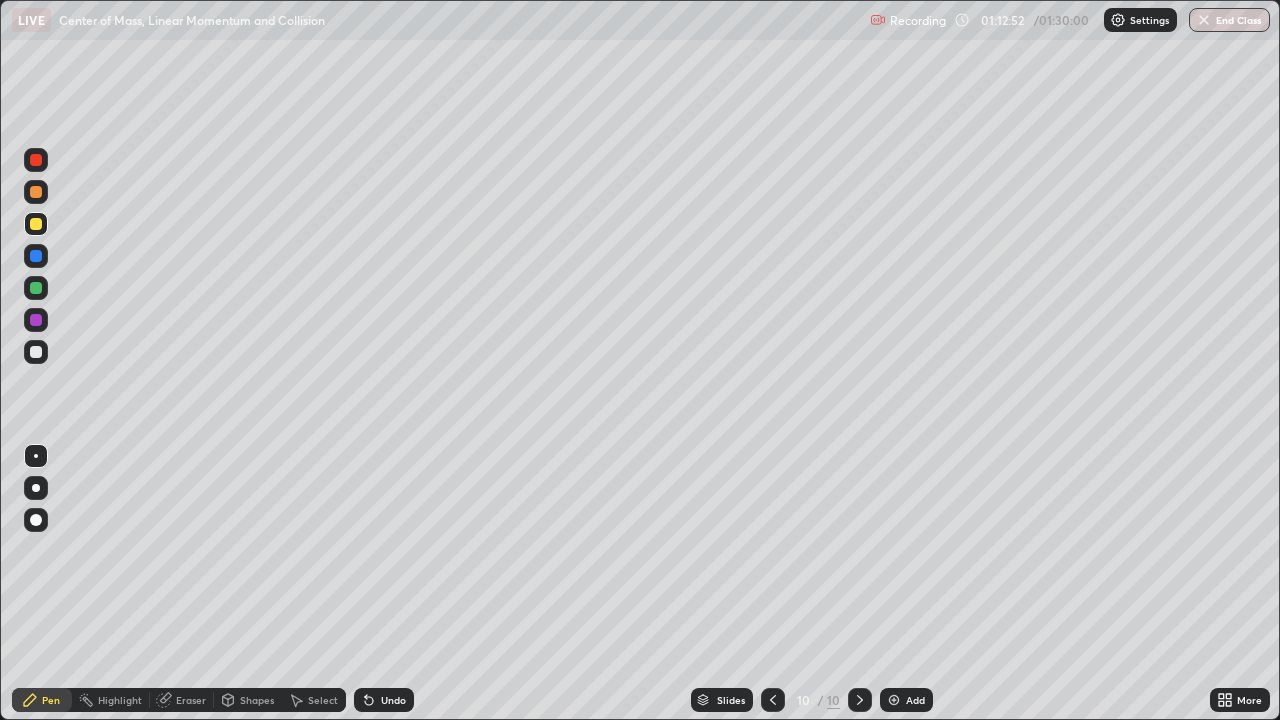 click on "Undo" at bounding box center [393, 700] 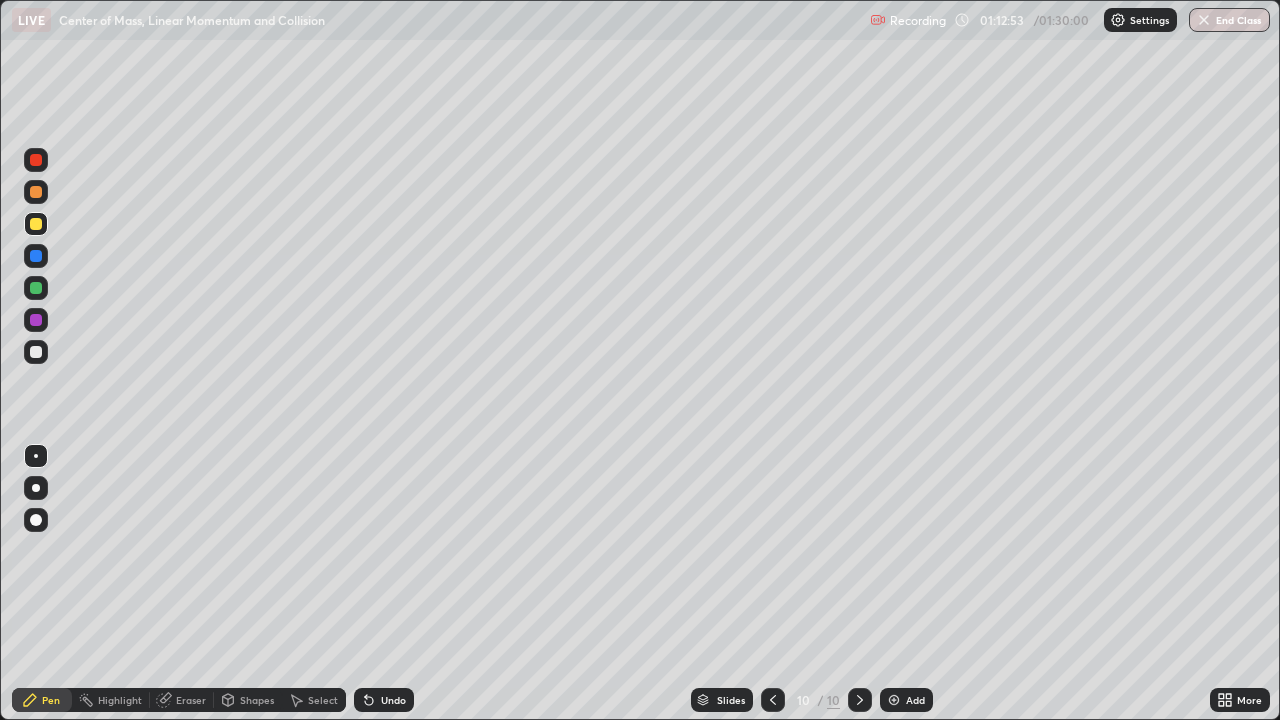 click on "Undo" at bounding box center (393, 700) 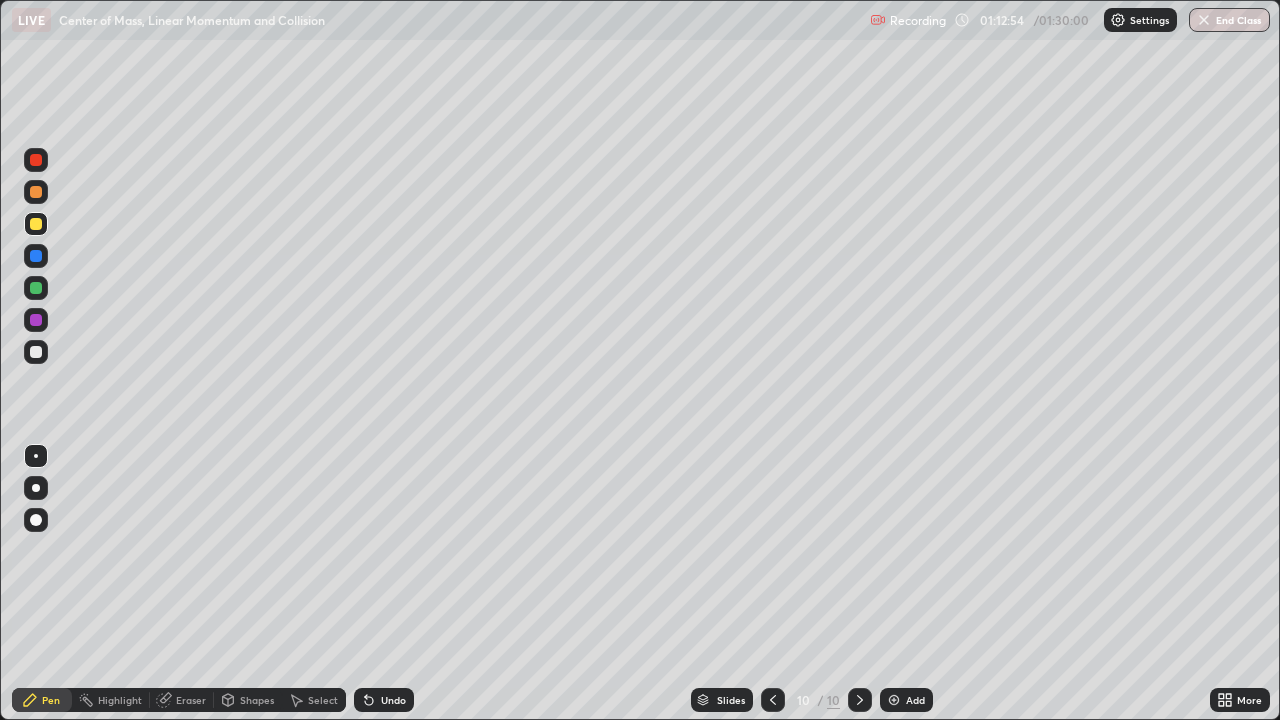 click on "Undo" at bounding box center (393, 700) 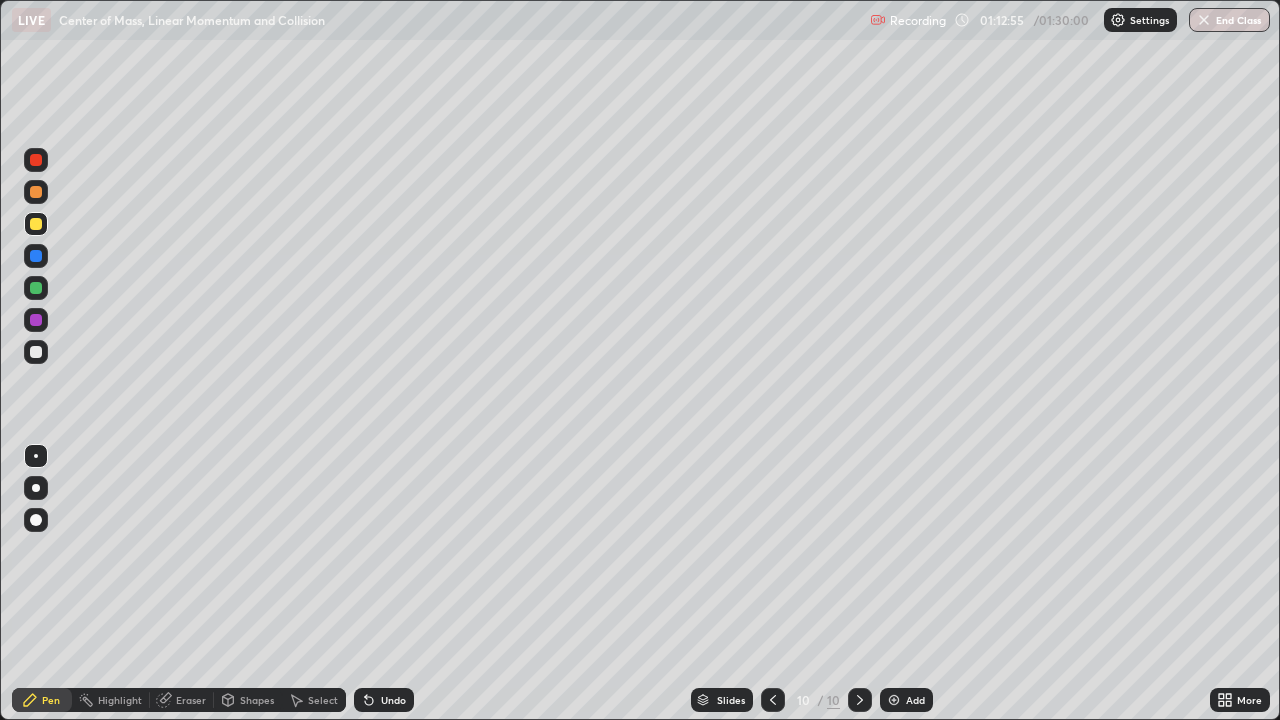 click on "Undo" at bounding box center (393, 700) 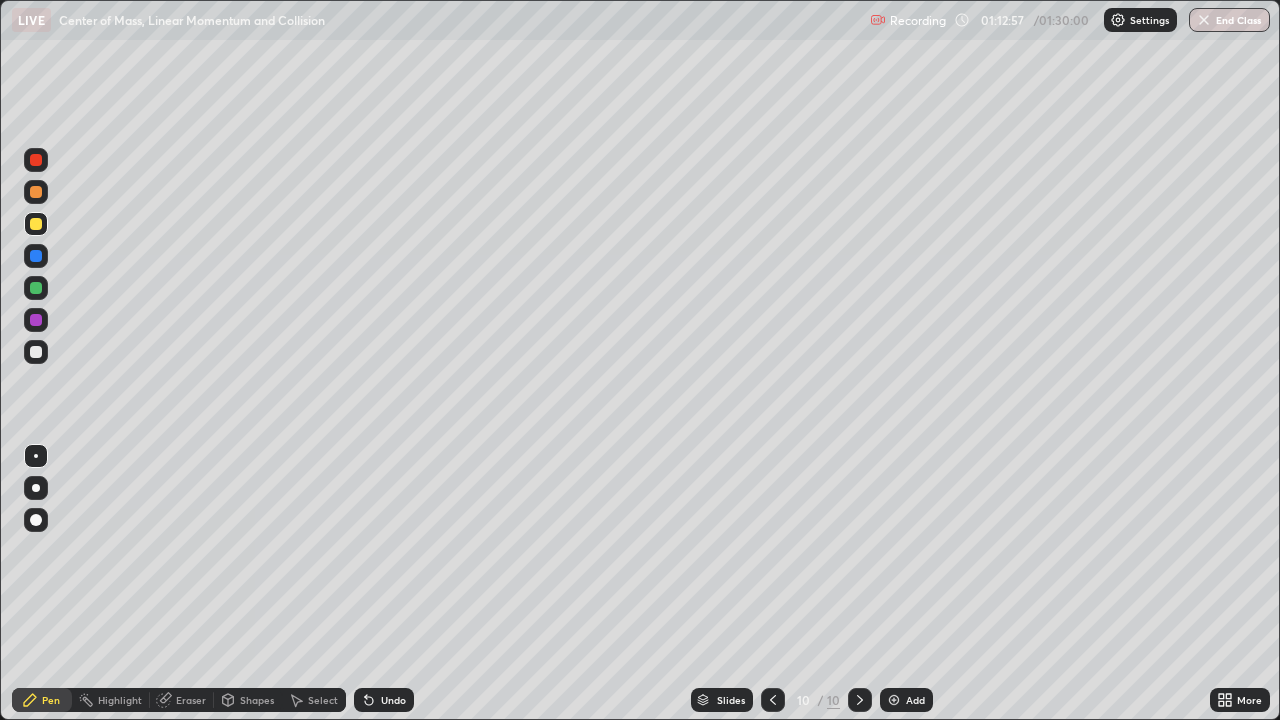 click on "Undo" at bounding box center (393, 700) 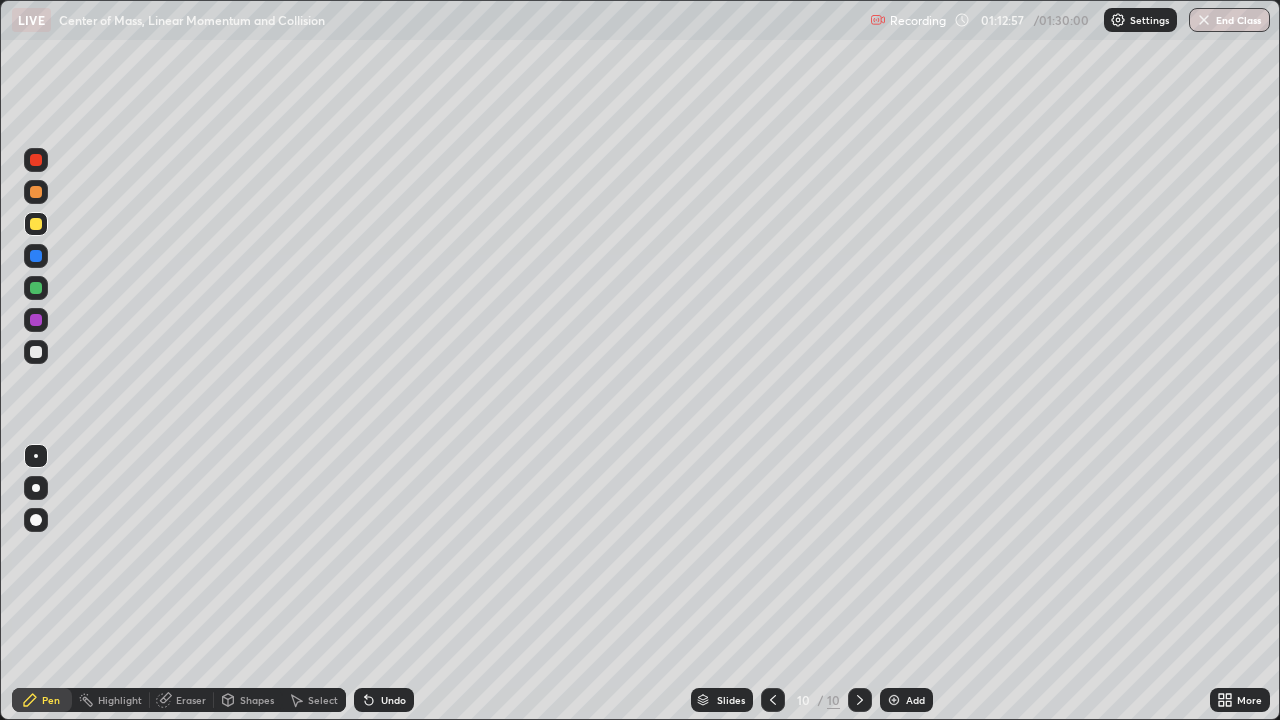 click on "Undo" at bounding box center (384, 700) 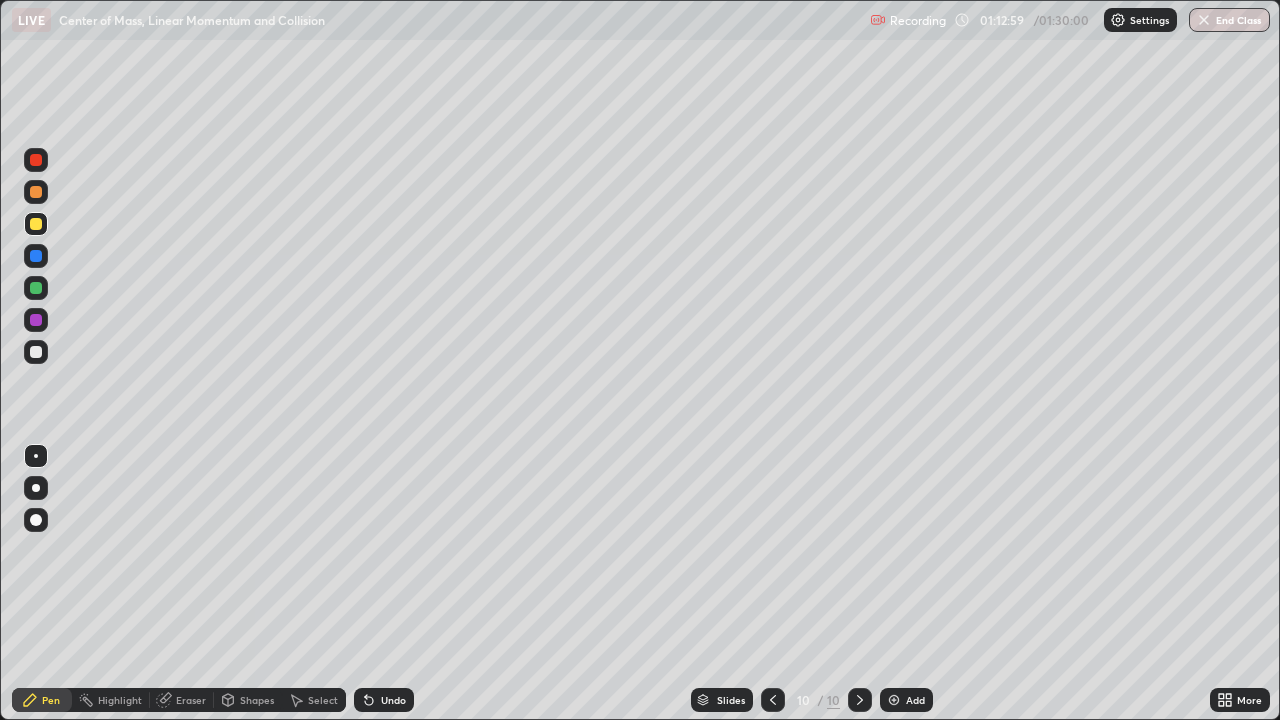 click on "Undo" at bounding box center (393, 700) 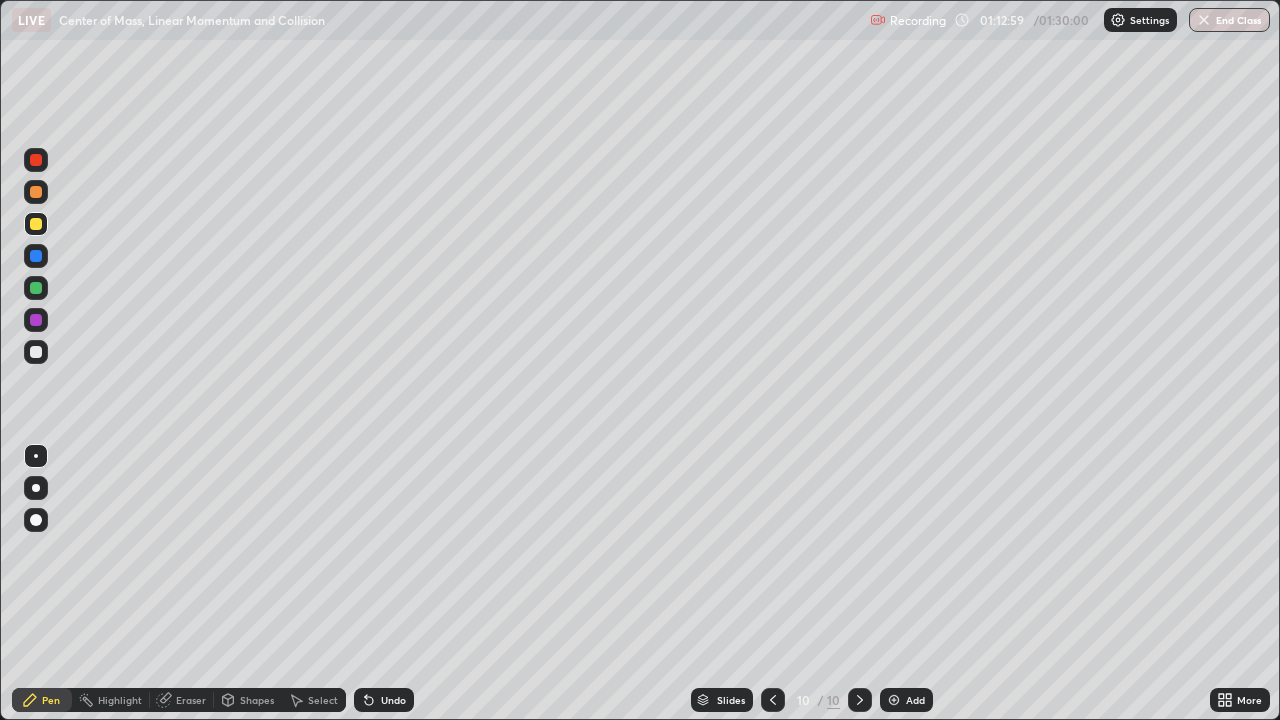 click on "Undo" at bounding box center (384, 700) 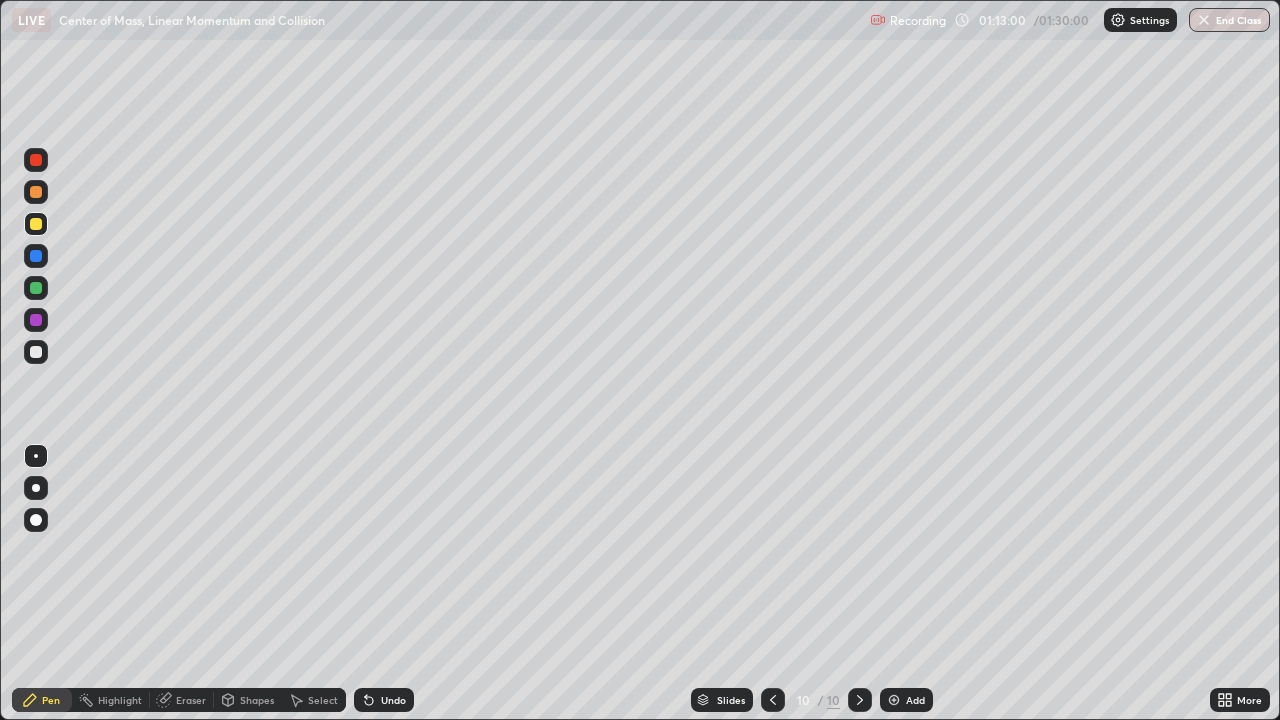 click on "Undo" at bounding box center [384, 700] 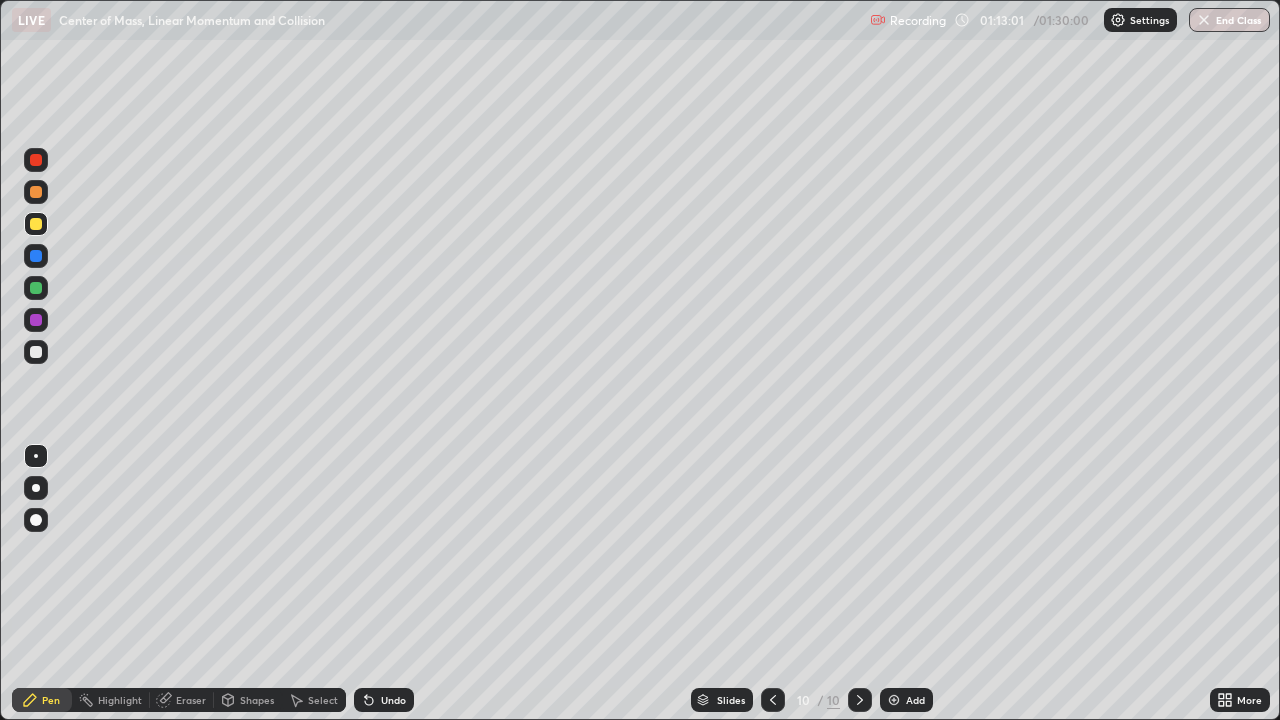click on "Undo" at bounding box center [384, 700] 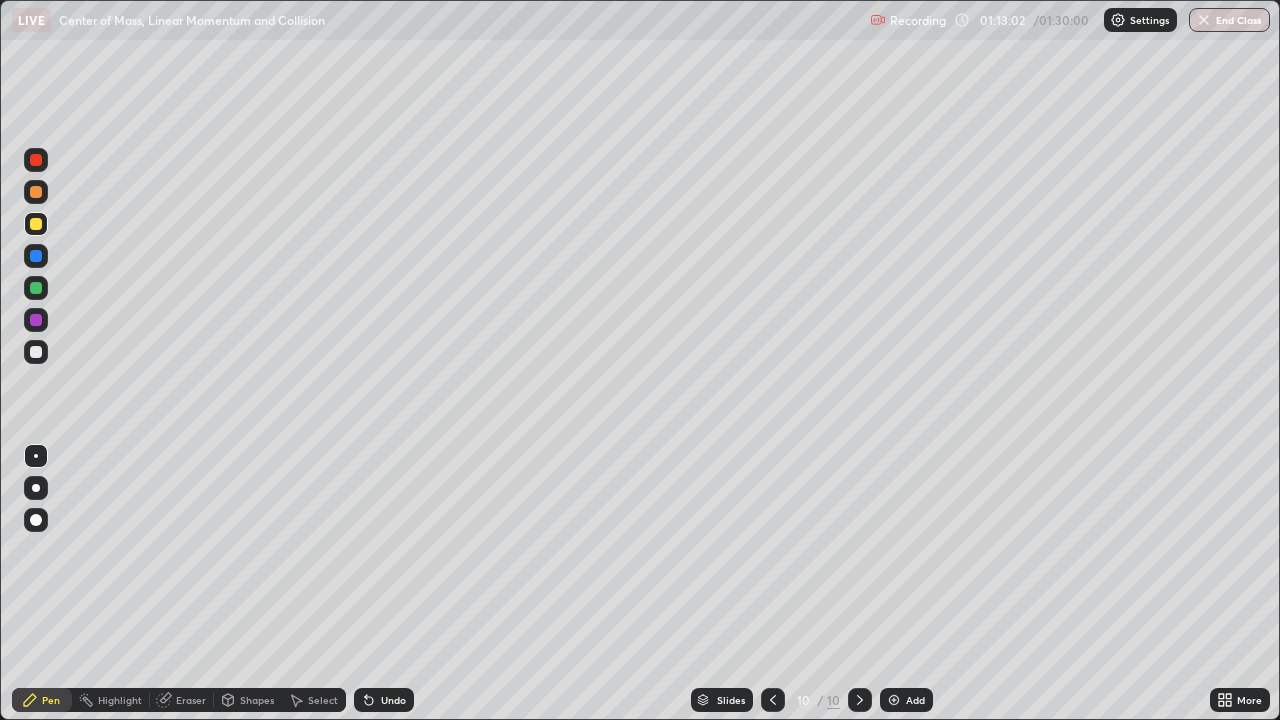 click on "Undo" at bounding box center [384, 700] 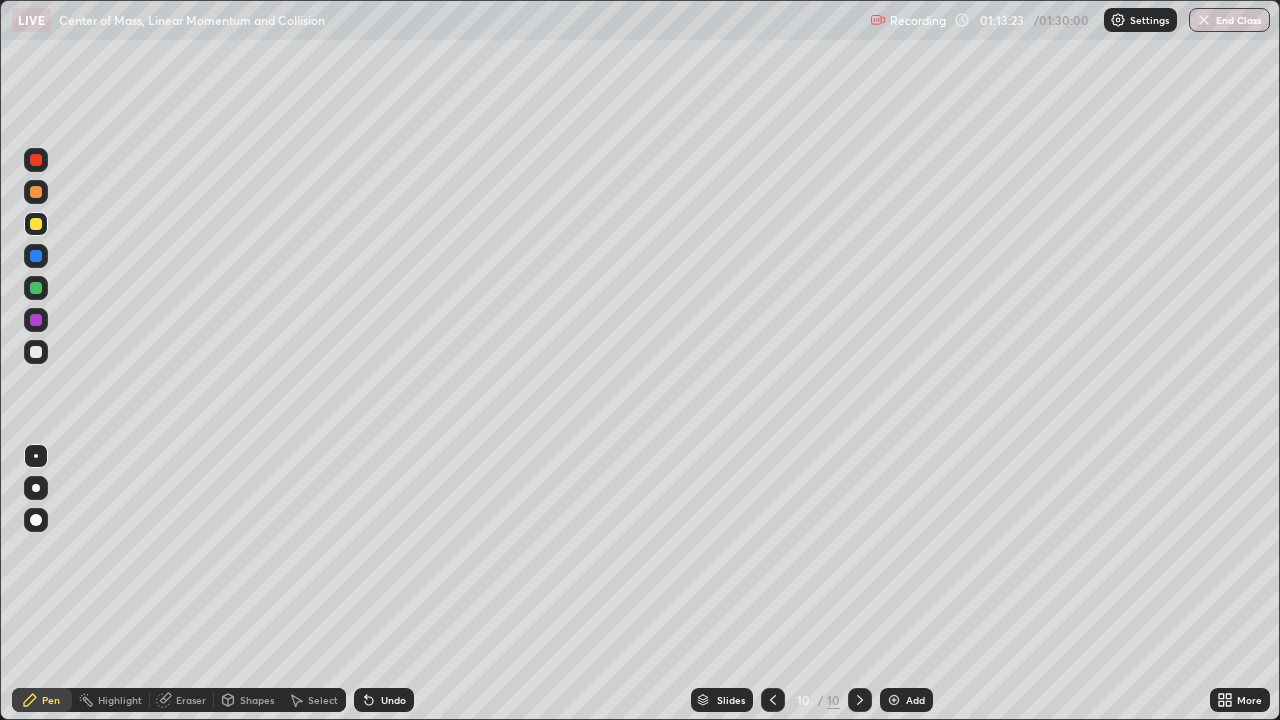 click on "Undo" at bounding box center (384, 700) 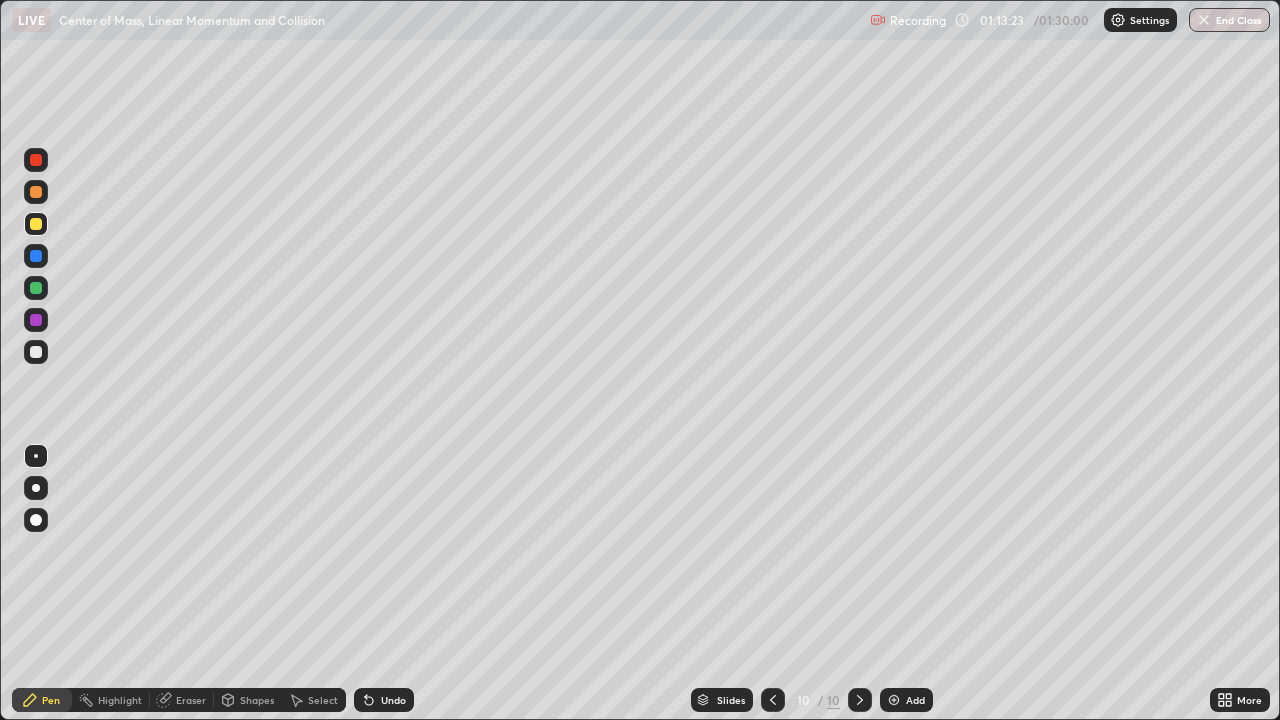 click on "Undo" at bounding box center [384, 700] 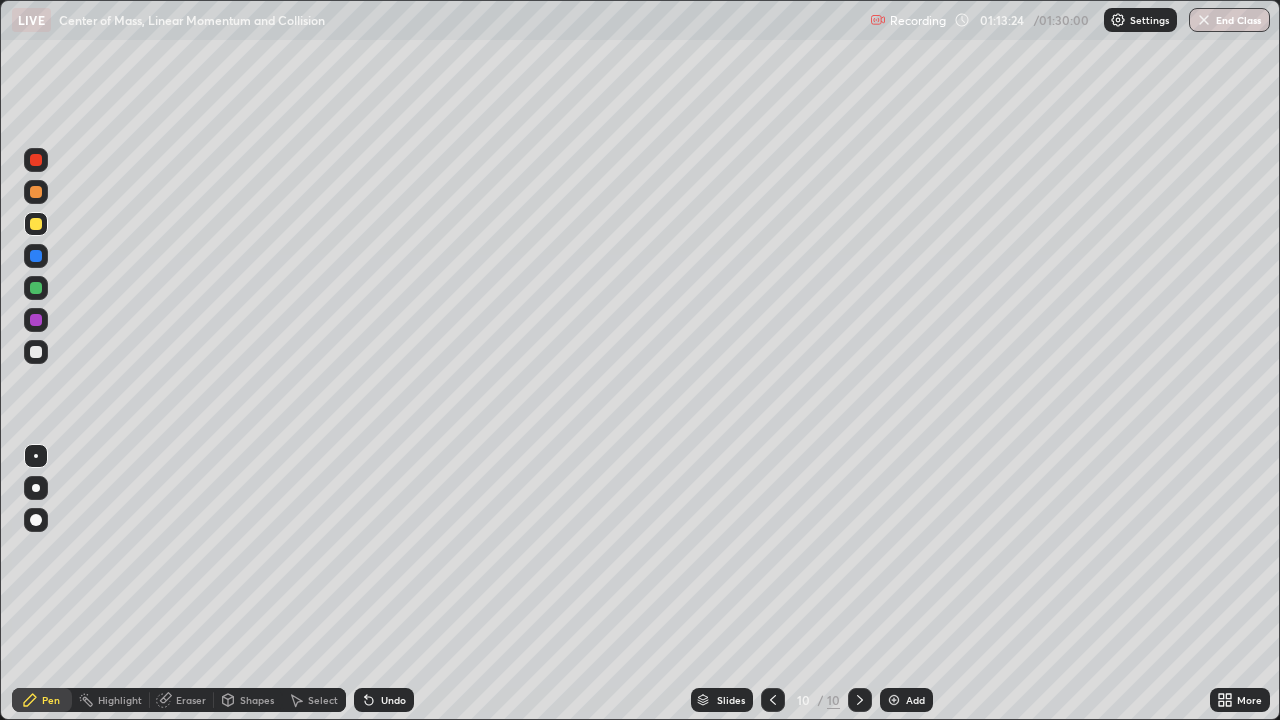 click 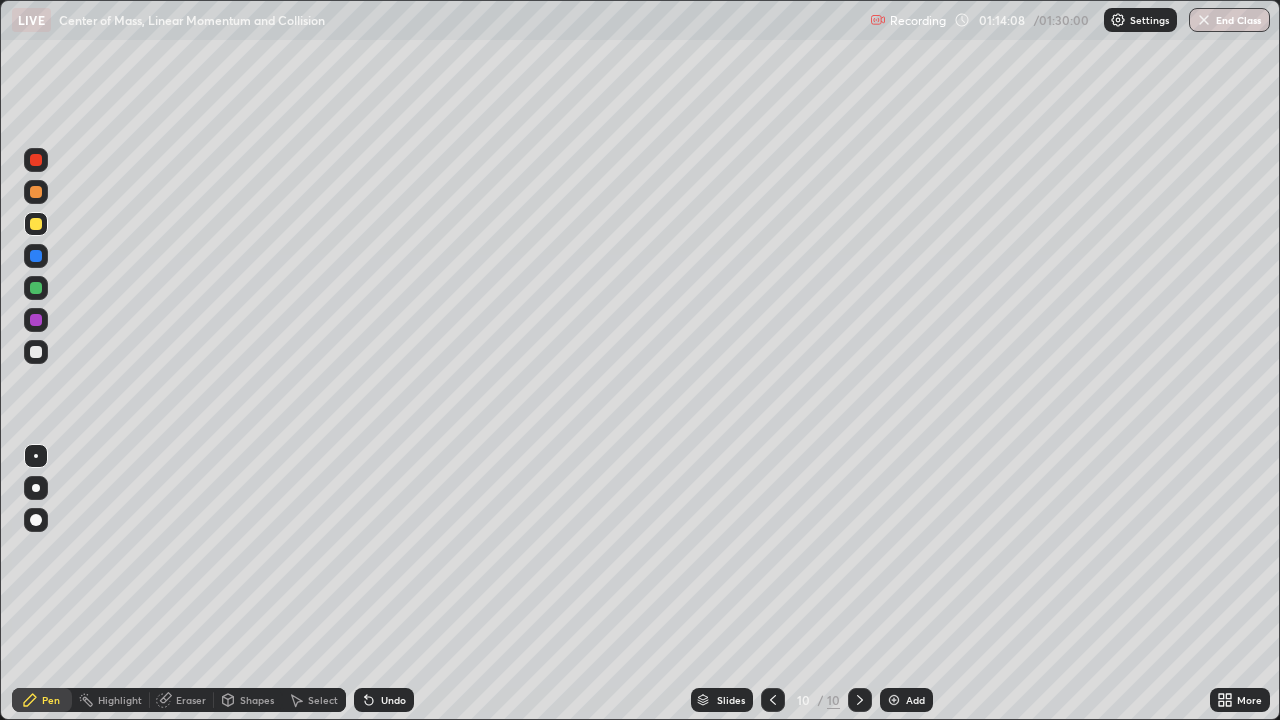 click on "Add" at bounding box center (906, 700) 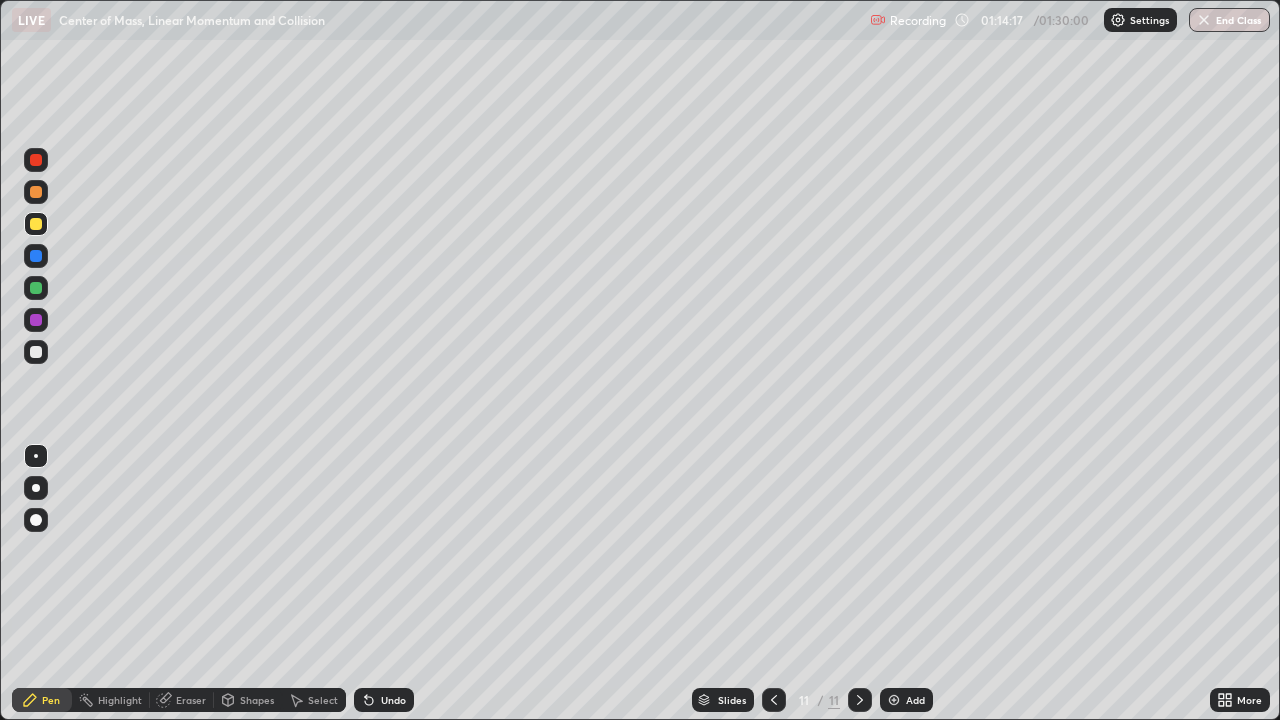 click 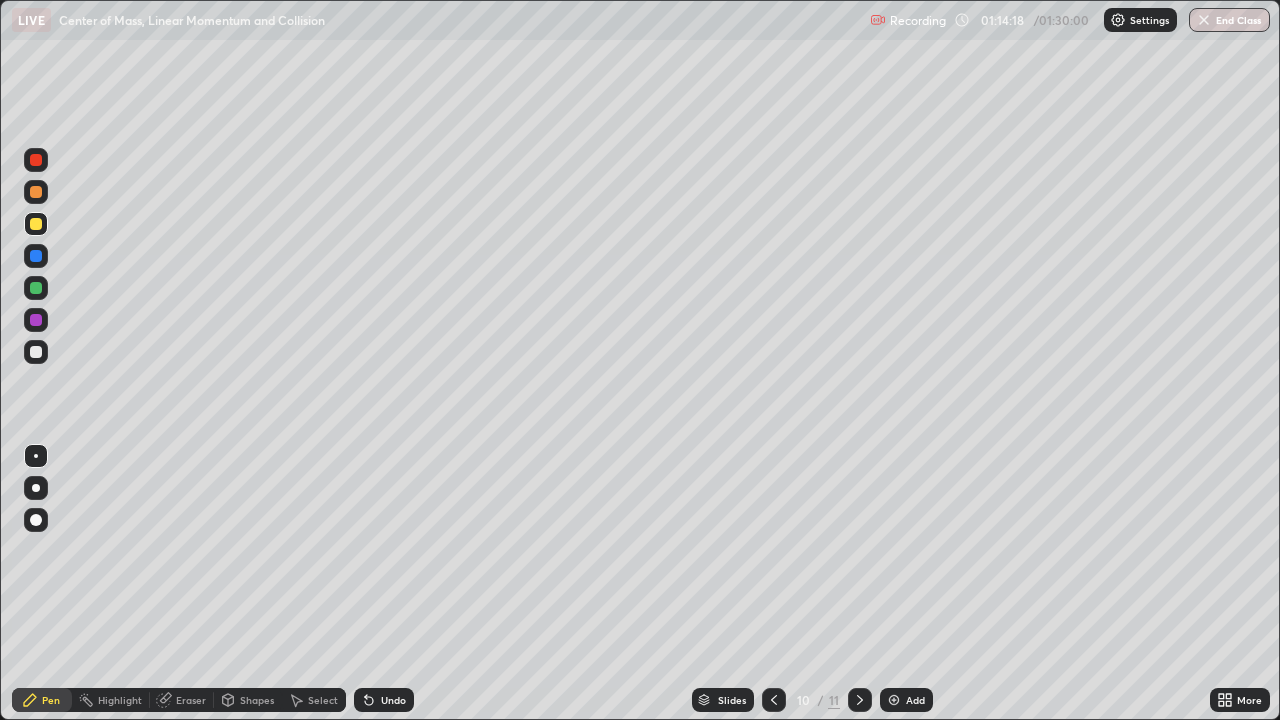 click on "Eraser" at bounding box center [191, 700] 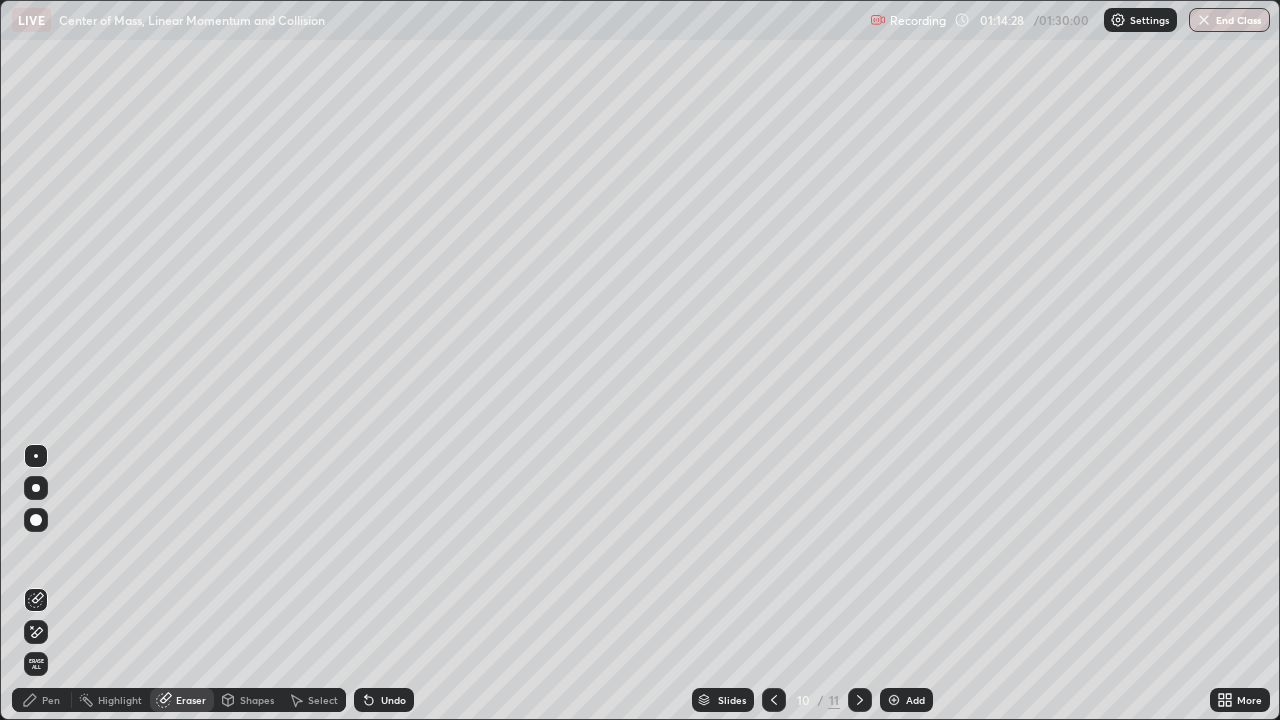 click on "Pen" at bounding box center (51, 700) 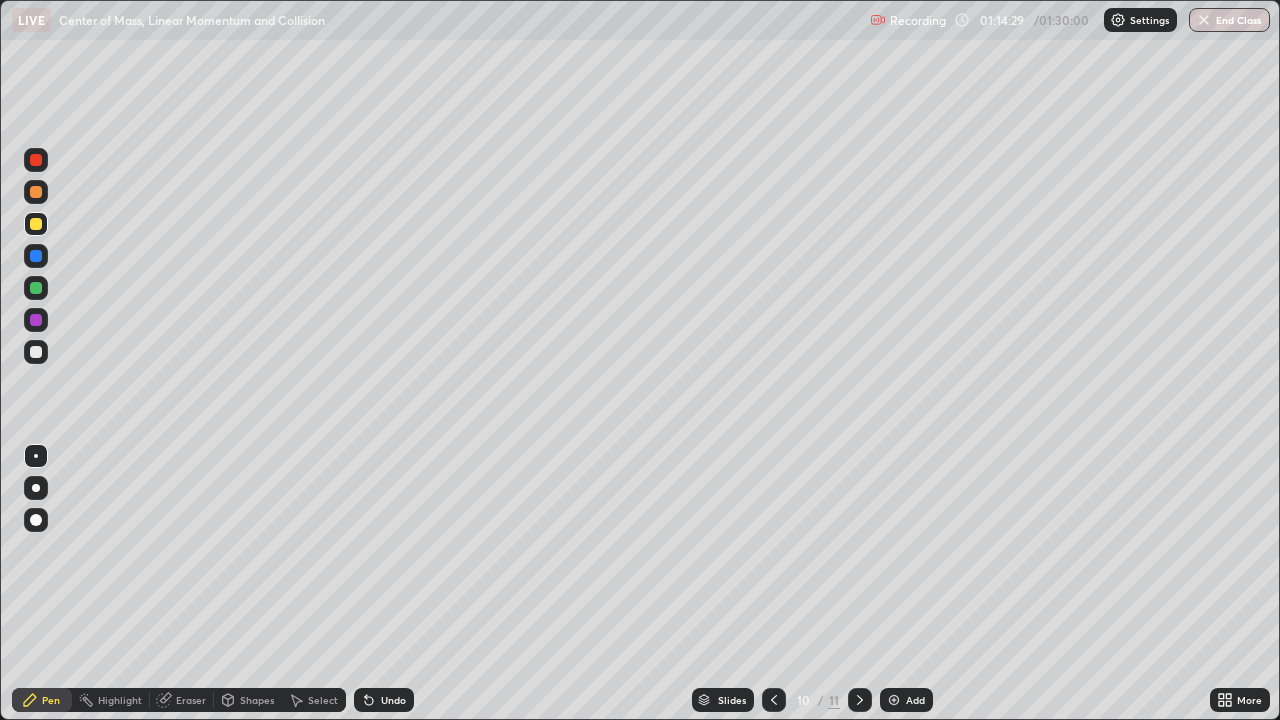 click at bounding box center [36, 352] 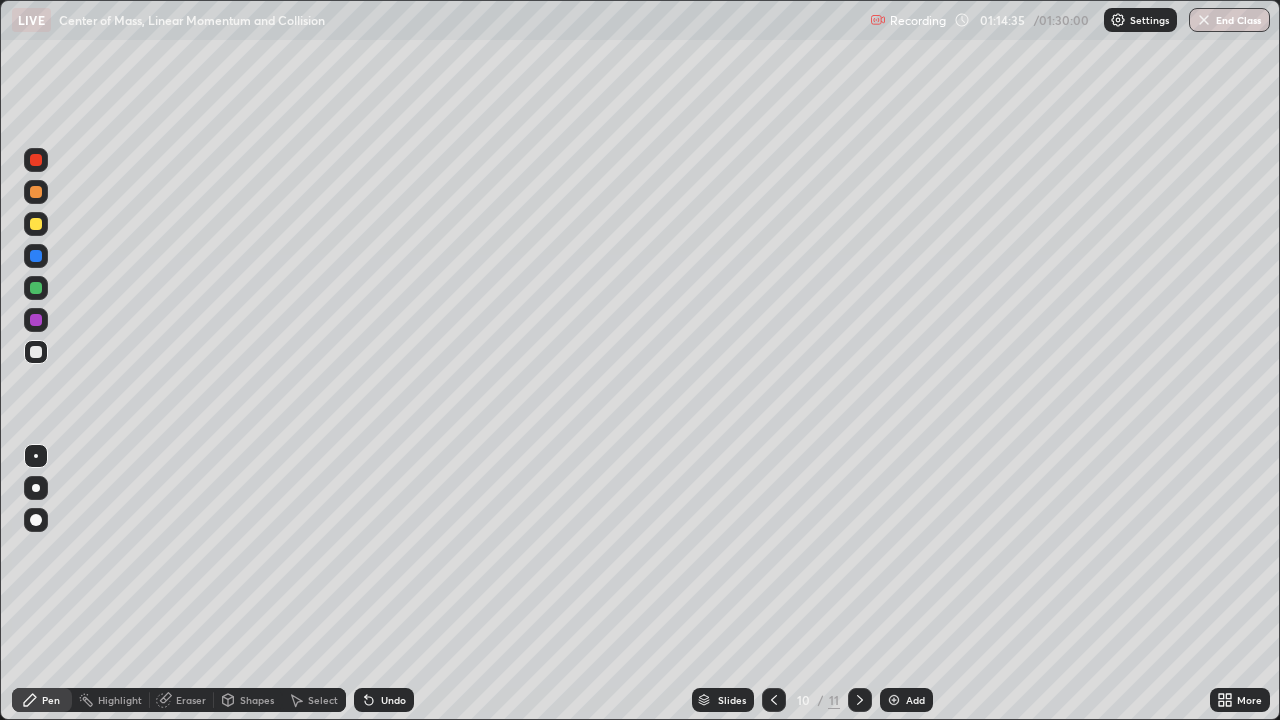 click at bounding box center (36, 288) 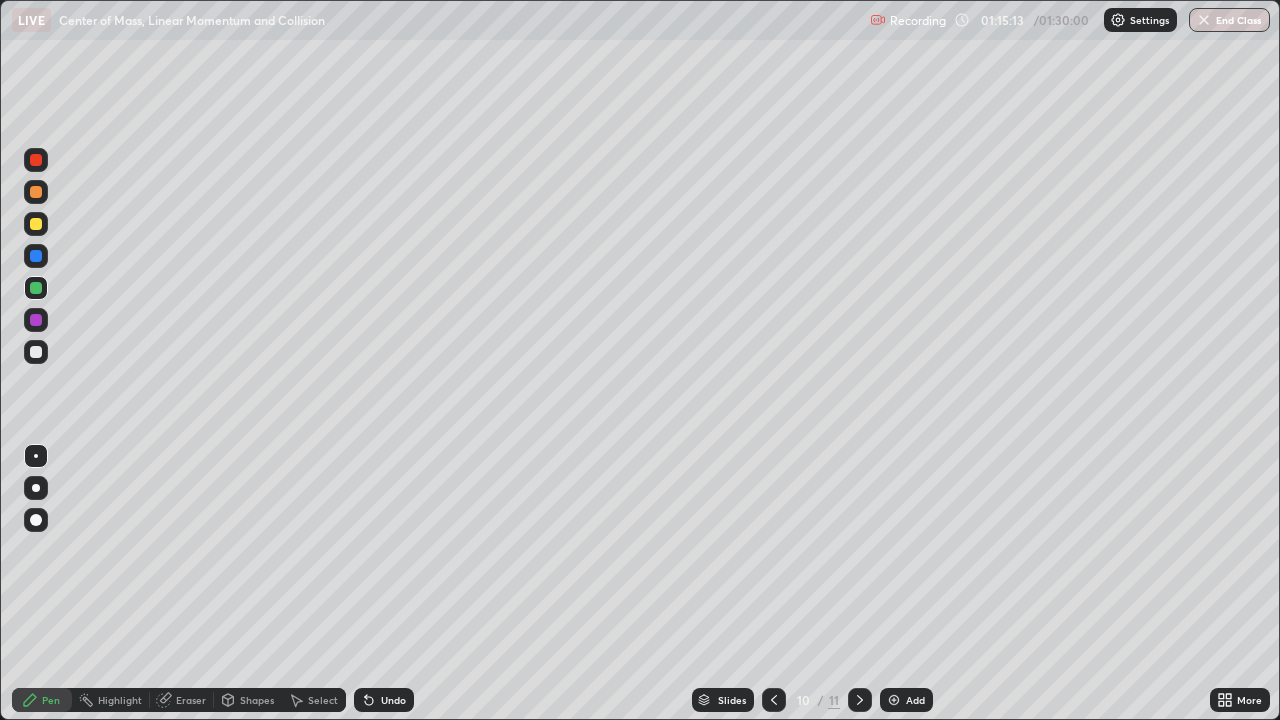 click at bounding box center (36, 256) 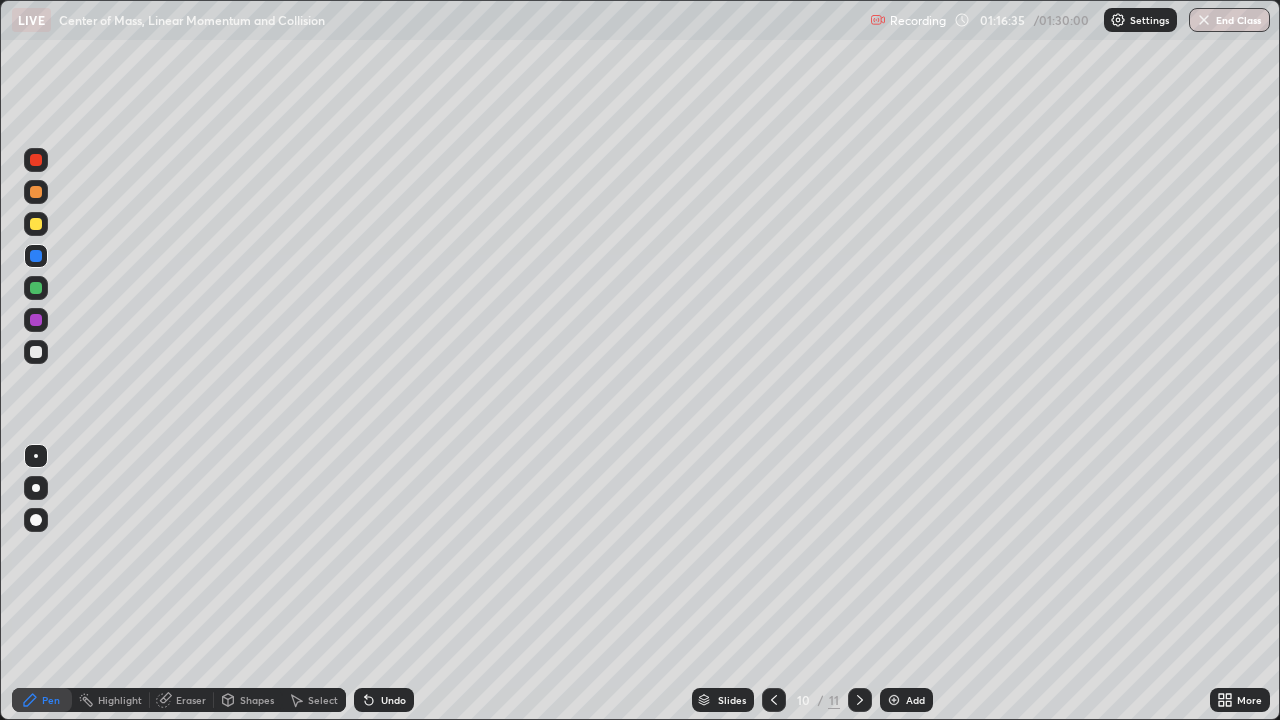 click at bounding box center (36, 224) 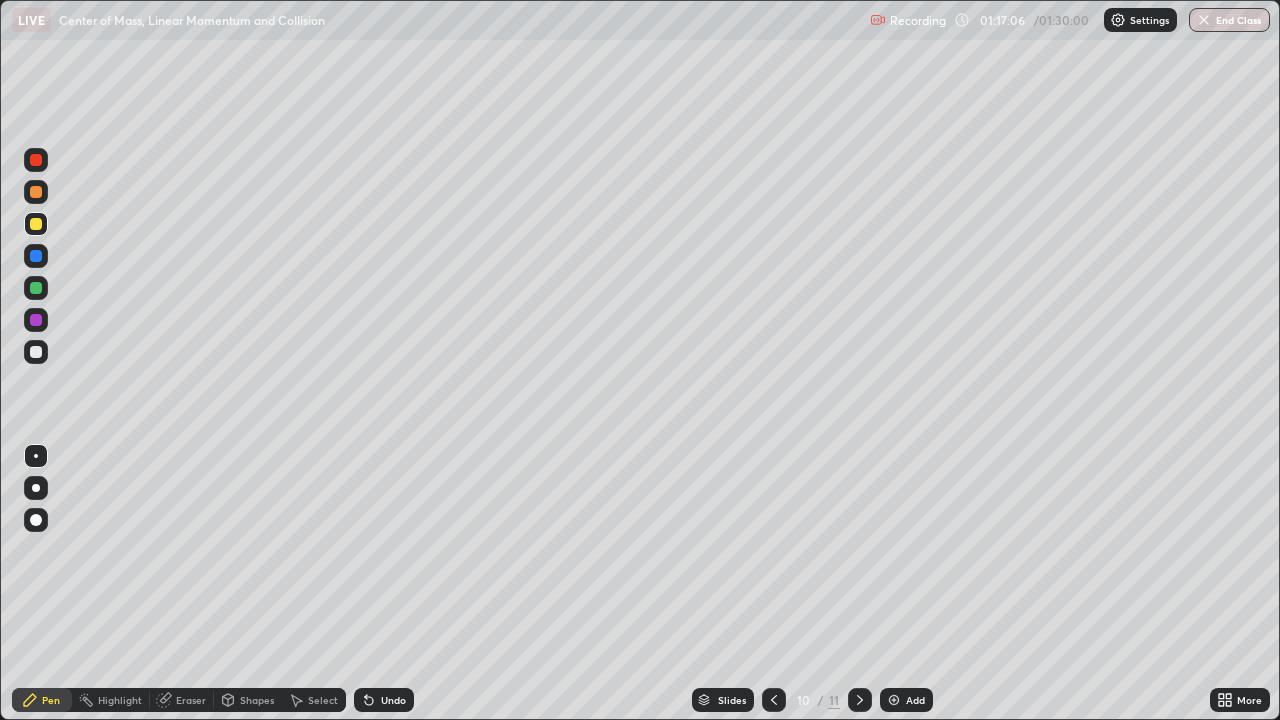 click on "Undo" at bounding box center (393, 700) 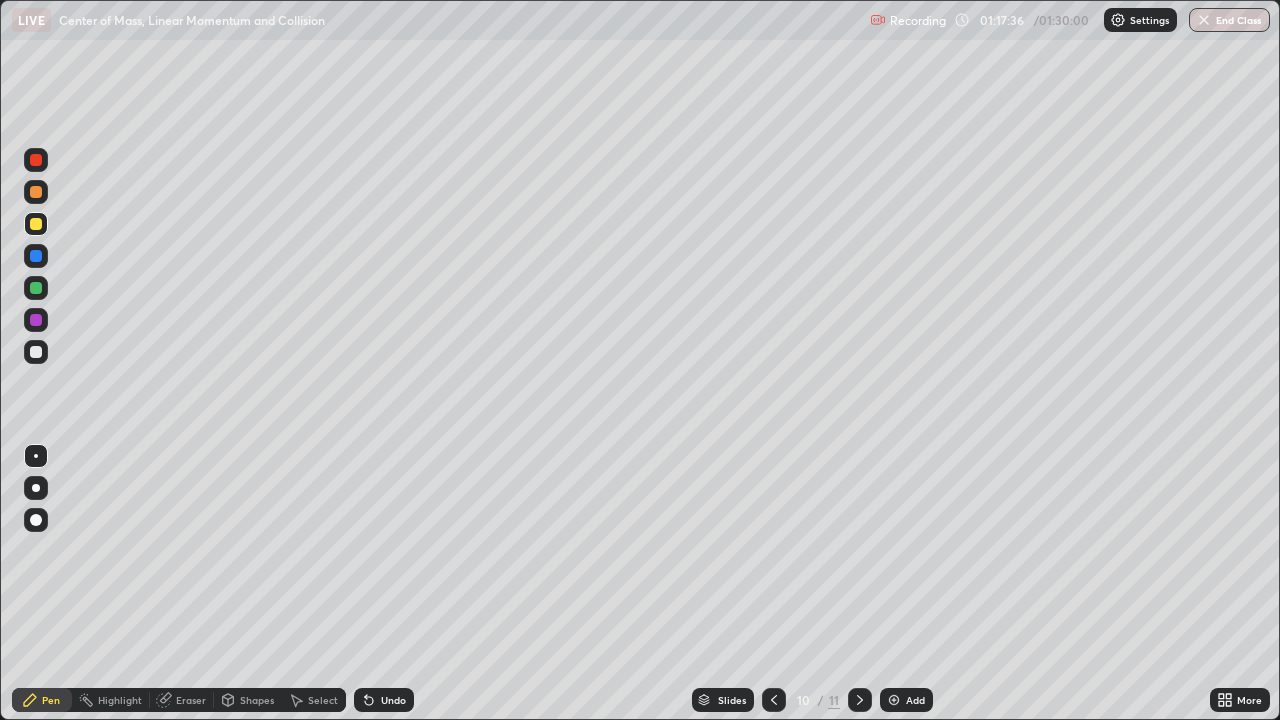 click at bounding box center [860, 700] 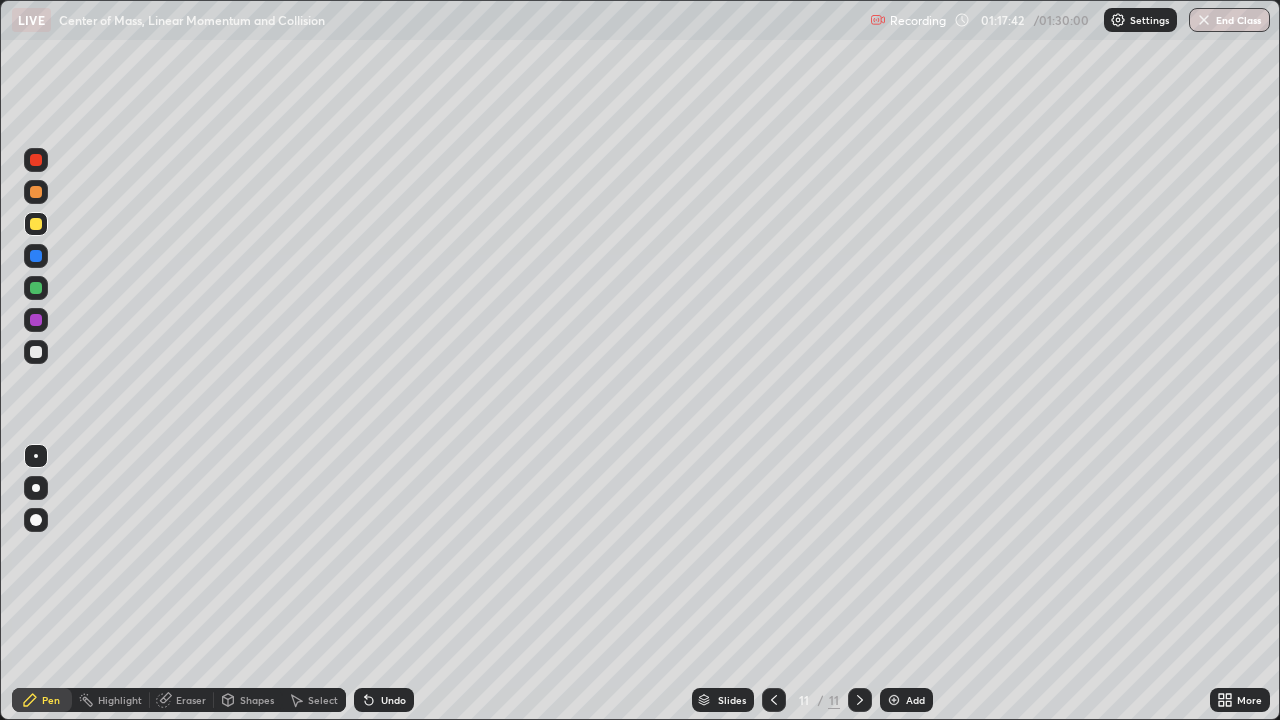 click 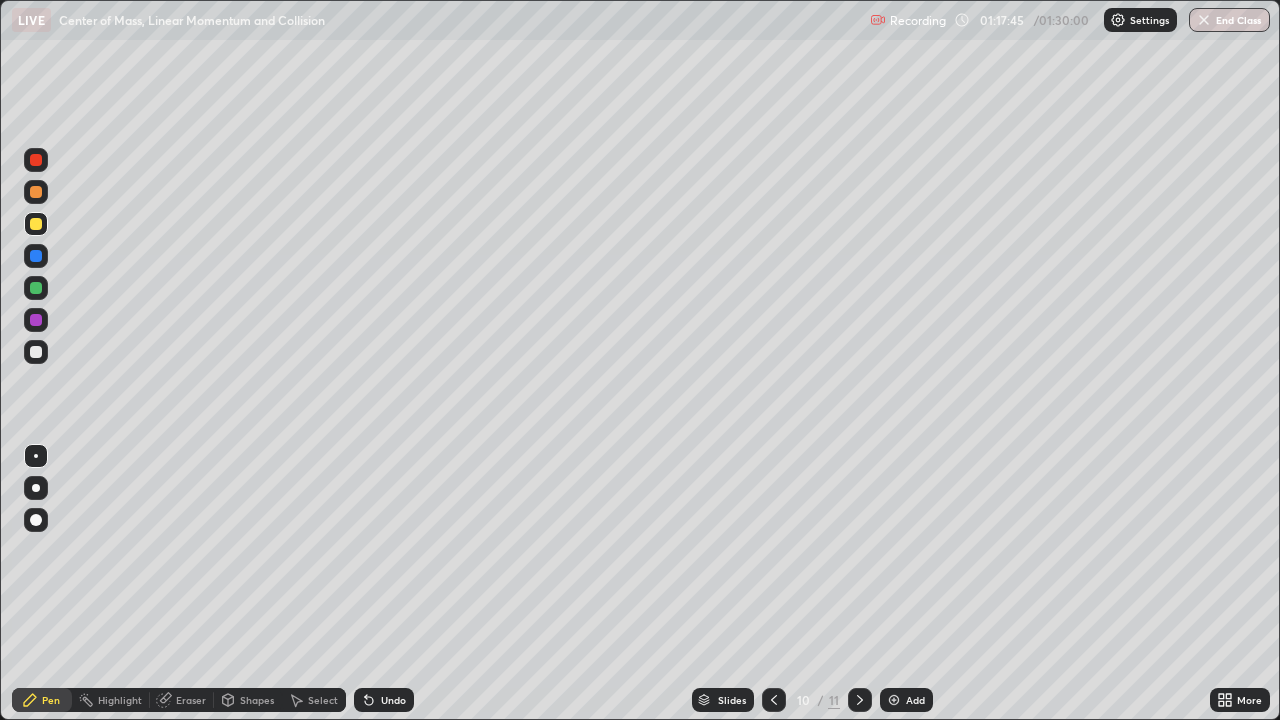click 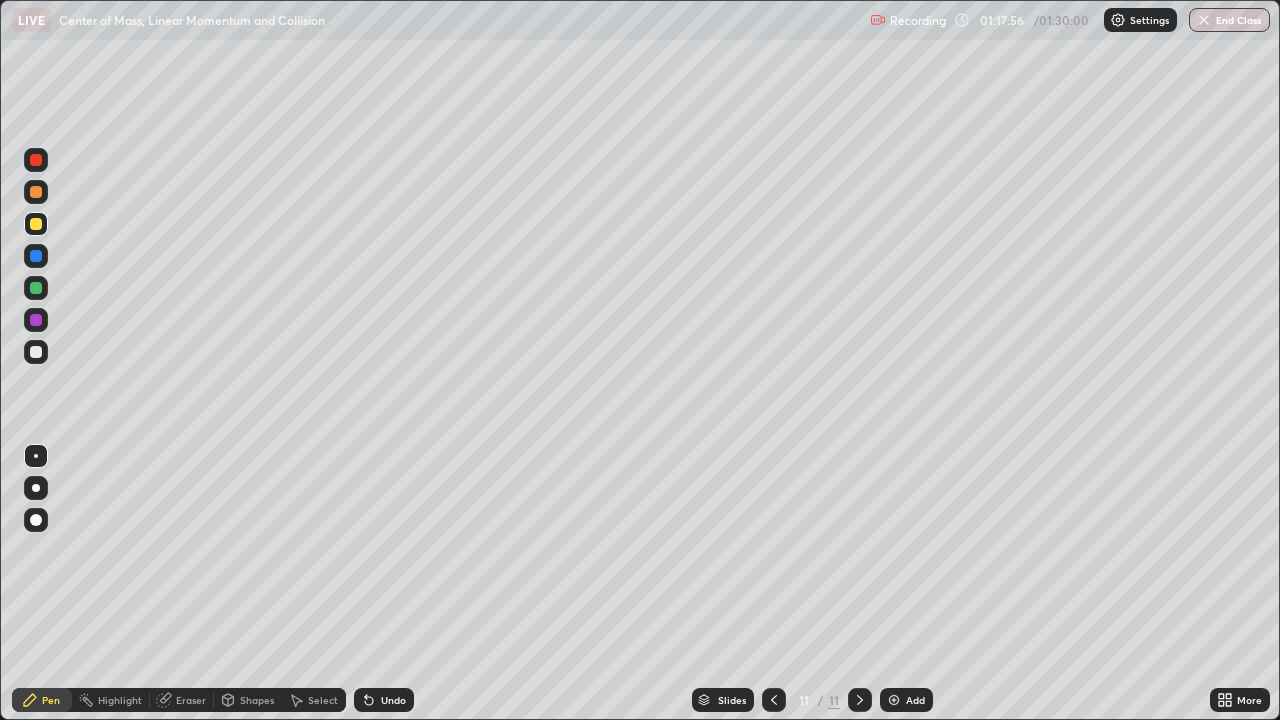 click at bounding box center [774, 700] 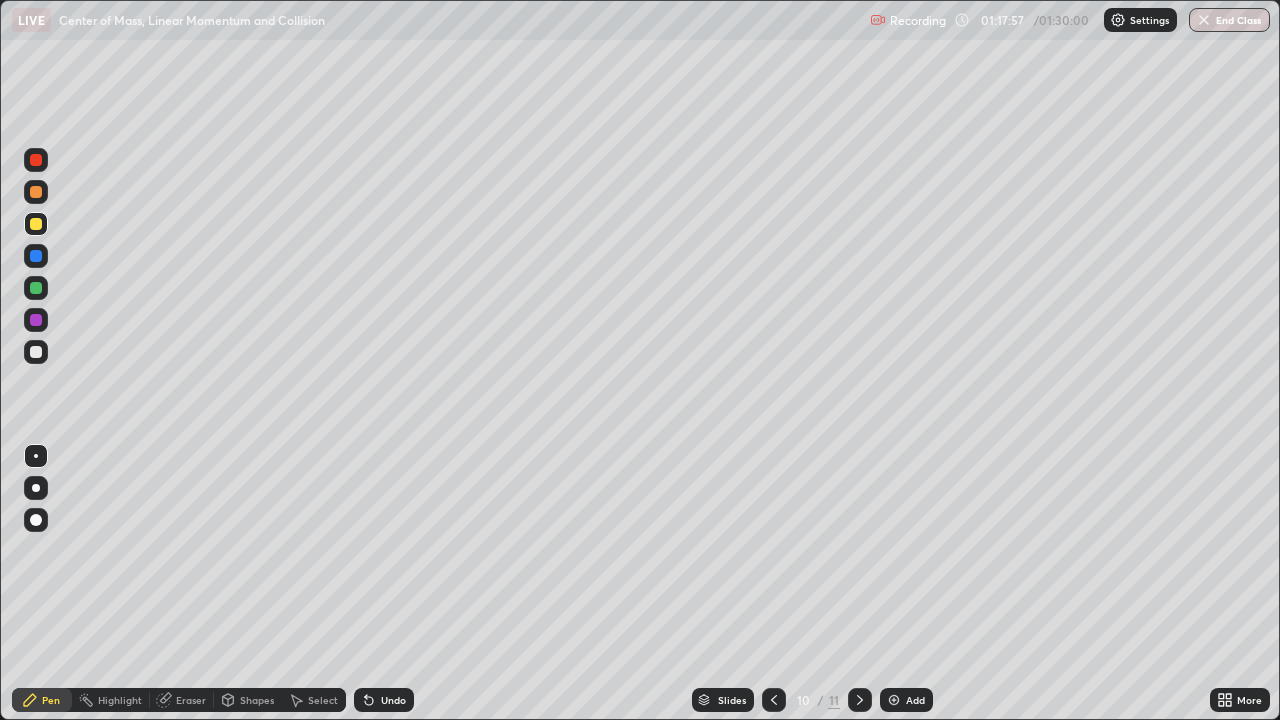 click at bounding box center (894, 700) 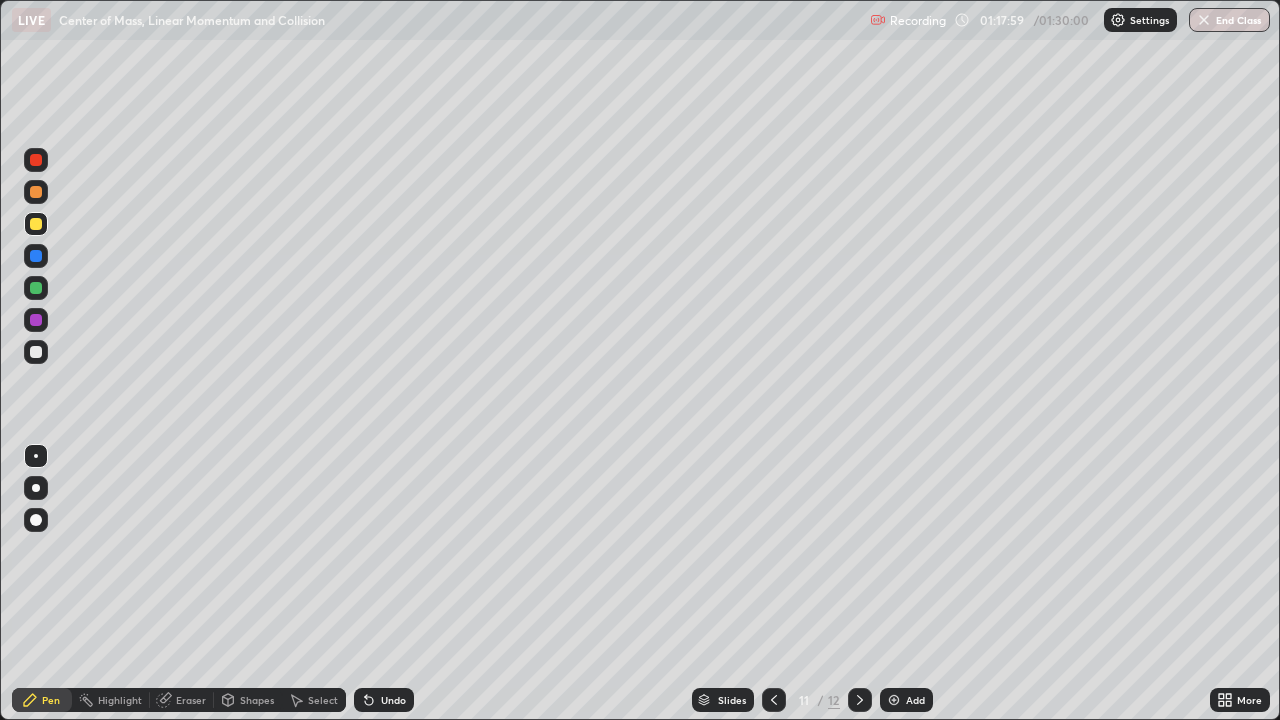 click on "Shapes" at bounding box center (257, 700) 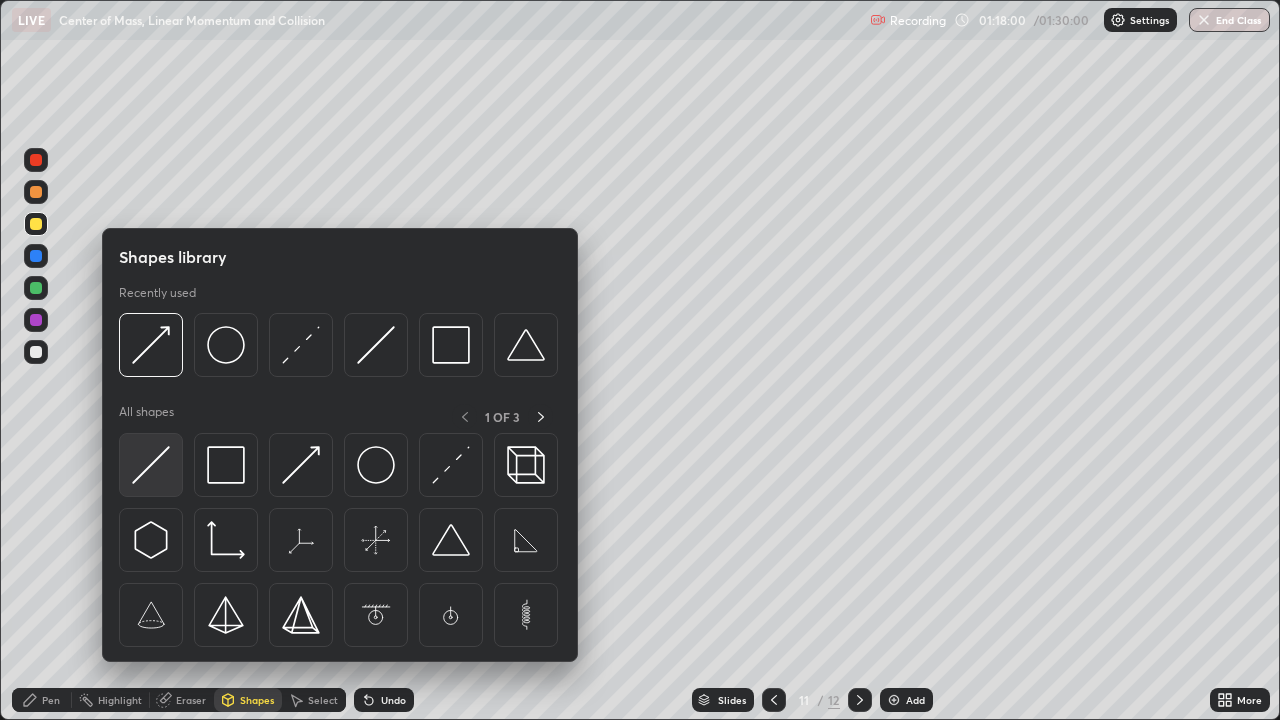 click at bounding box center (151, 465) 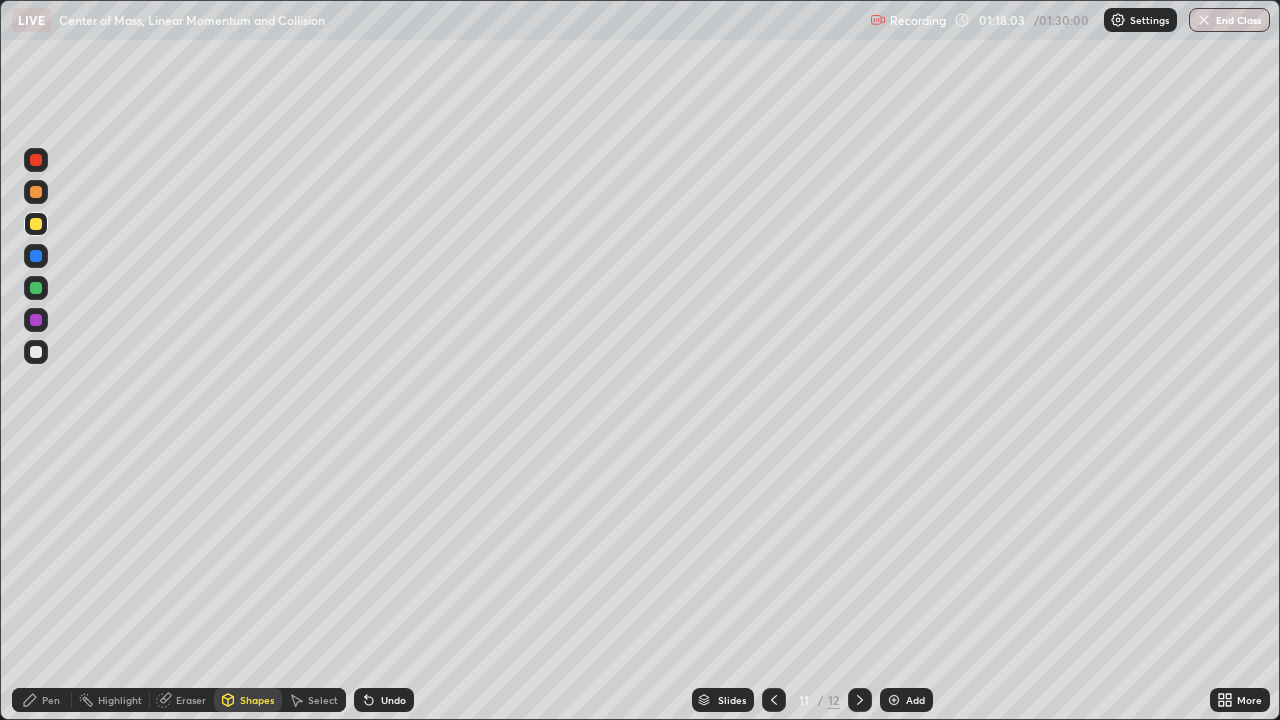 click at bounding box center (36, 256) 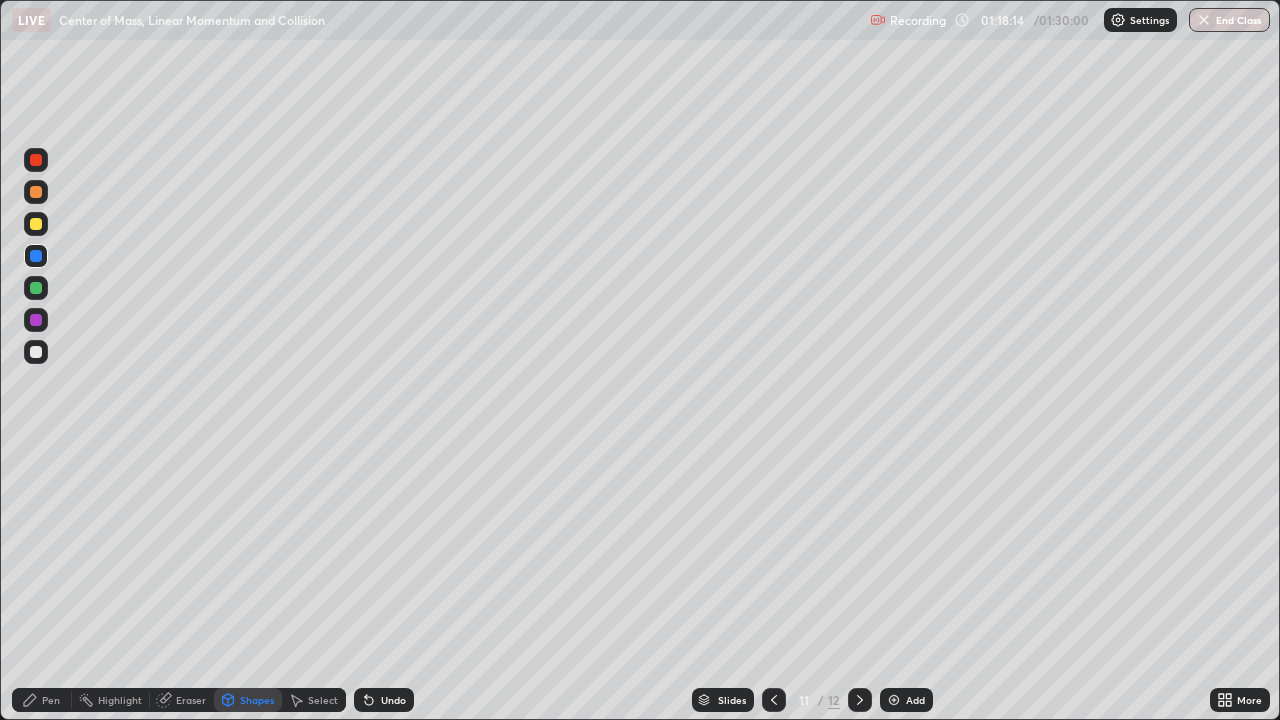 click at bounding box center [36, 352] 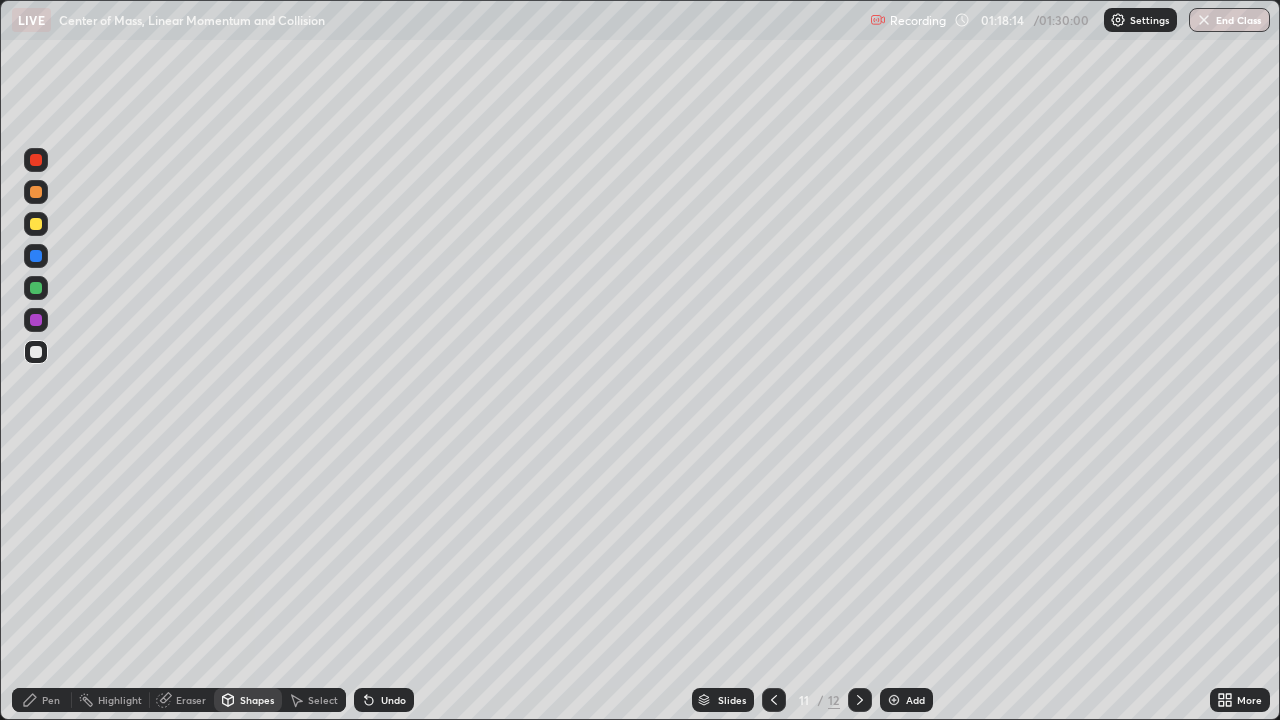 click on "Pen" at bounding box center [51, 700] 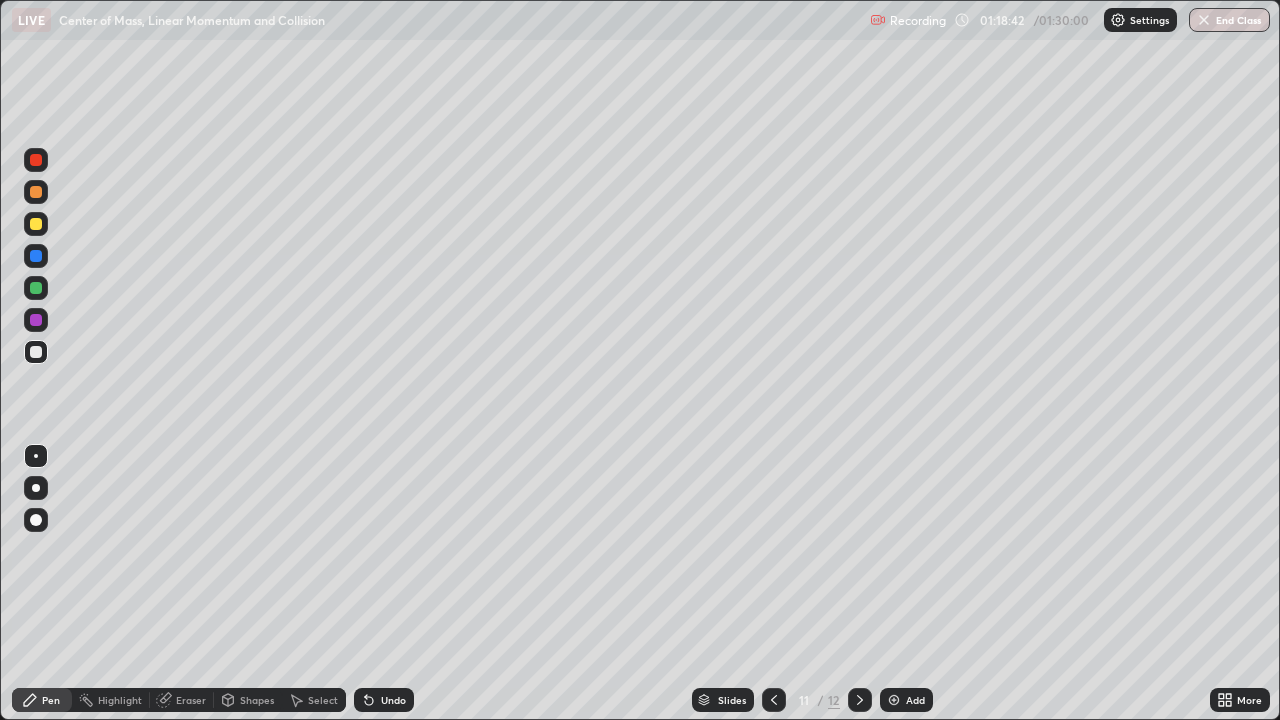 click at bounding box center (774, 700) 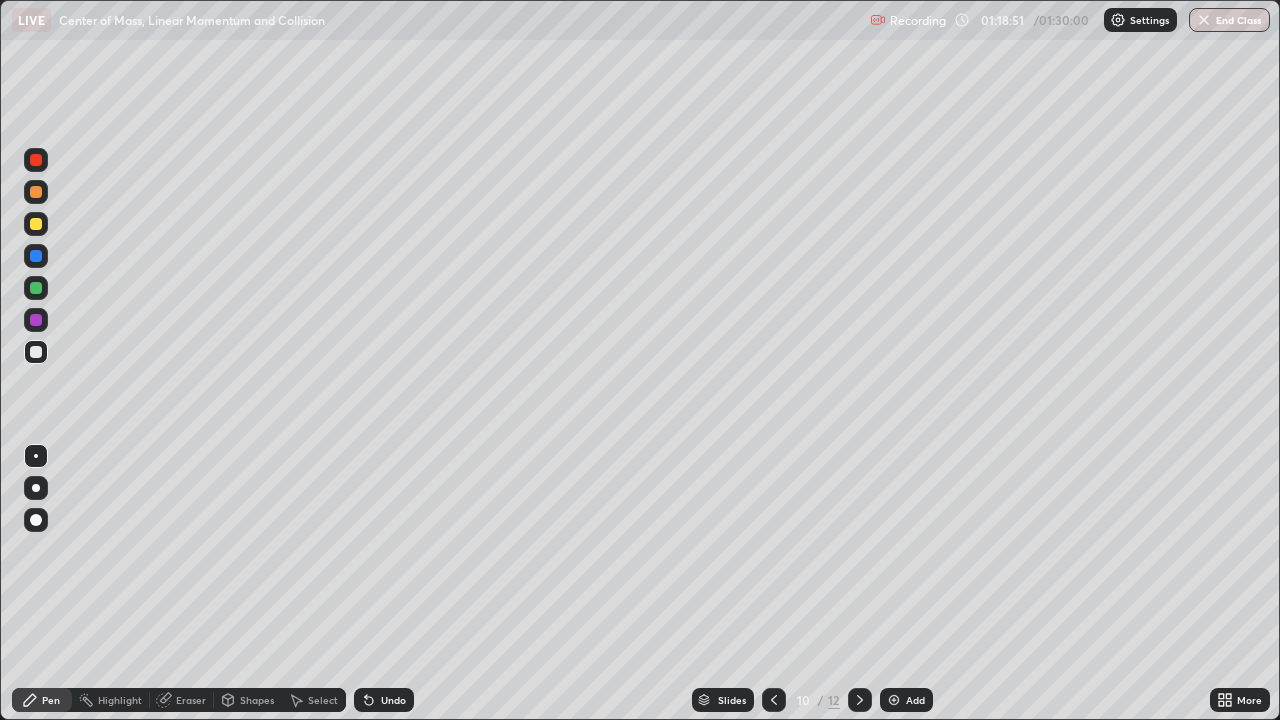 click at bounding box center (860, 700) 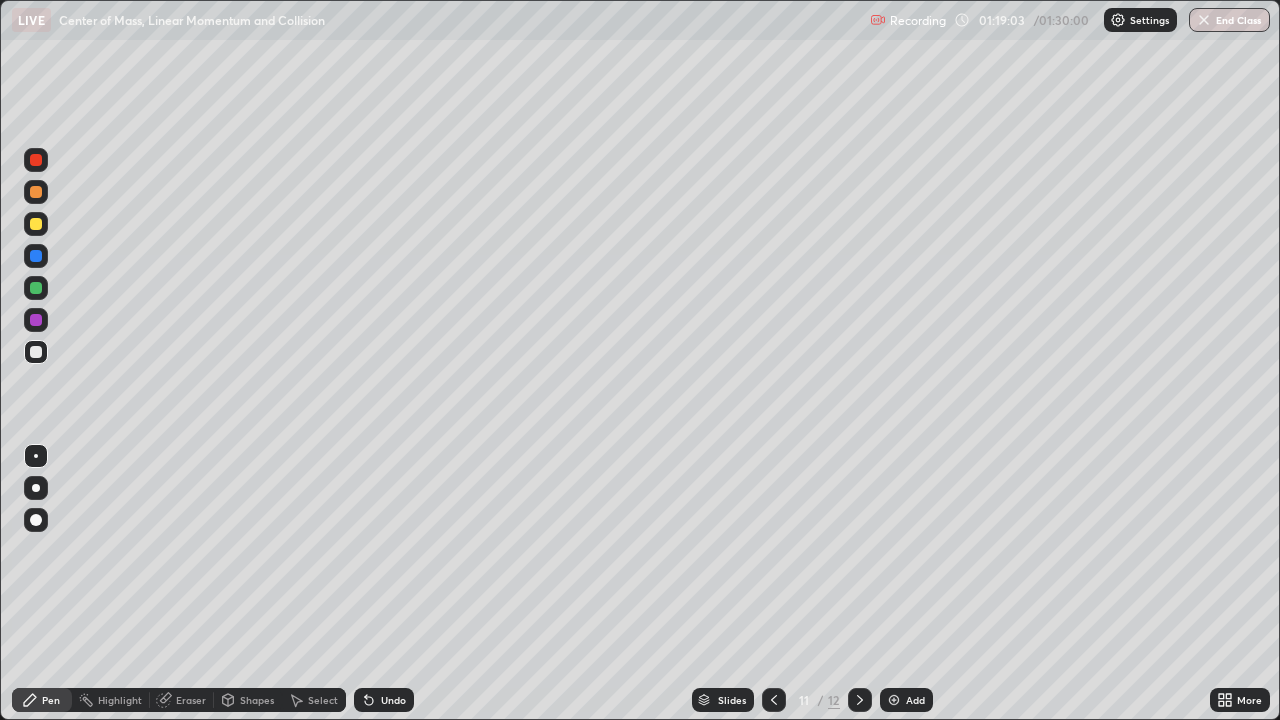 click 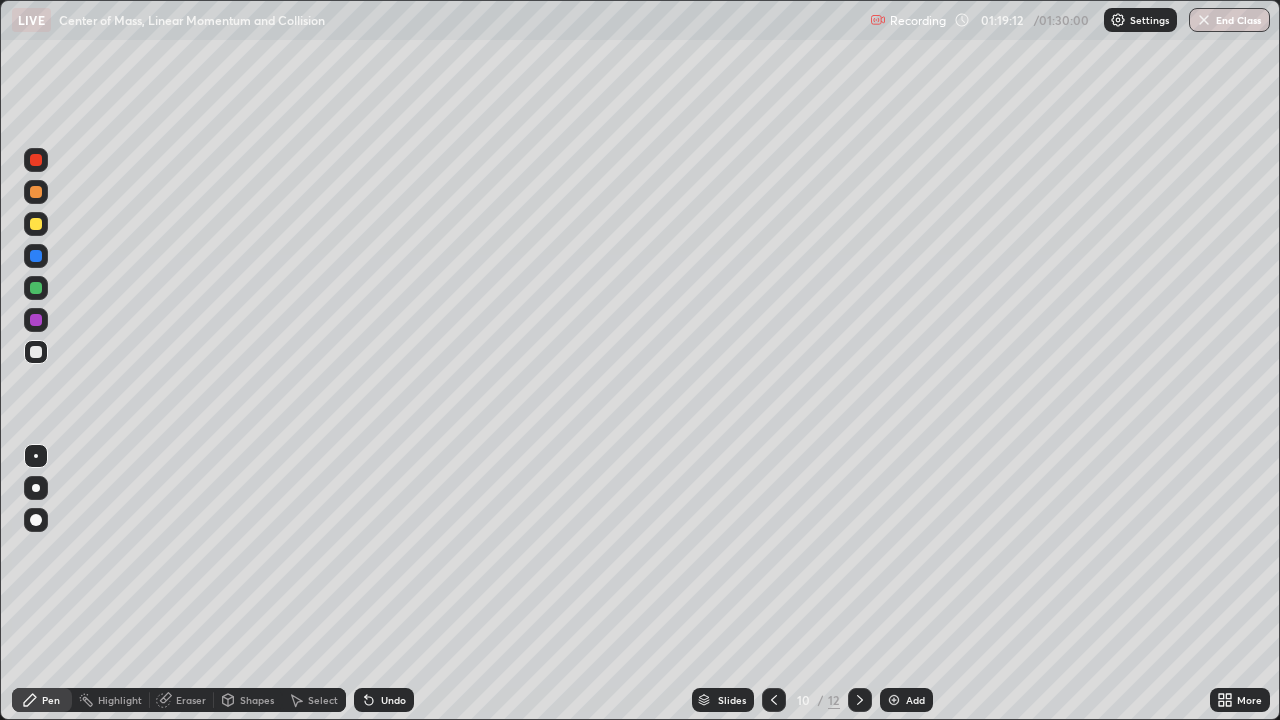 click 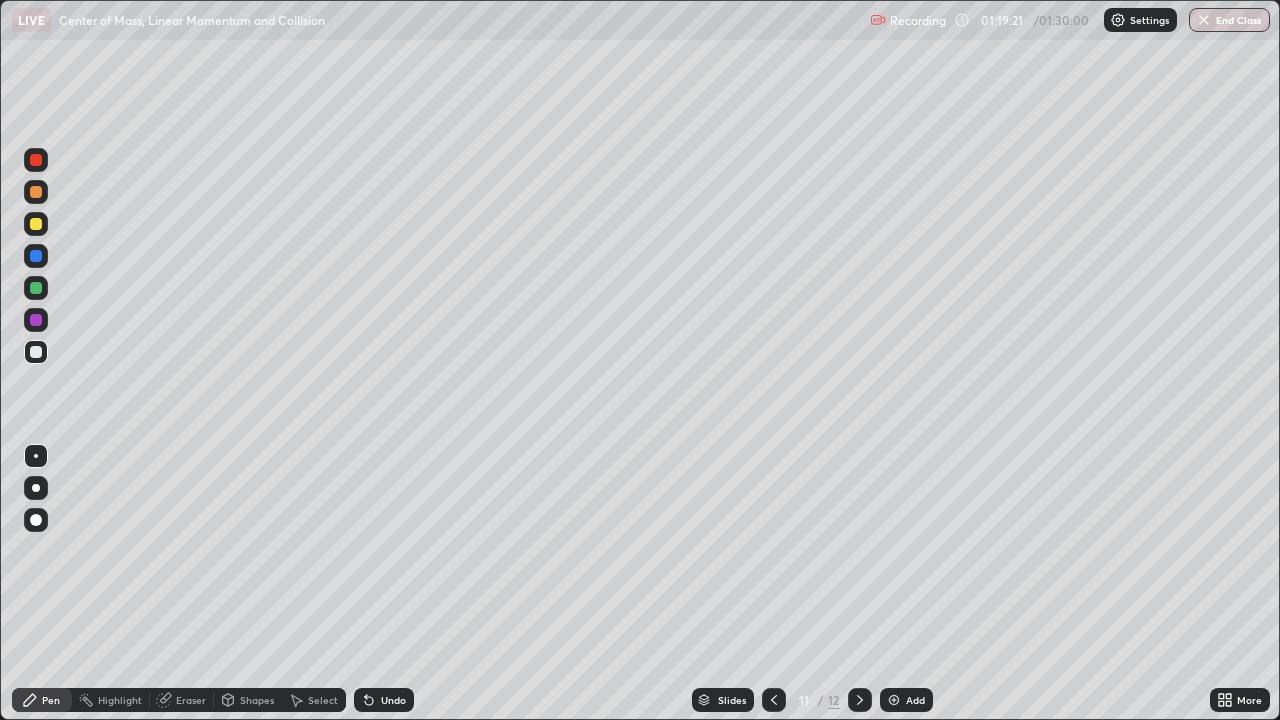 click on "Undo" at bounding box center [393, 700] 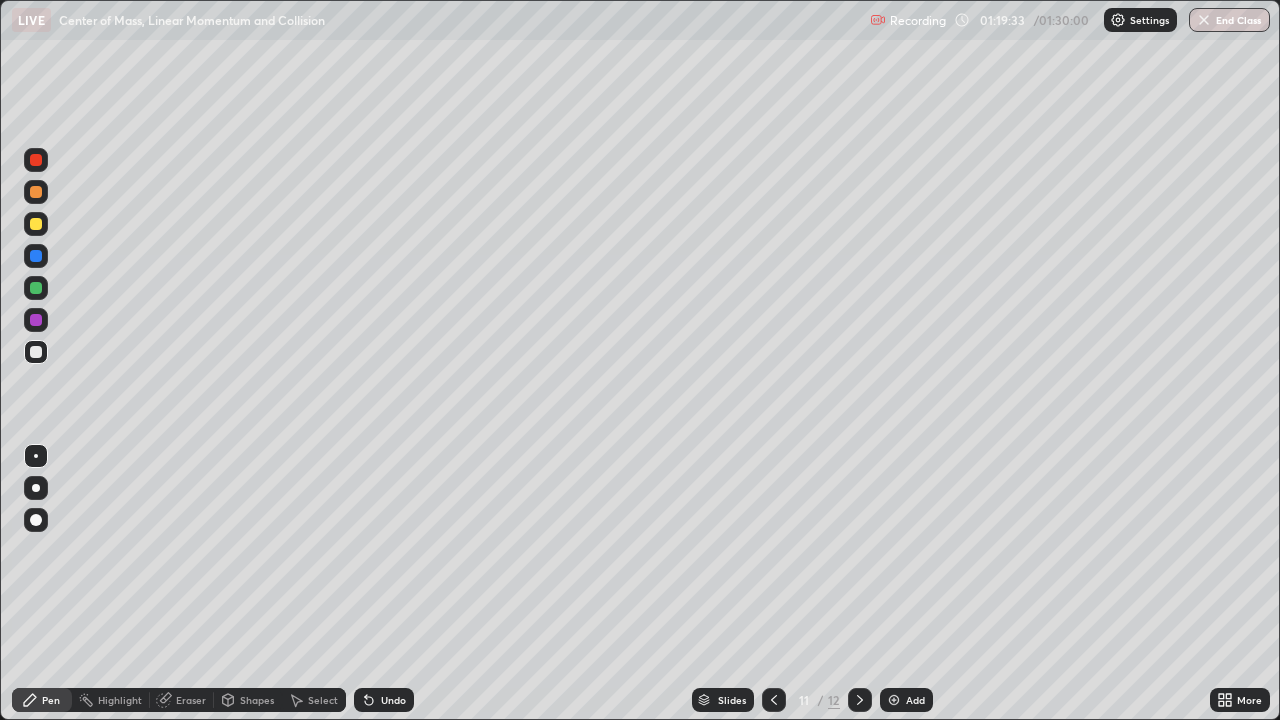 click 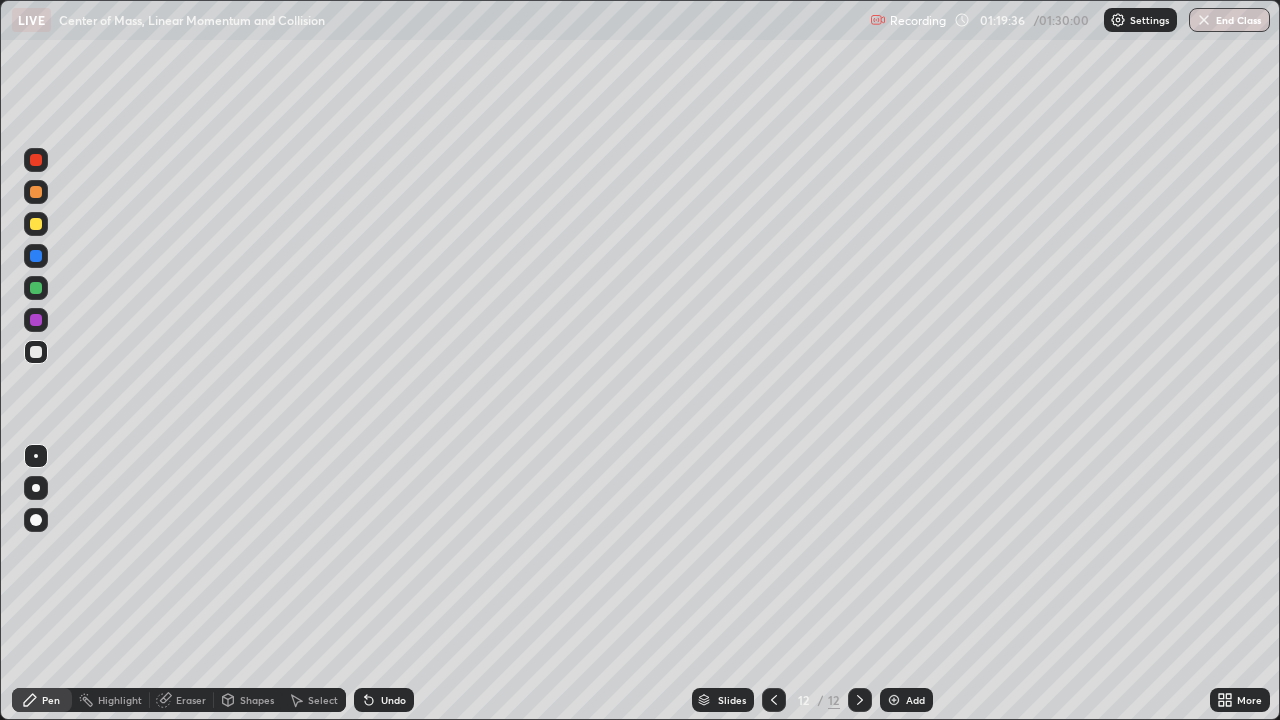 click on "Undo" at bounding box center (384, 700) 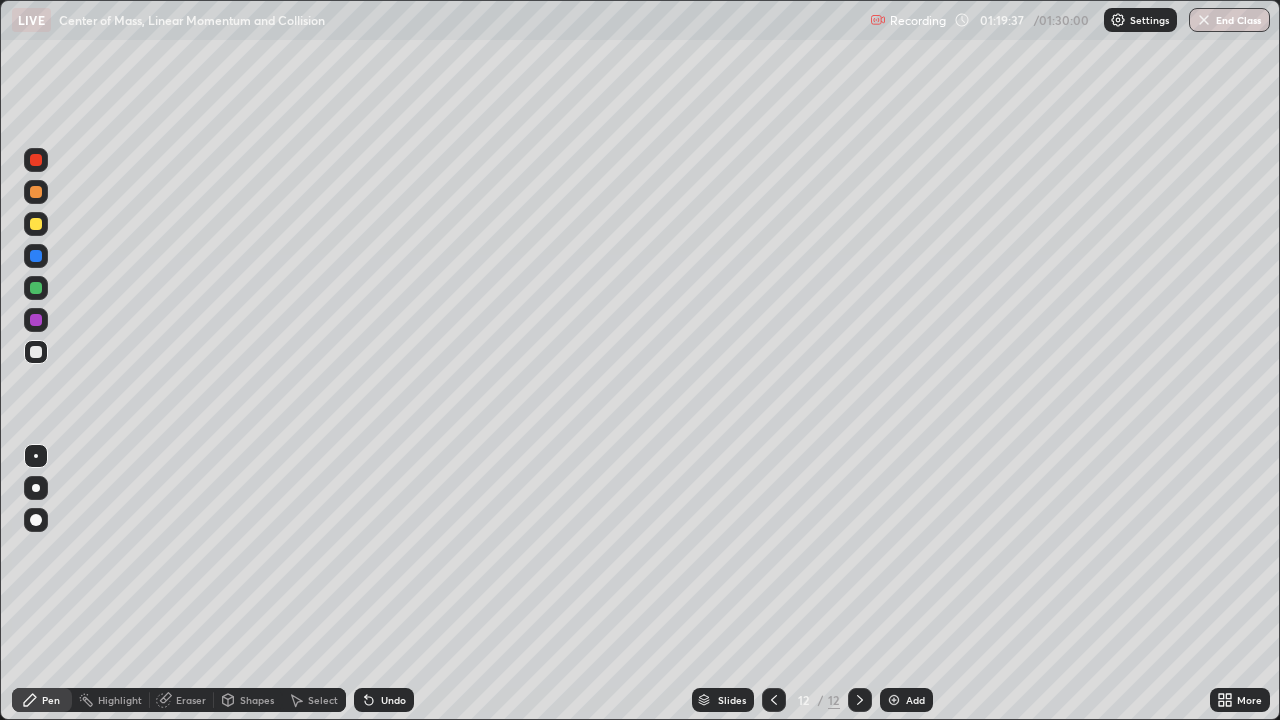 click at bounding box center [36, 224] 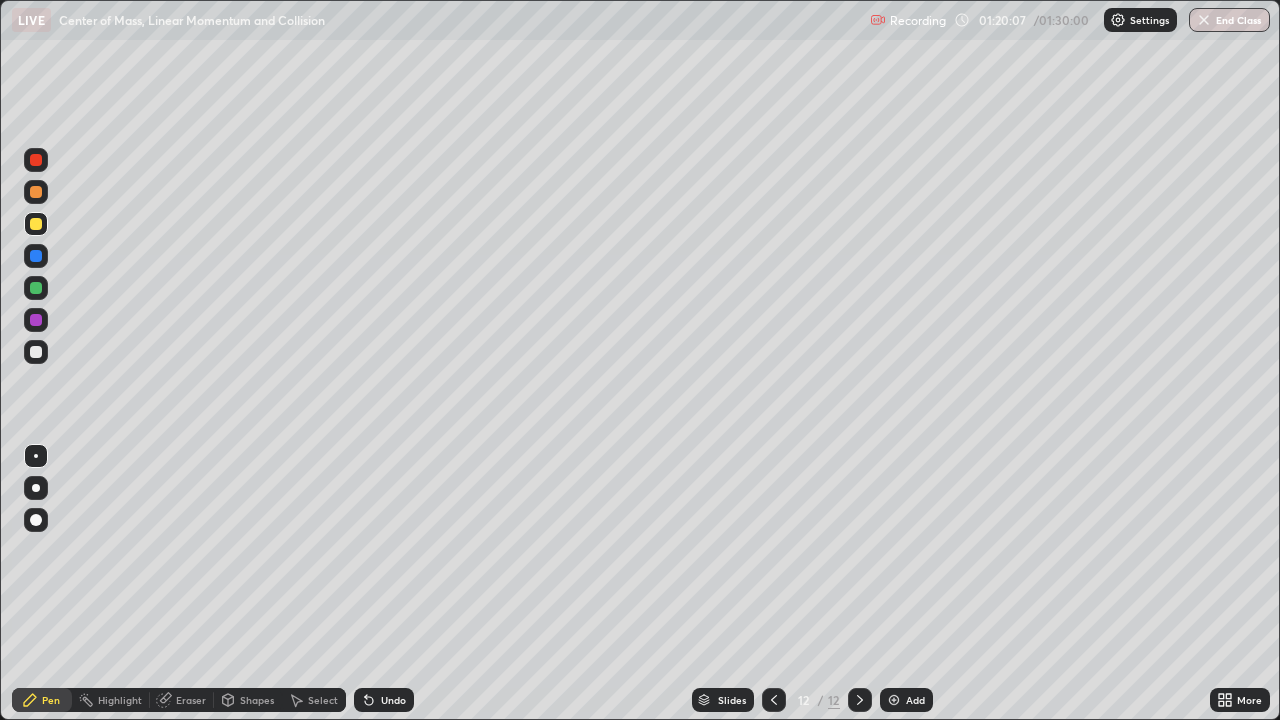 click on "Undo" at bounding box center (384, 700) 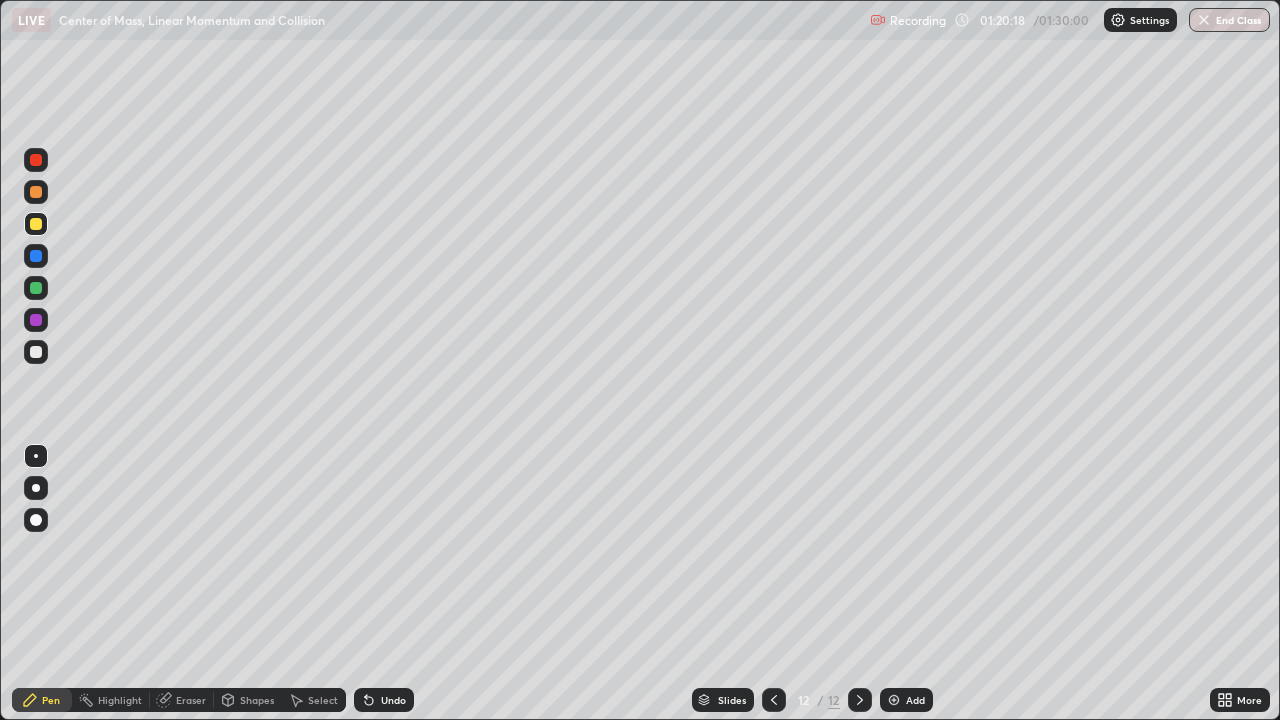 click at bounding box center (774, 700) 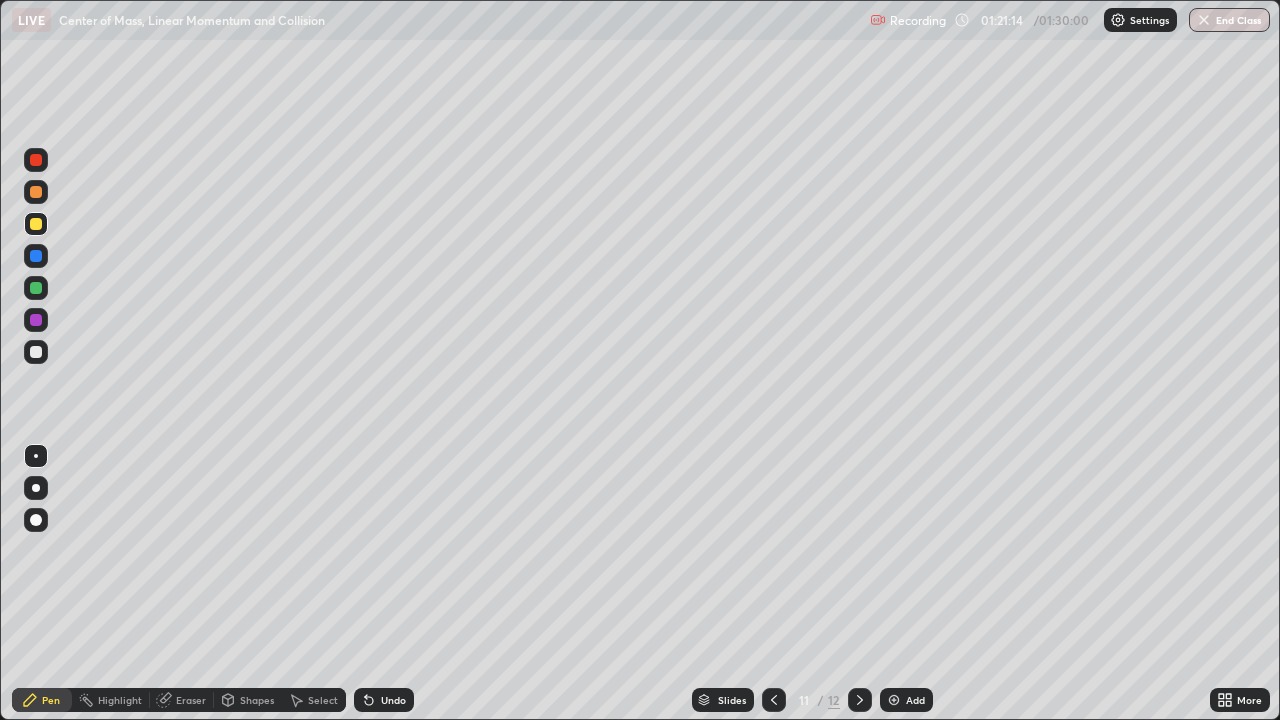 click at bounding box center [860, 700] 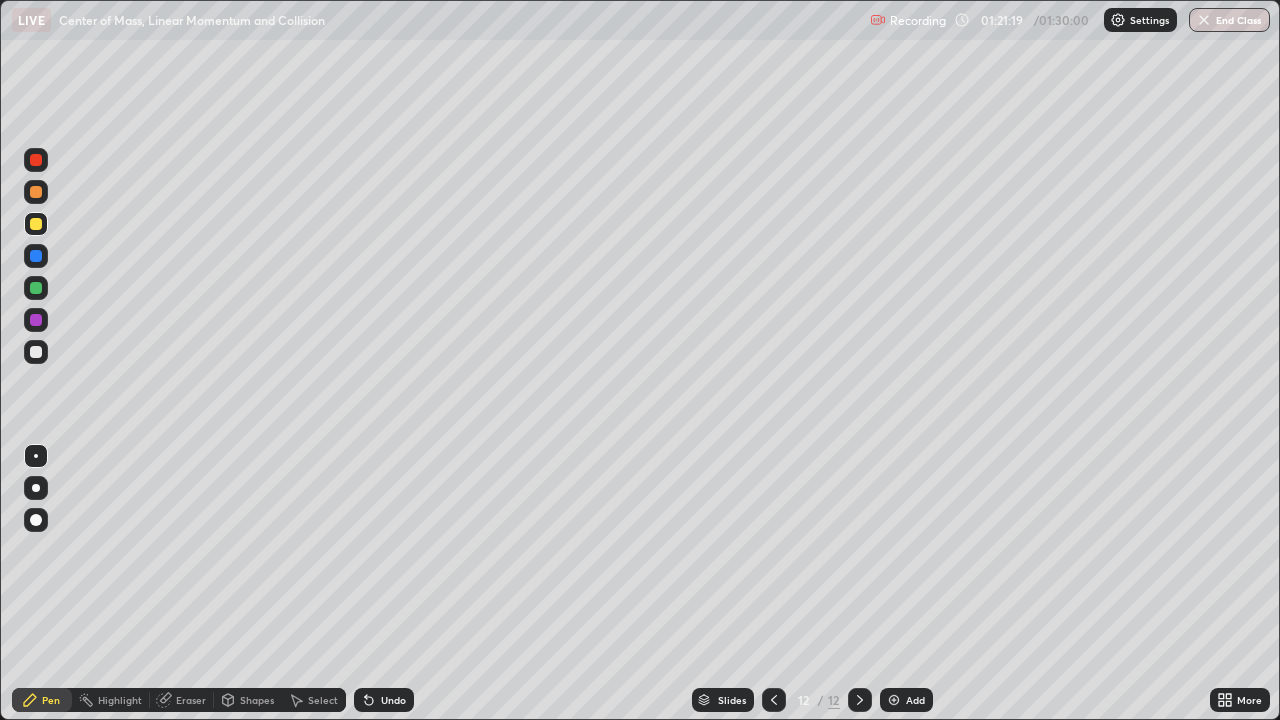 click 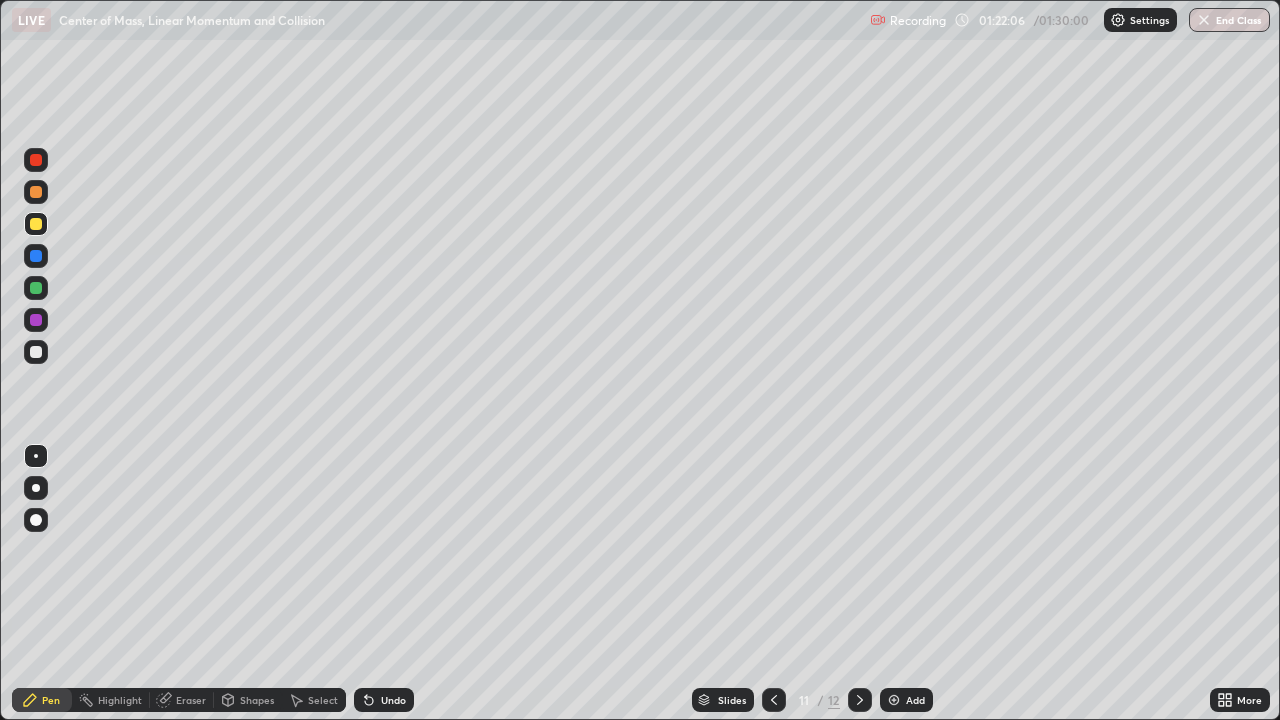 click at bounding box center (860, 700) 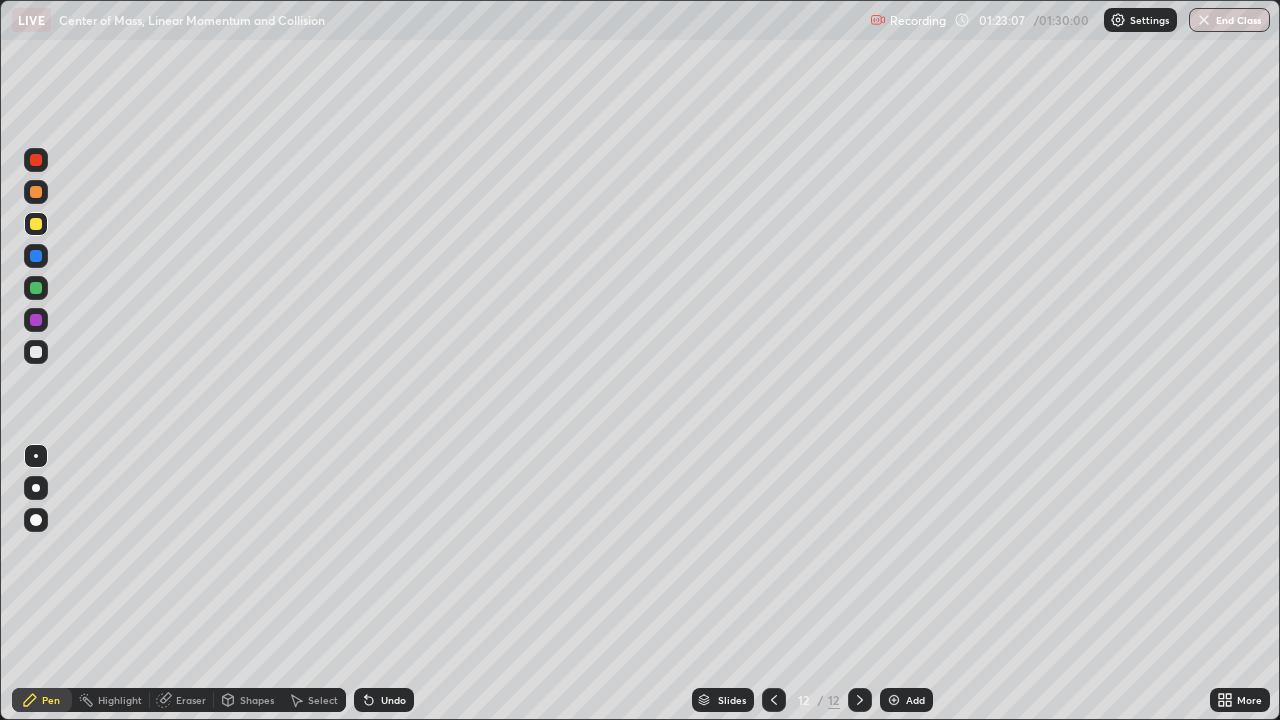 click on "Undo" at bounding box center [393, 700] 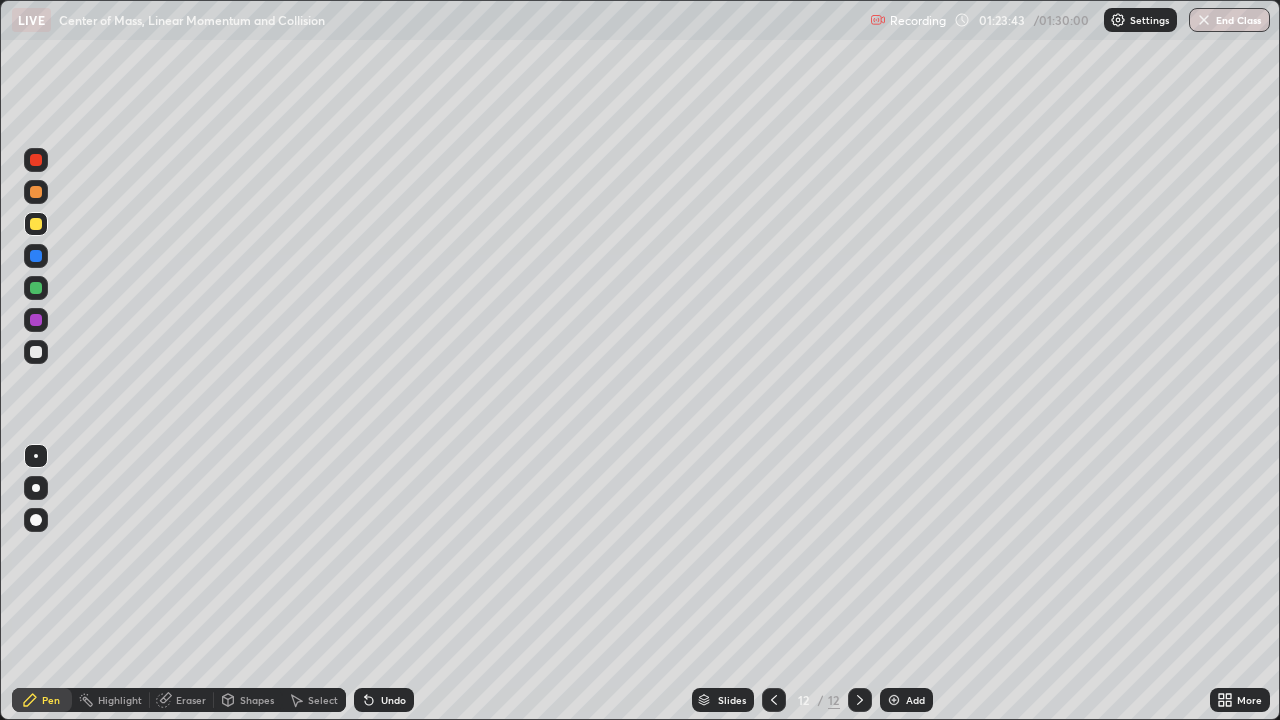 click on "Undo" at bounding box center [393, 700] 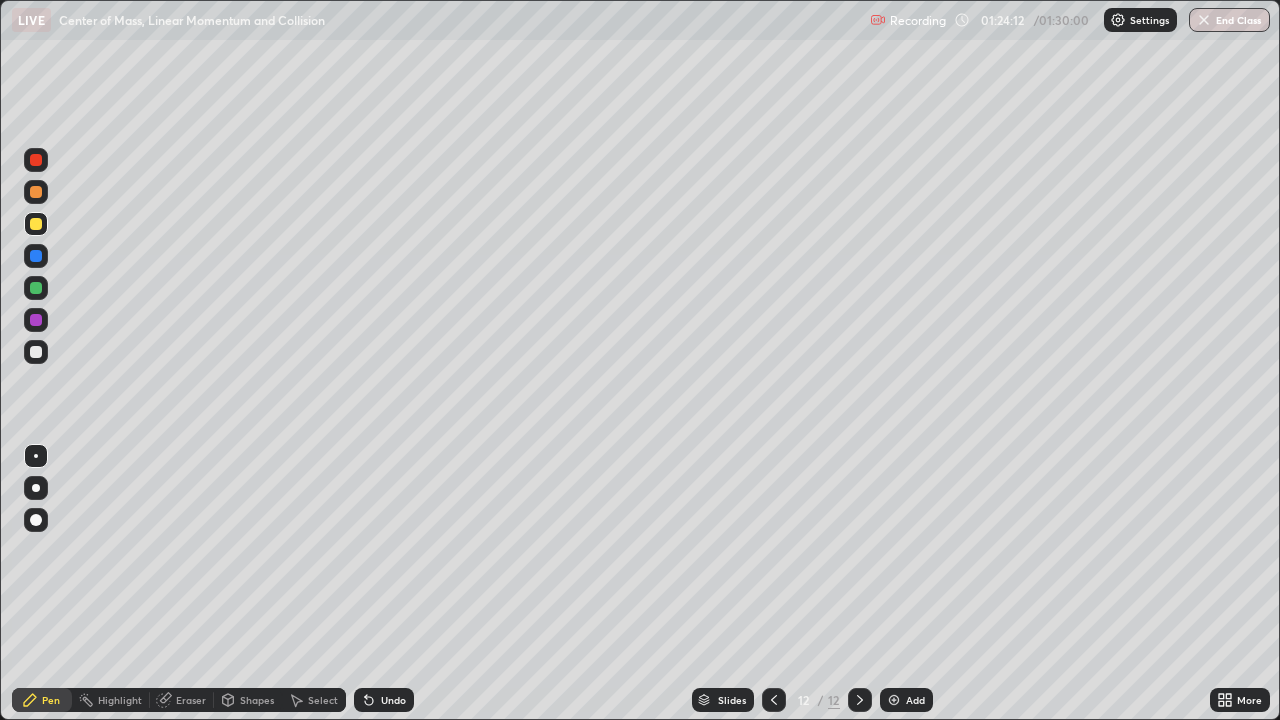 click at bounding box center [36, 320] 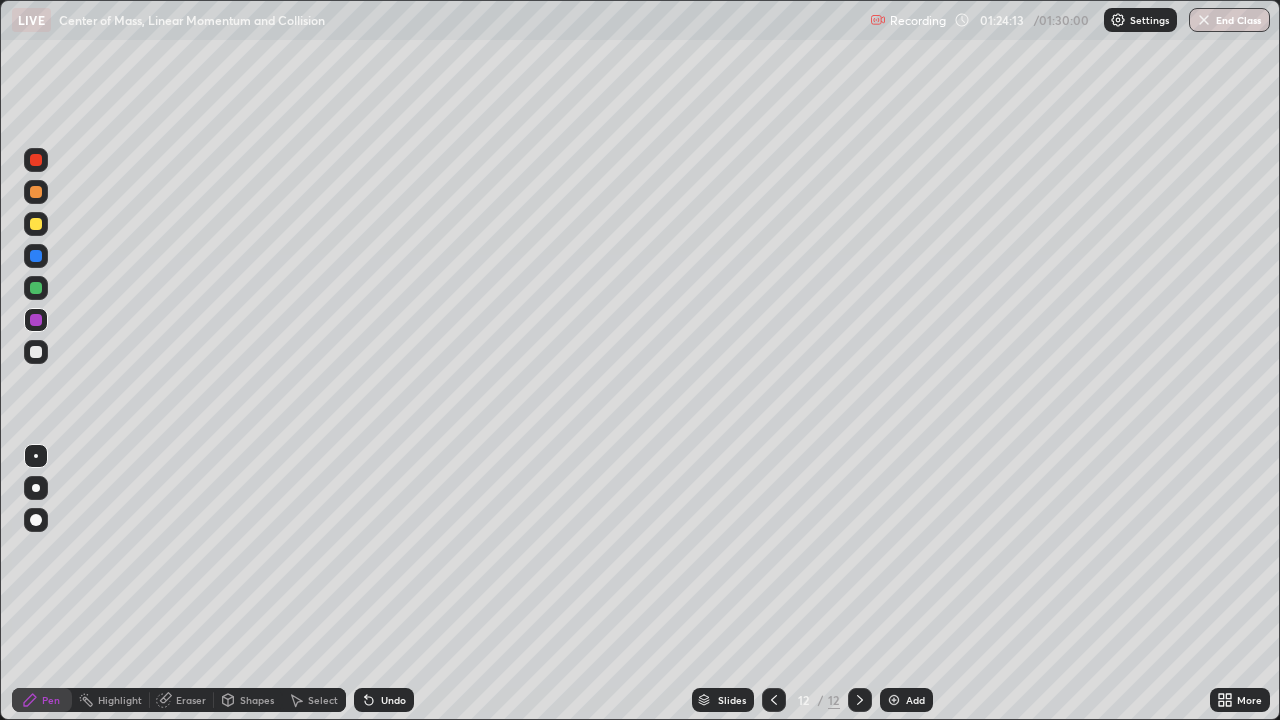 click at bounding box center (36, 520) 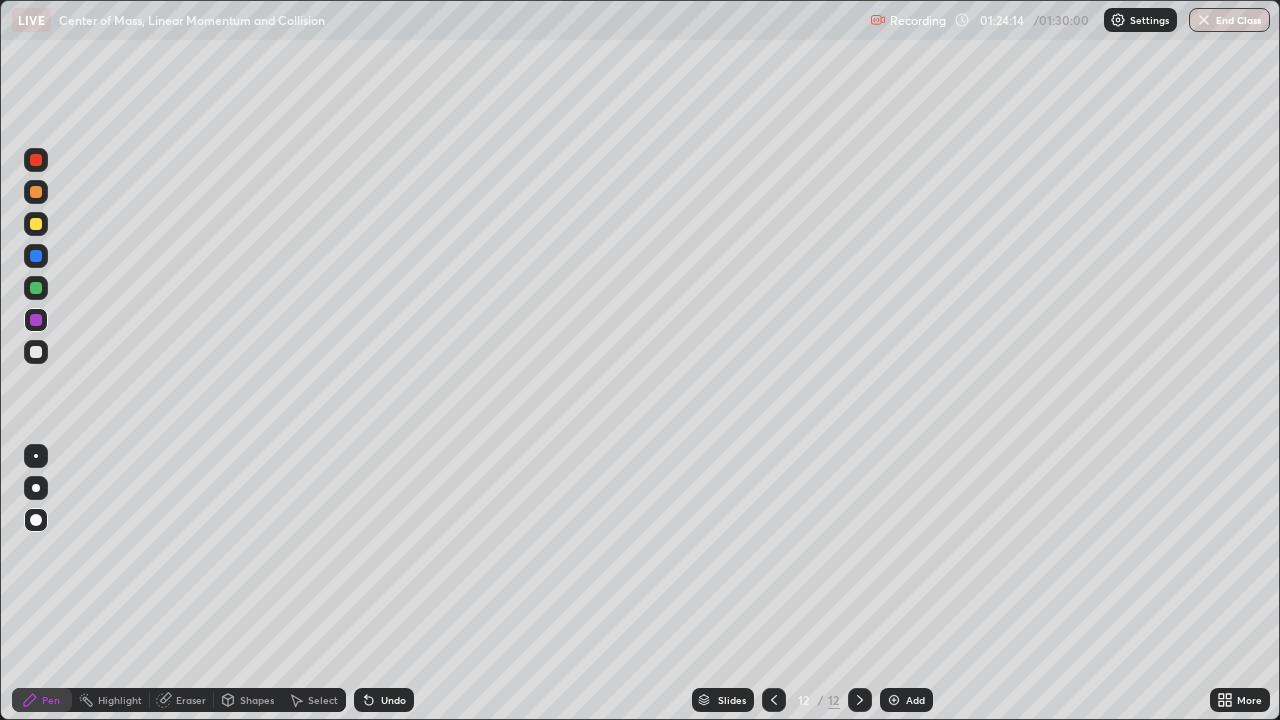 click on "Shapes" at bounding box center (257, 700) 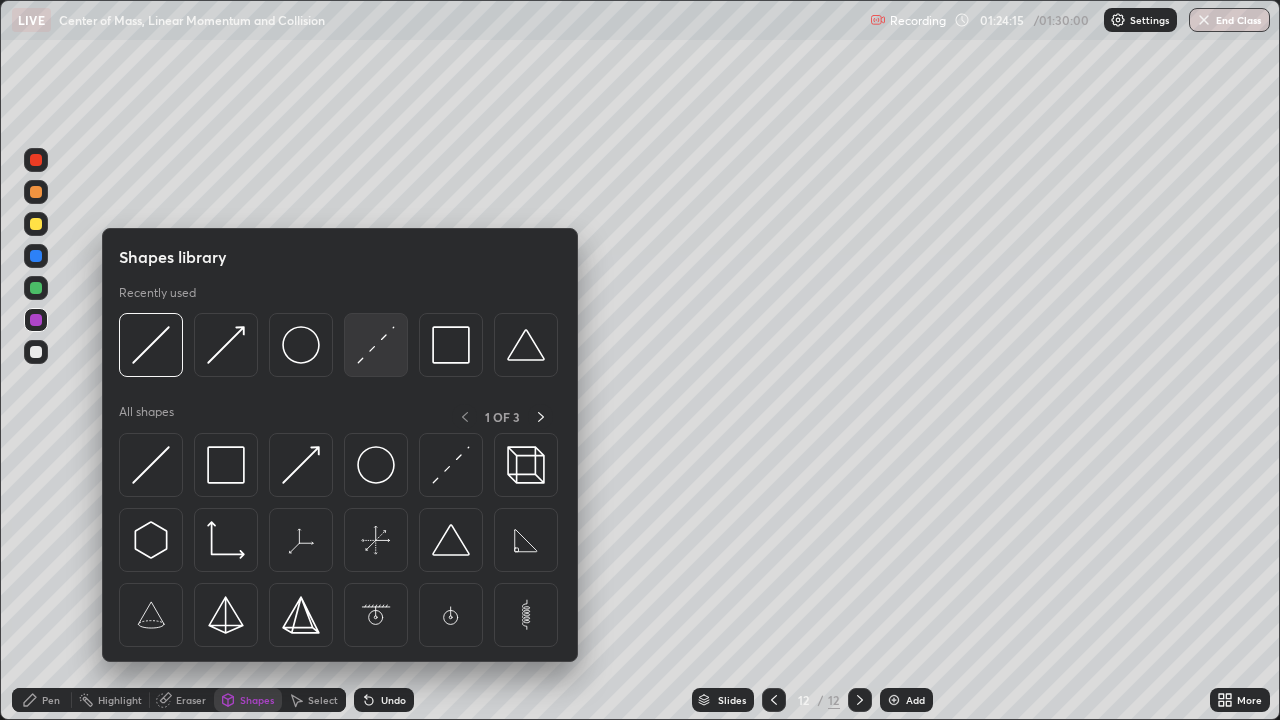 click at bounding box center (376, 345) 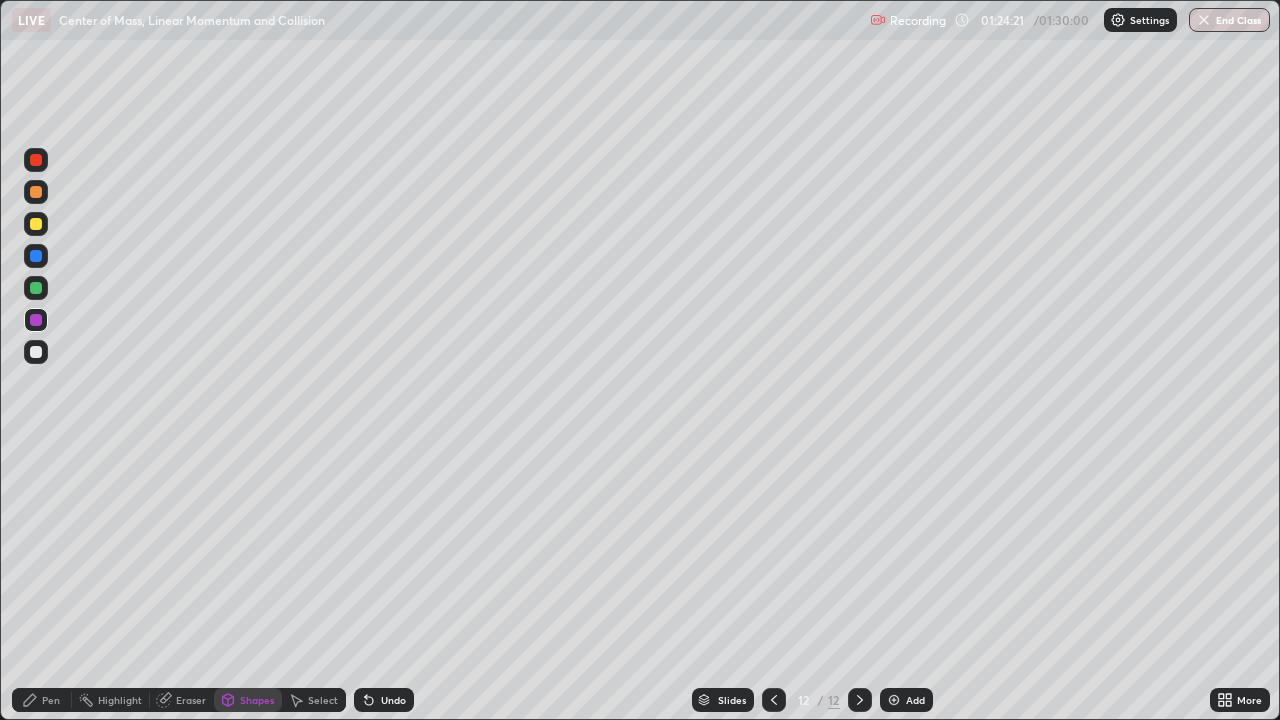 click on "Pen" at bounding box center (51, 700) 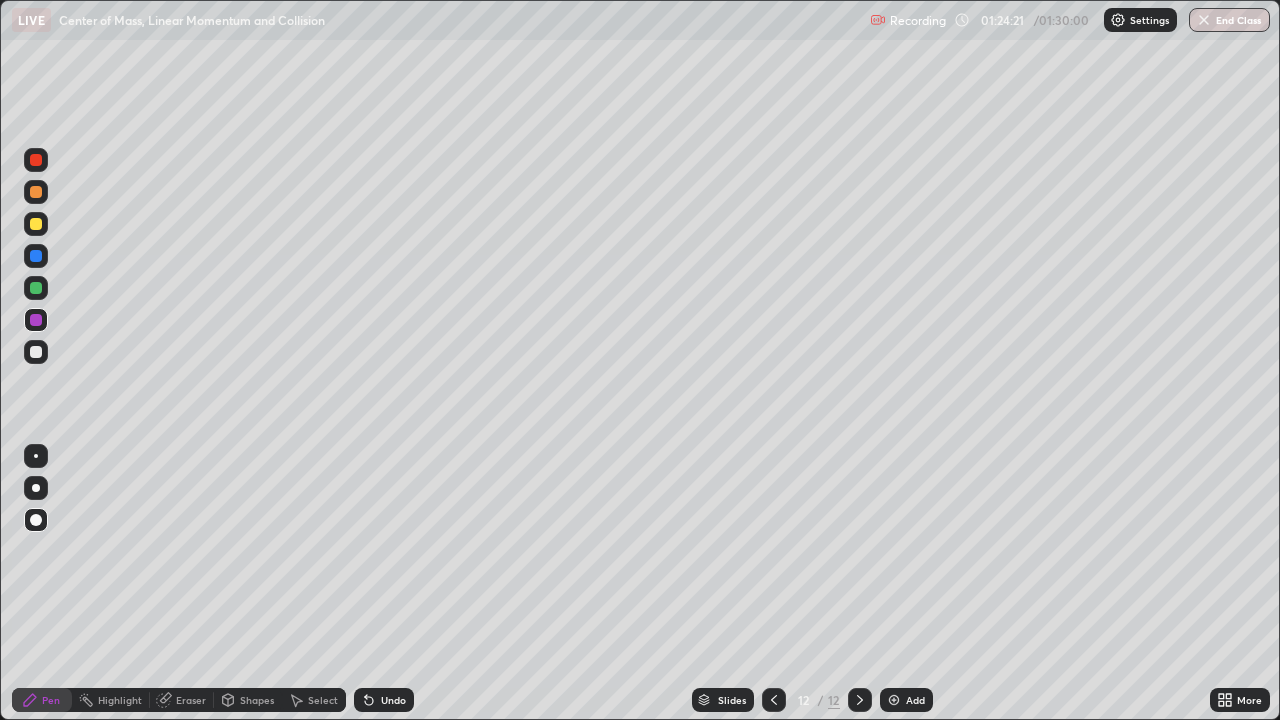 click at bounding box center (36, 456) 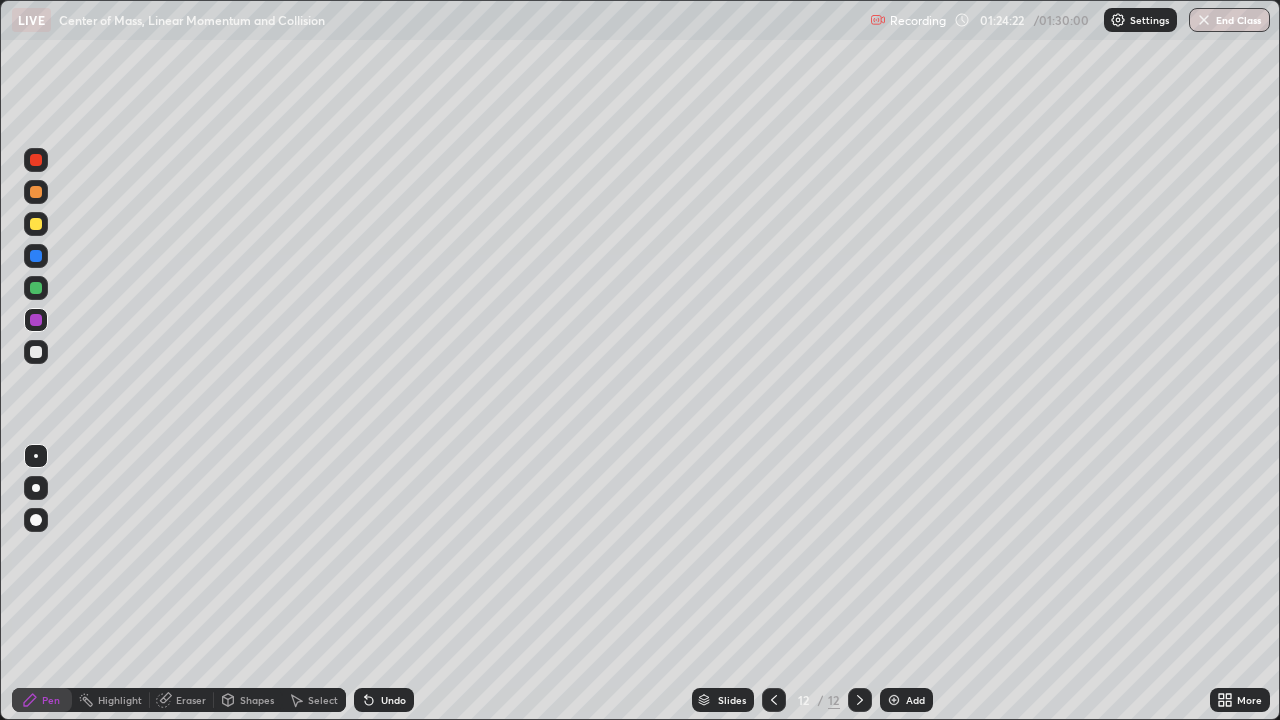 click at bounding box center [36, 352] 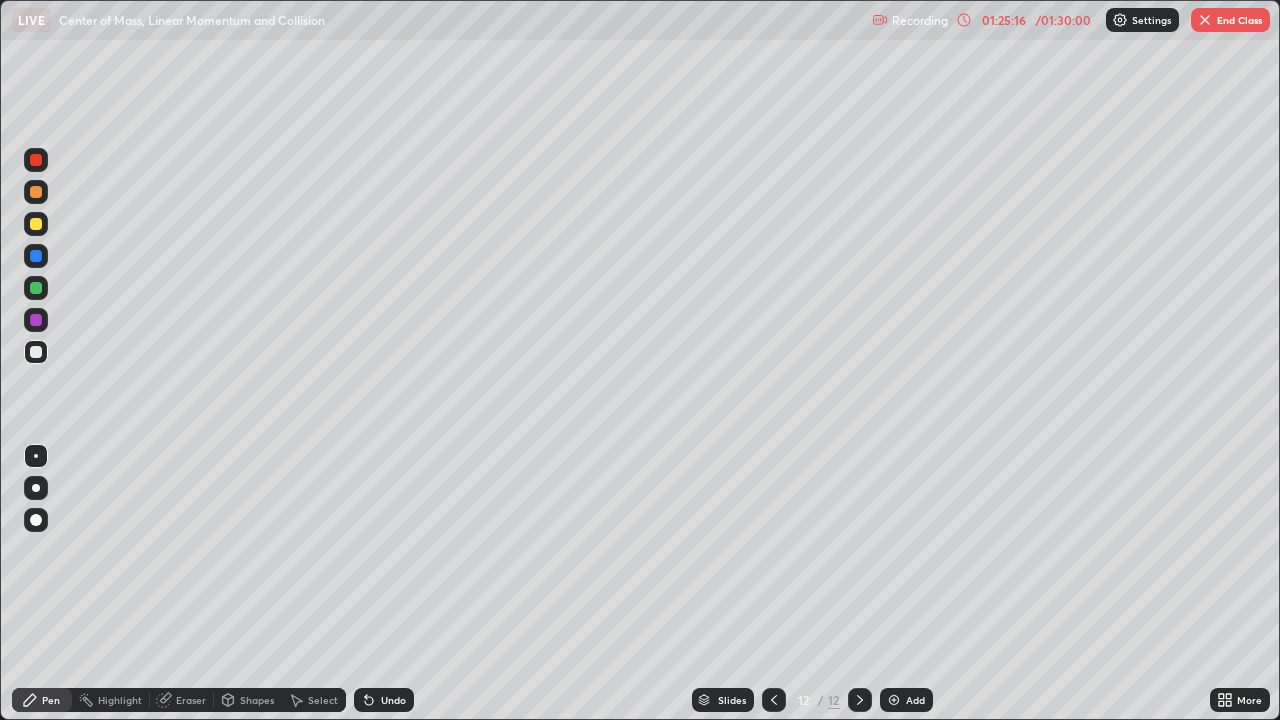 click on "Undo" at bounding box center [393, 700] 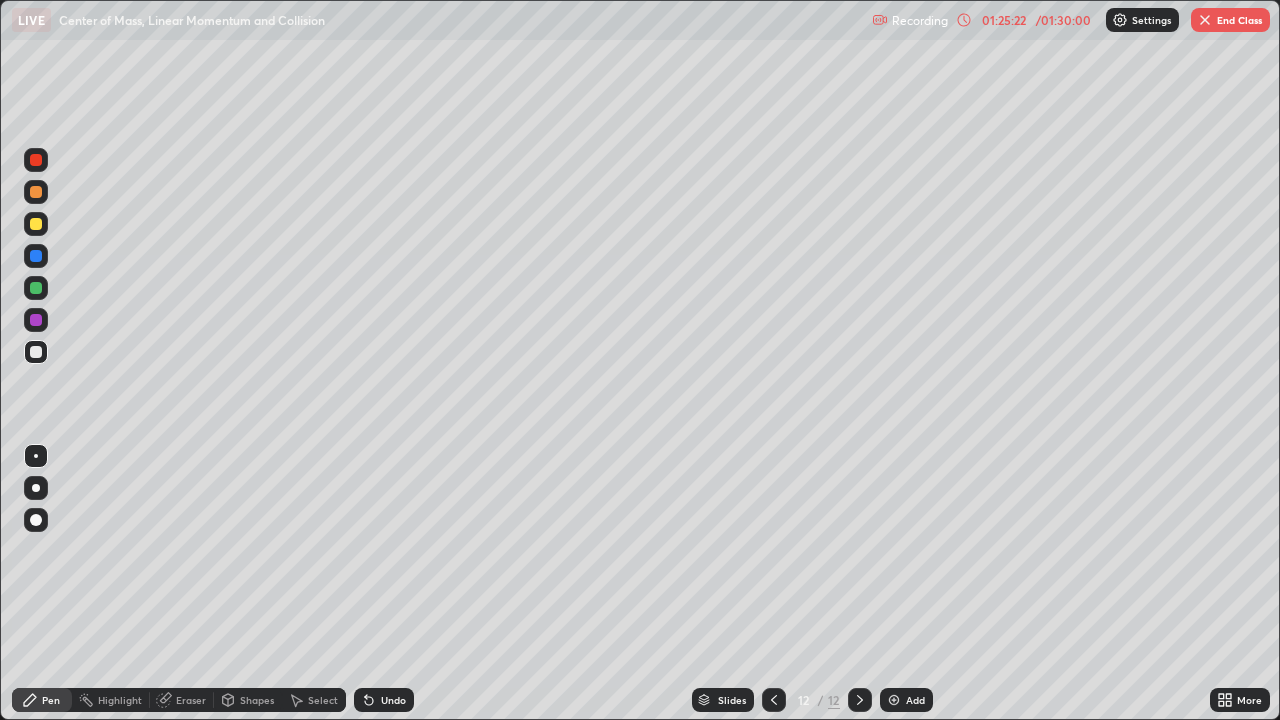 click at bounding box center (36, 224) 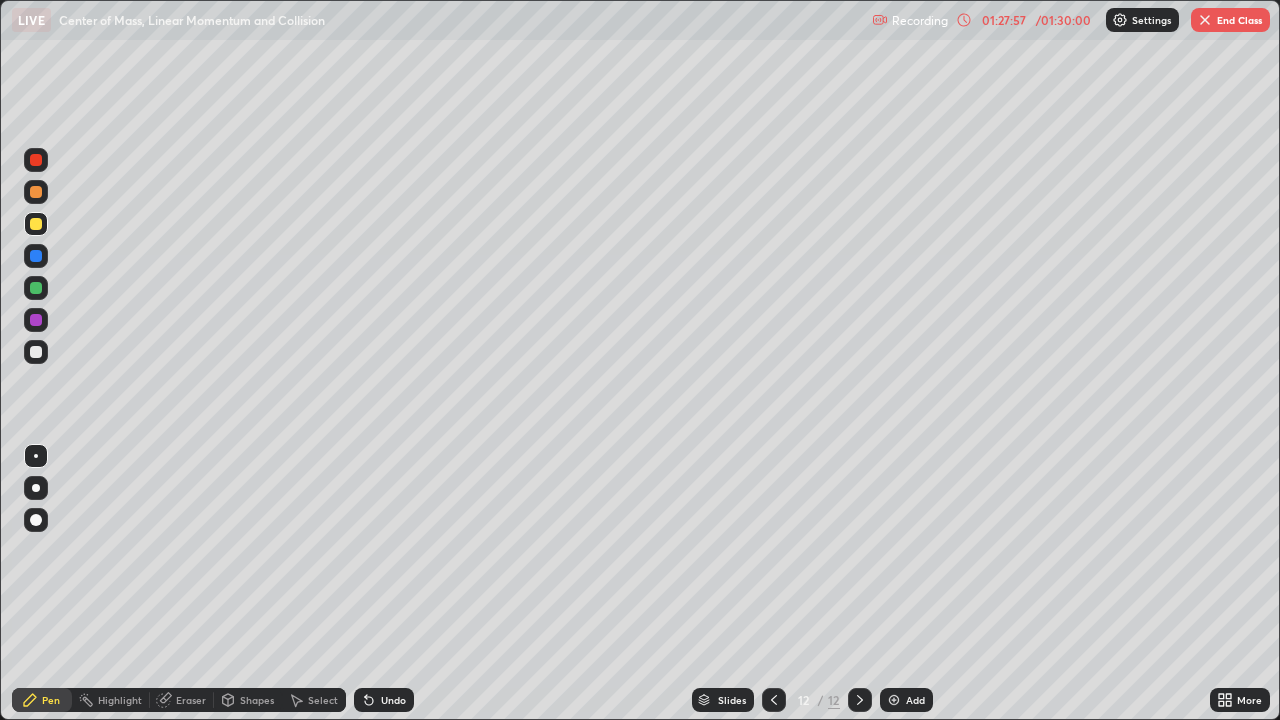 click on "End Class" at bounding box center [1230, 20] 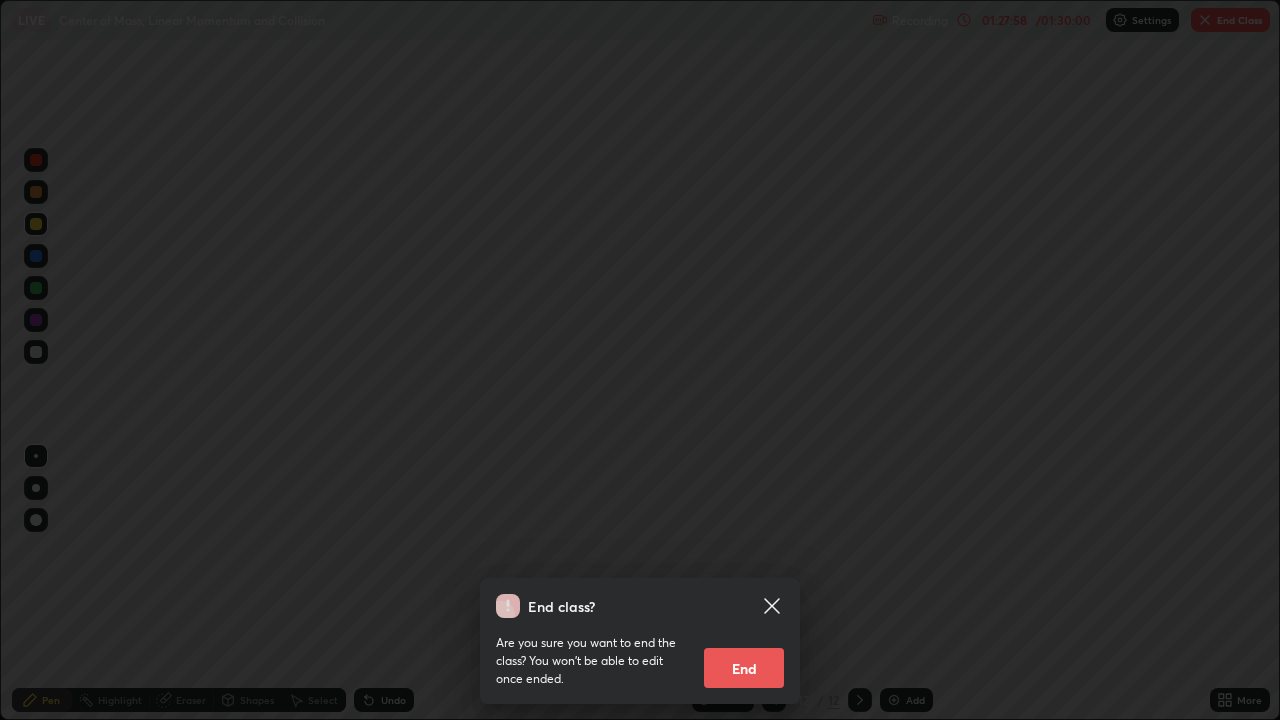 click on "End" at bounding box center [744, 668] 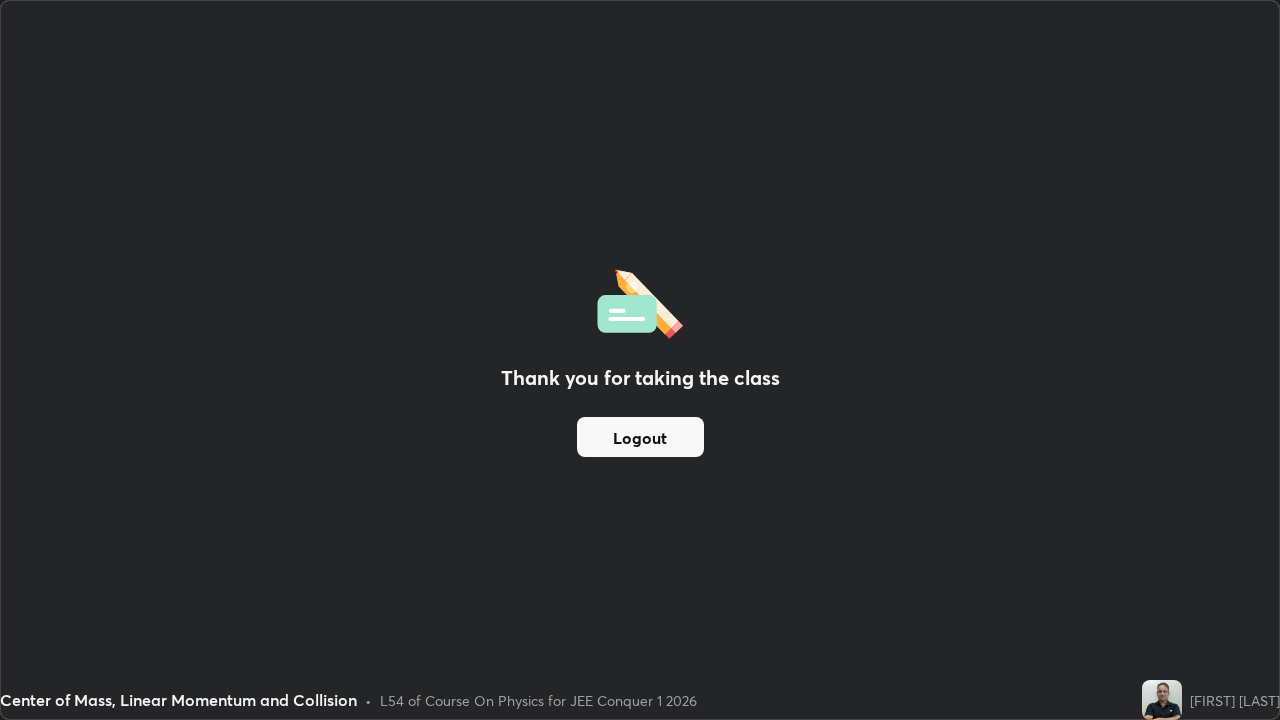 click on "Logout" at bounding box center (640, 437) 